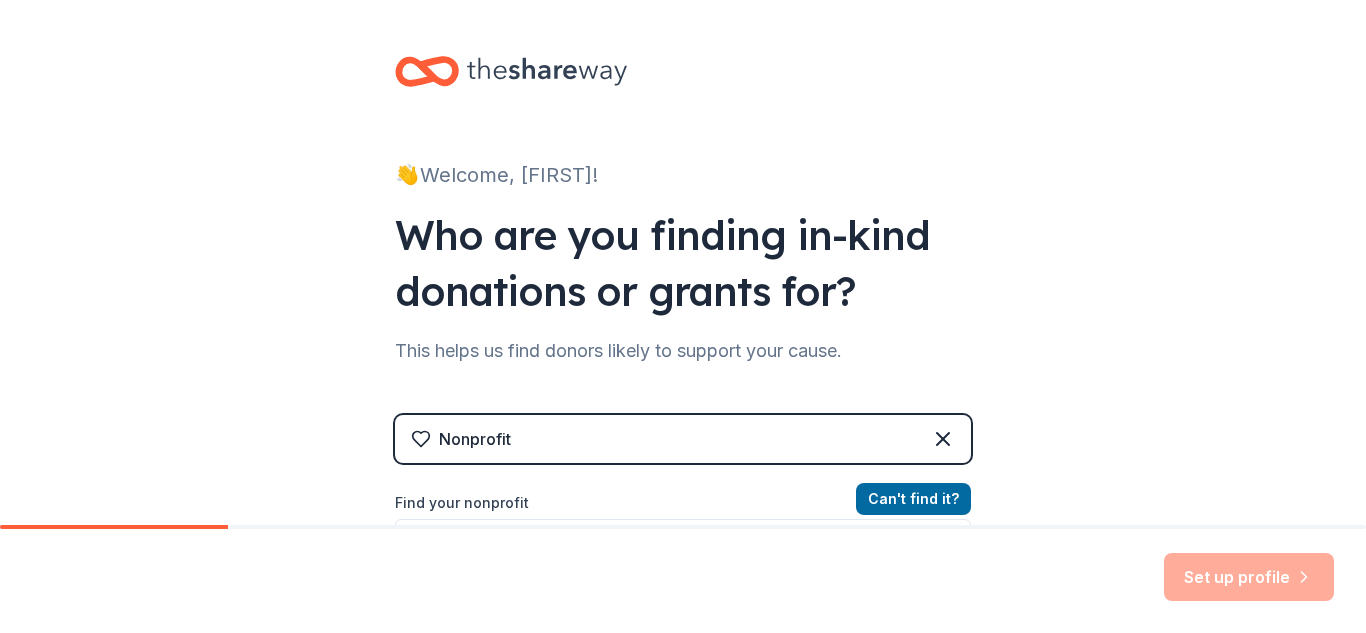 scroll, scrollTop: 0, scrollLeft: 0, axis: both 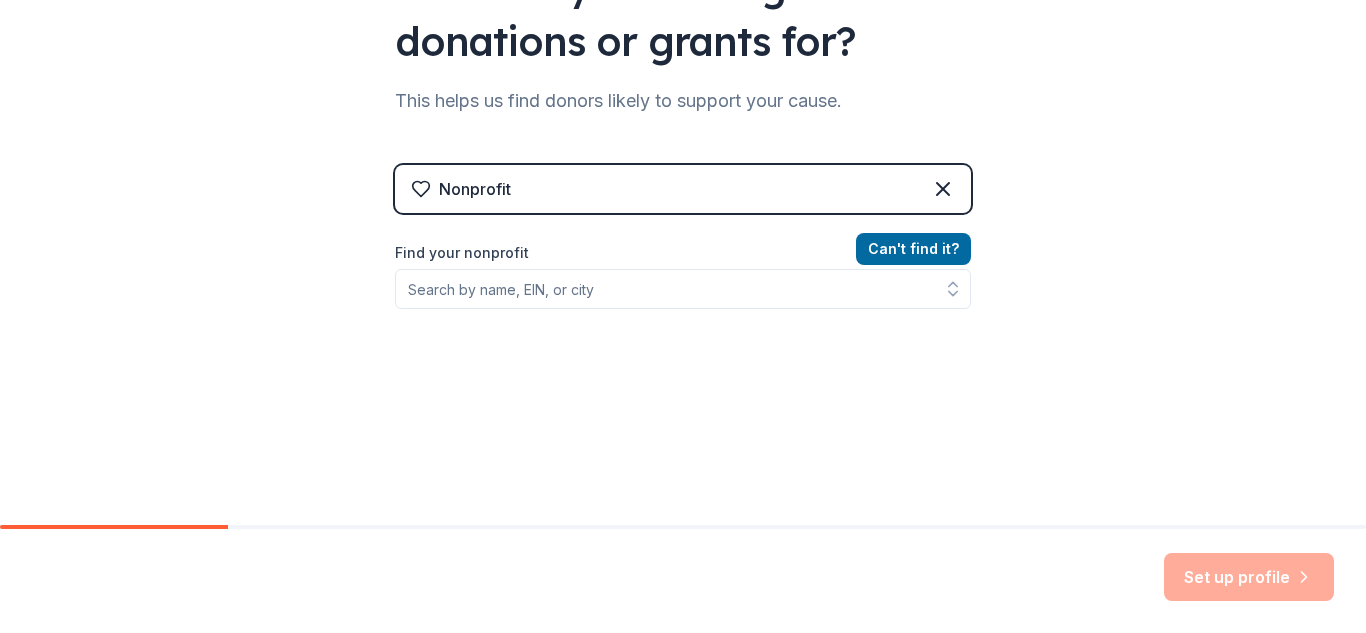 drag, startPoint x: 0, startPoint y: 0, endPoint x: 468, endPoint y: 391, distance: 609.84015 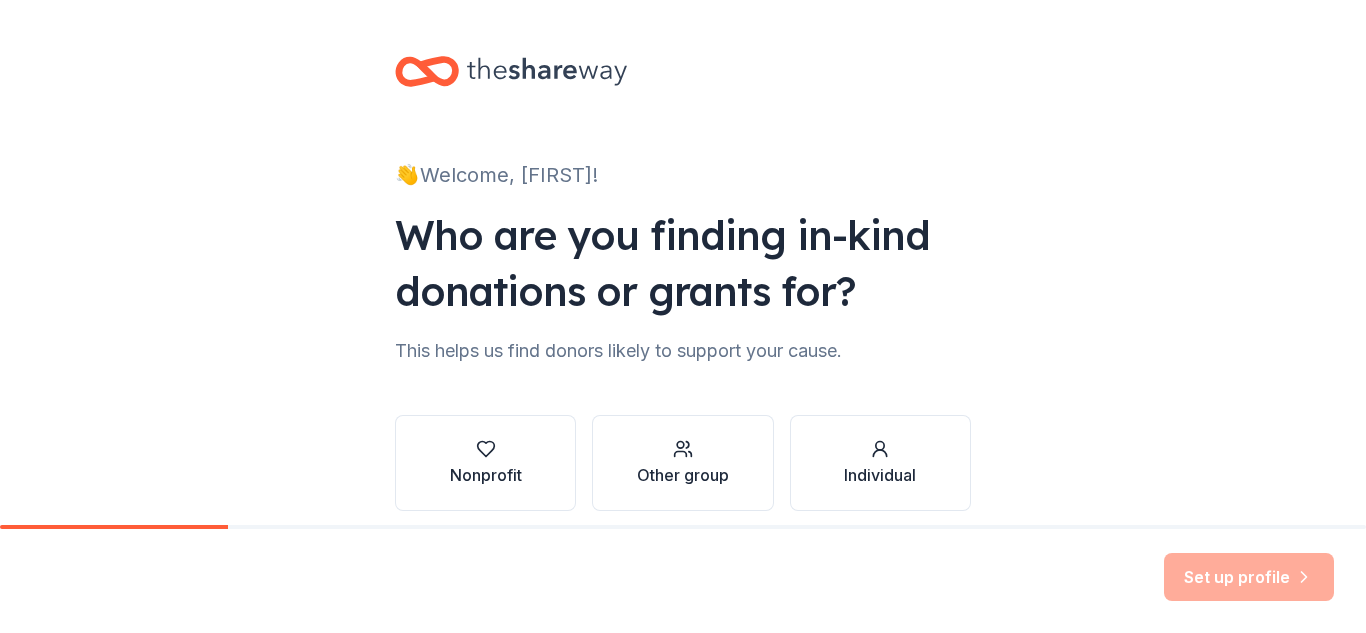 scroll, scrollTop: 0, scrollLeft: 0, axis: both 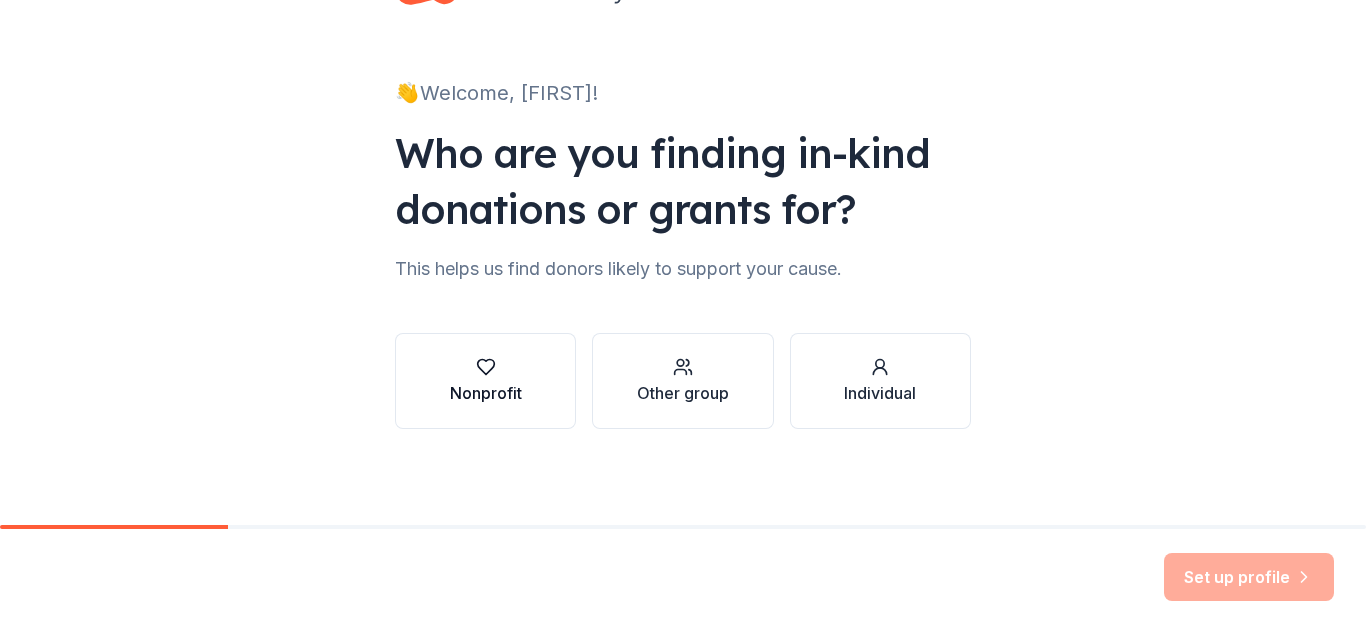 click 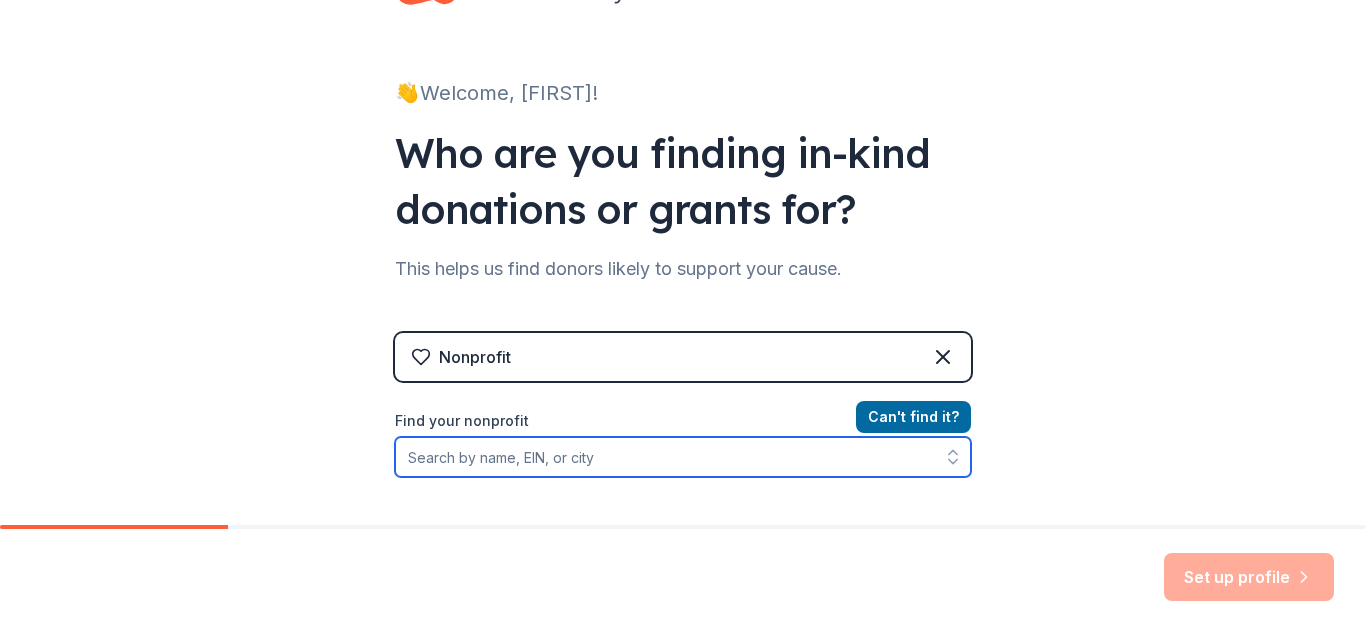 click on "Find your nonprofit" at bounding box center [683, 457] 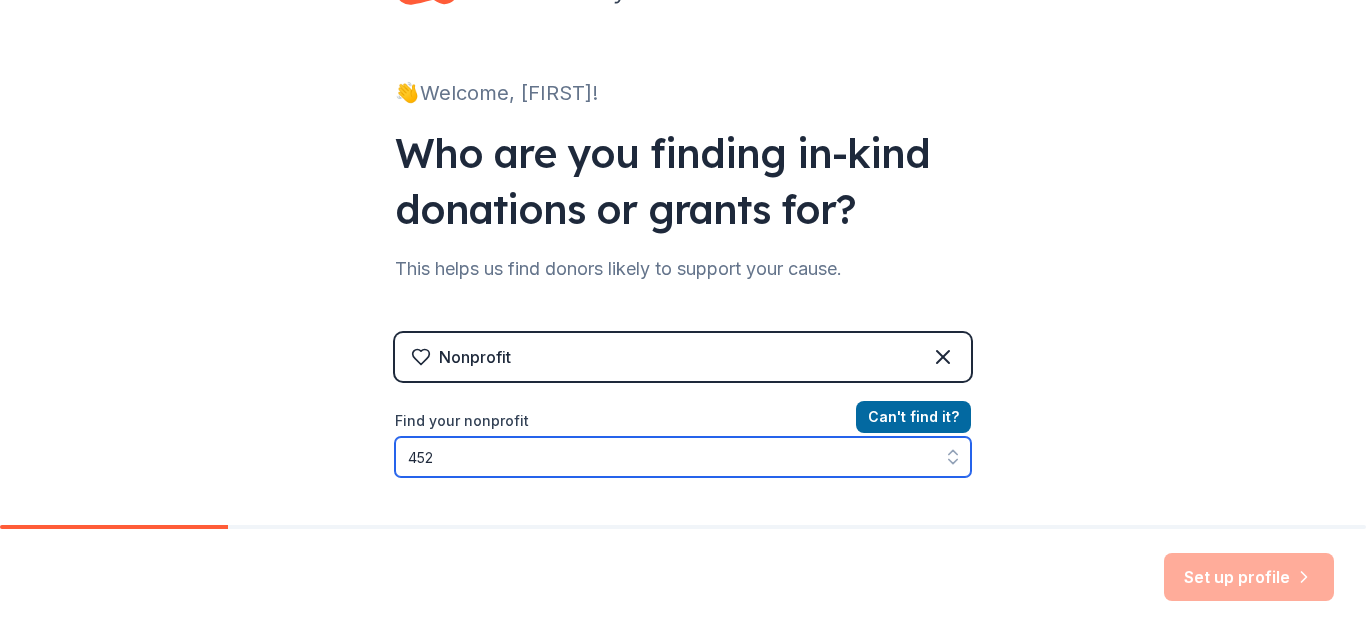 scroll, scrollTop: 134, scrollLeft: 0, axis: vertical 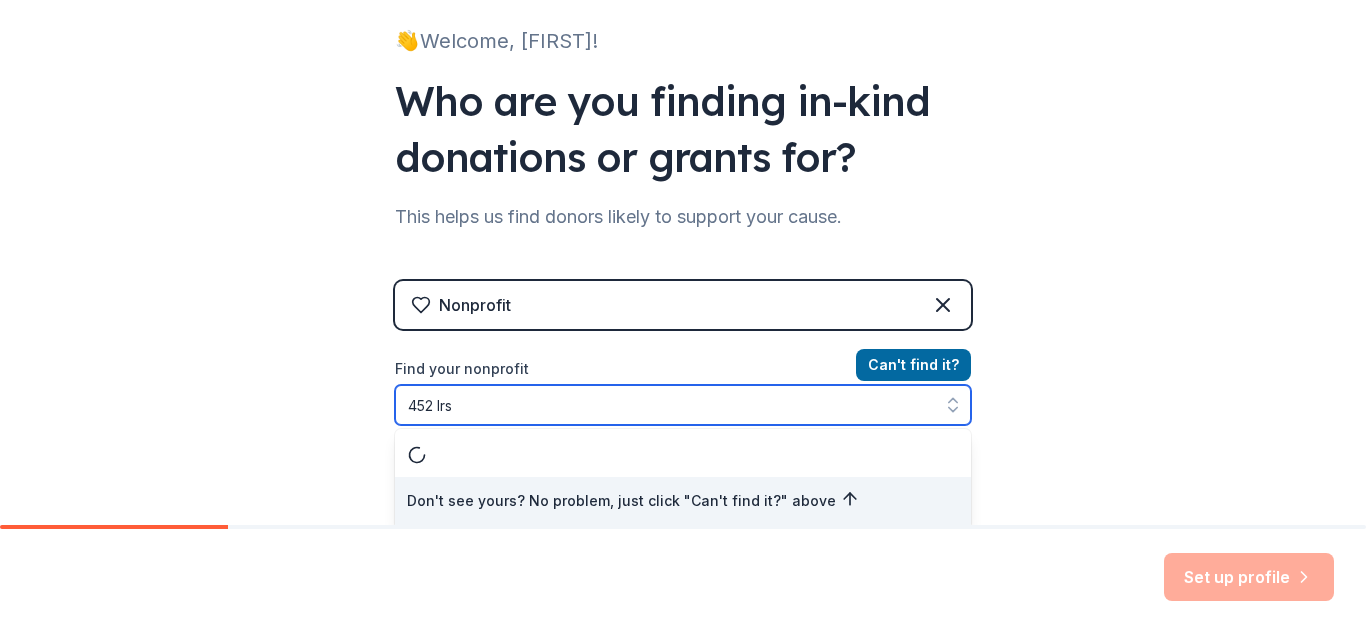 type on "452 lrs" 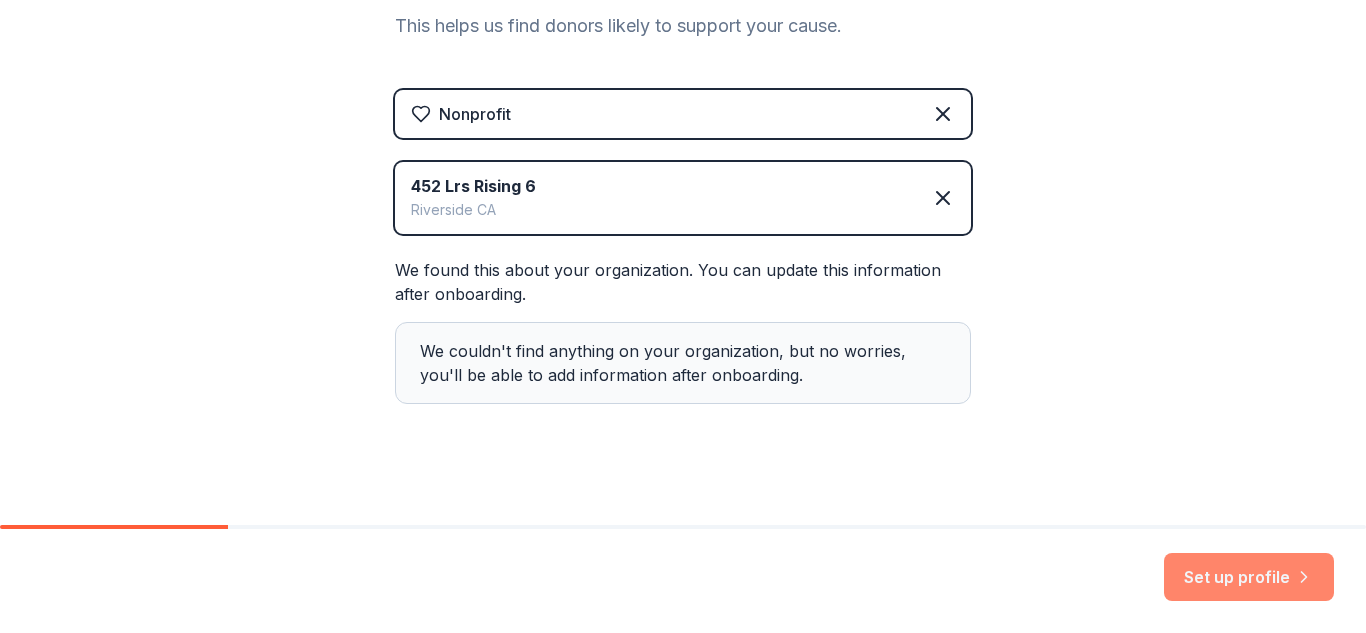 scroll, scrollTop: 330, scrollLeft: 0, axis: vertical 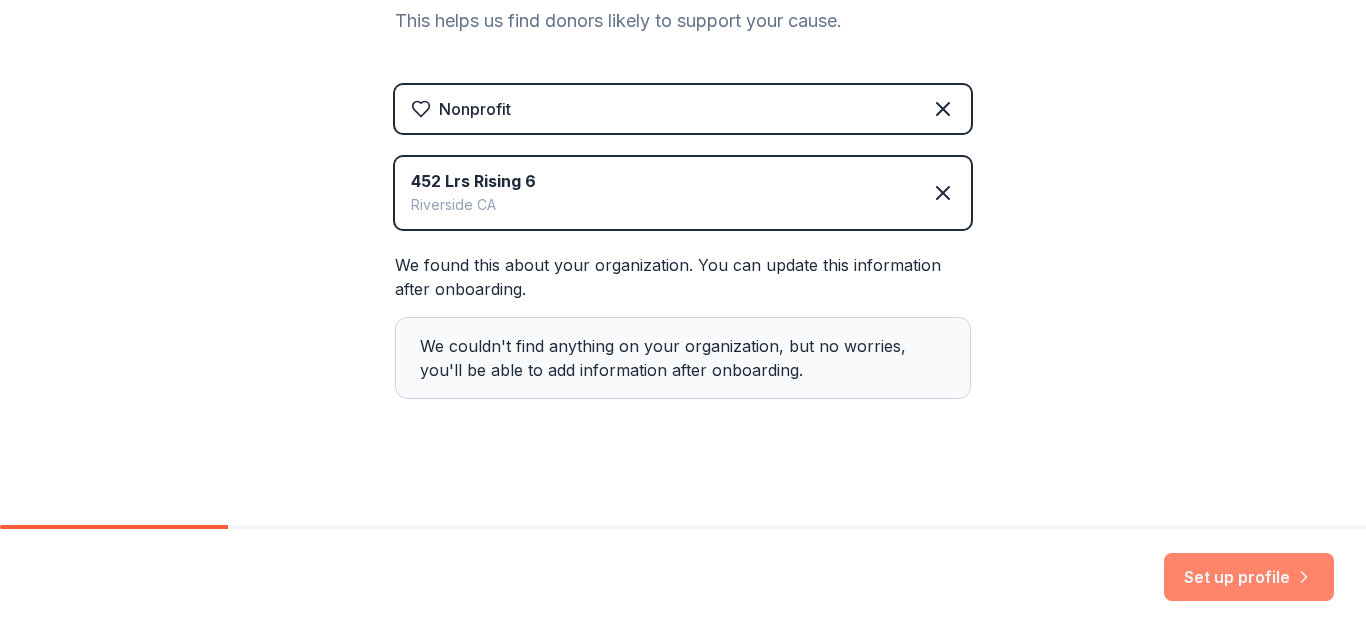 click on "Set up profile" at bounding box center (1249, 577) 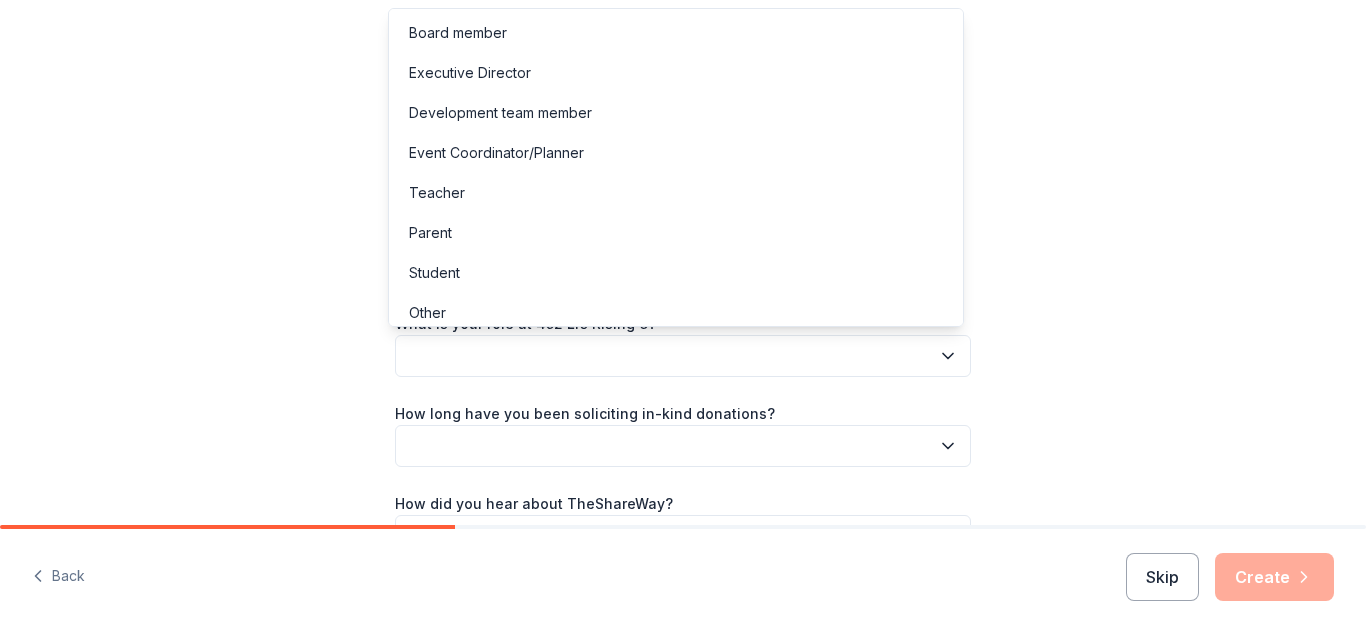 click at bounding box center [683, 356] 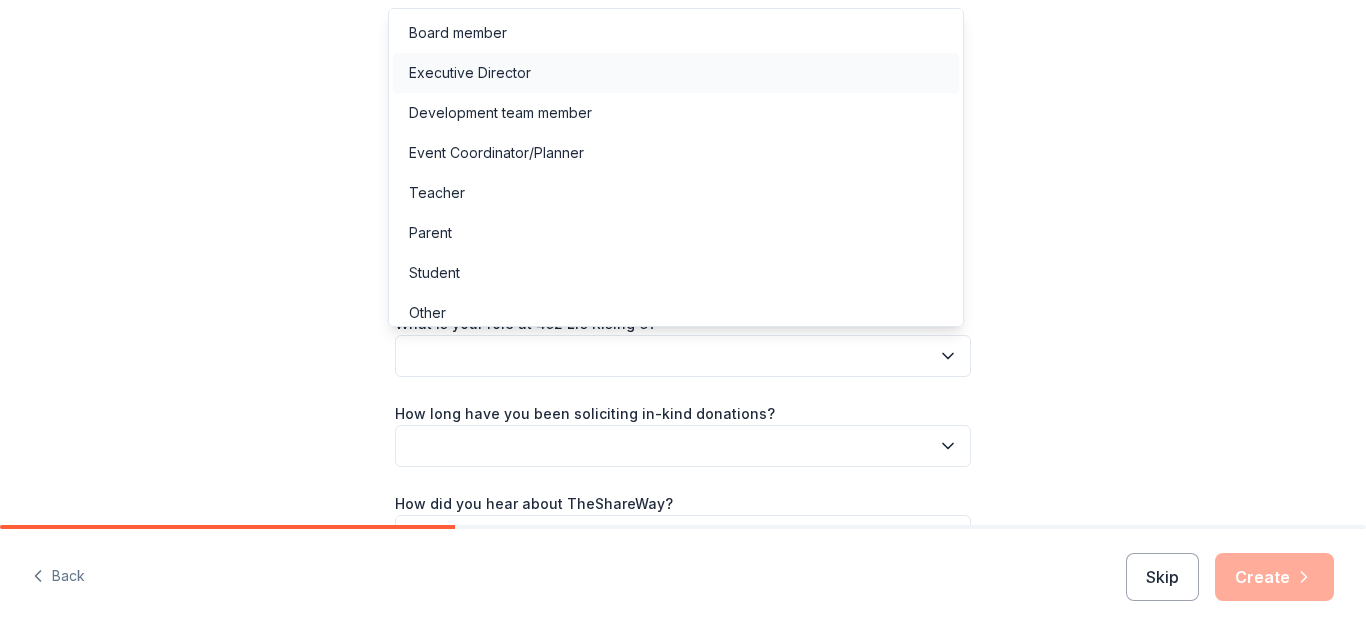 click on "Executive Director" at bounding box center (470, 73) 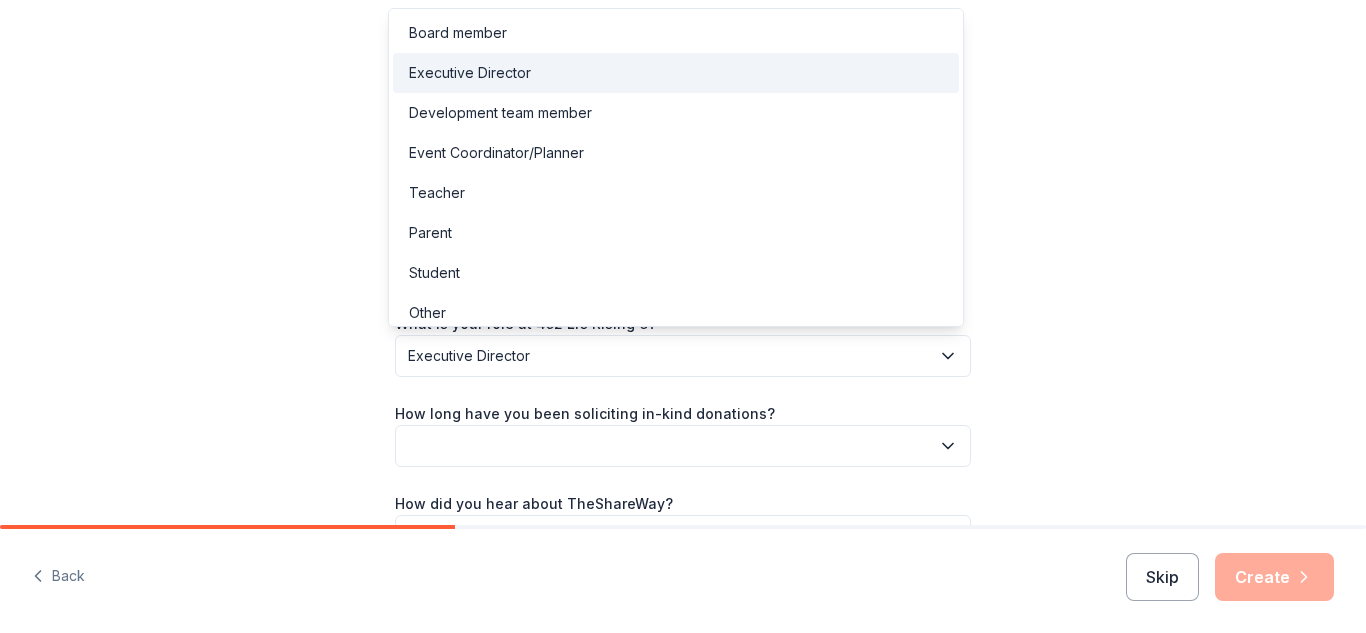 click on "Executive Director" at bounding box center [683, 356] 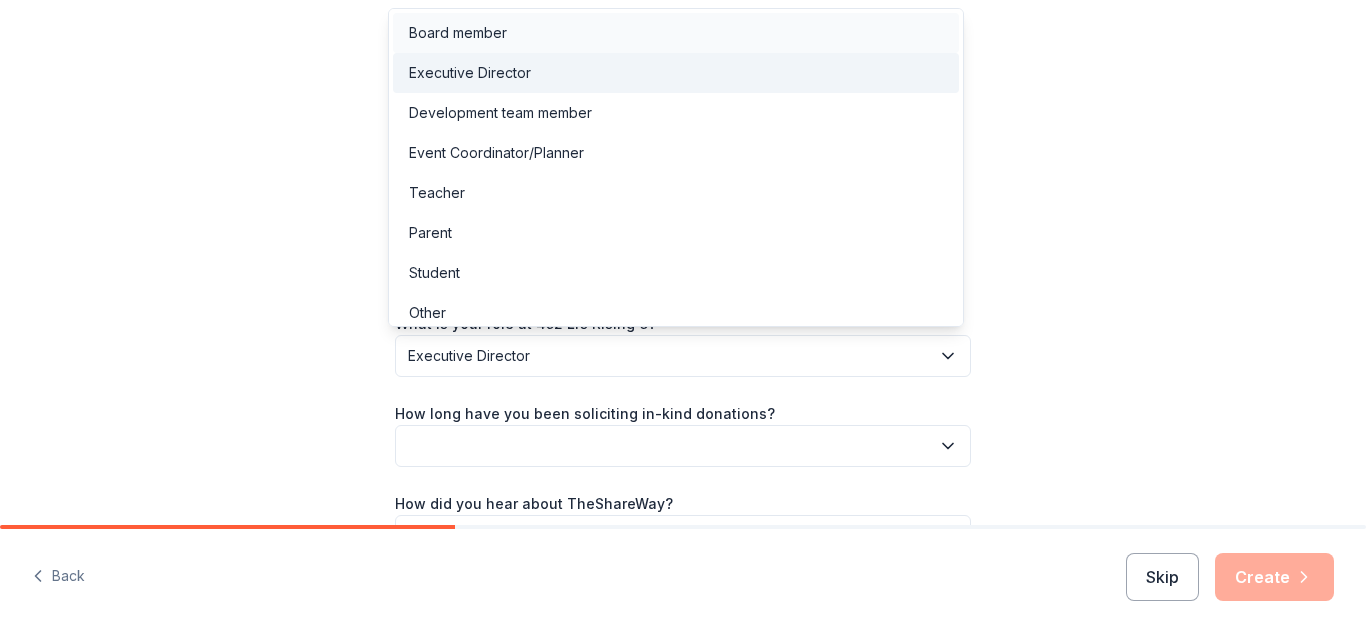 drag, startPoint x: 501, startPoint y: 12, endPoint x: 498, endPoint y: 32, distance: 20.22375 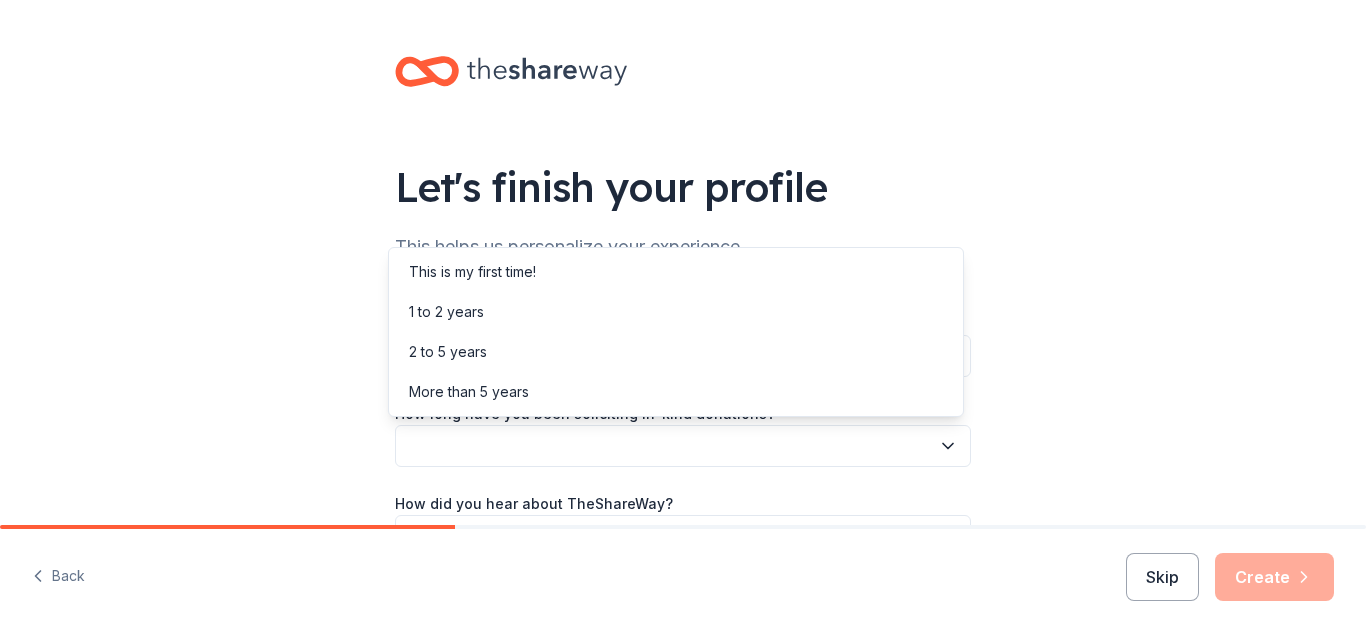 click at bounding box center [683, 446] 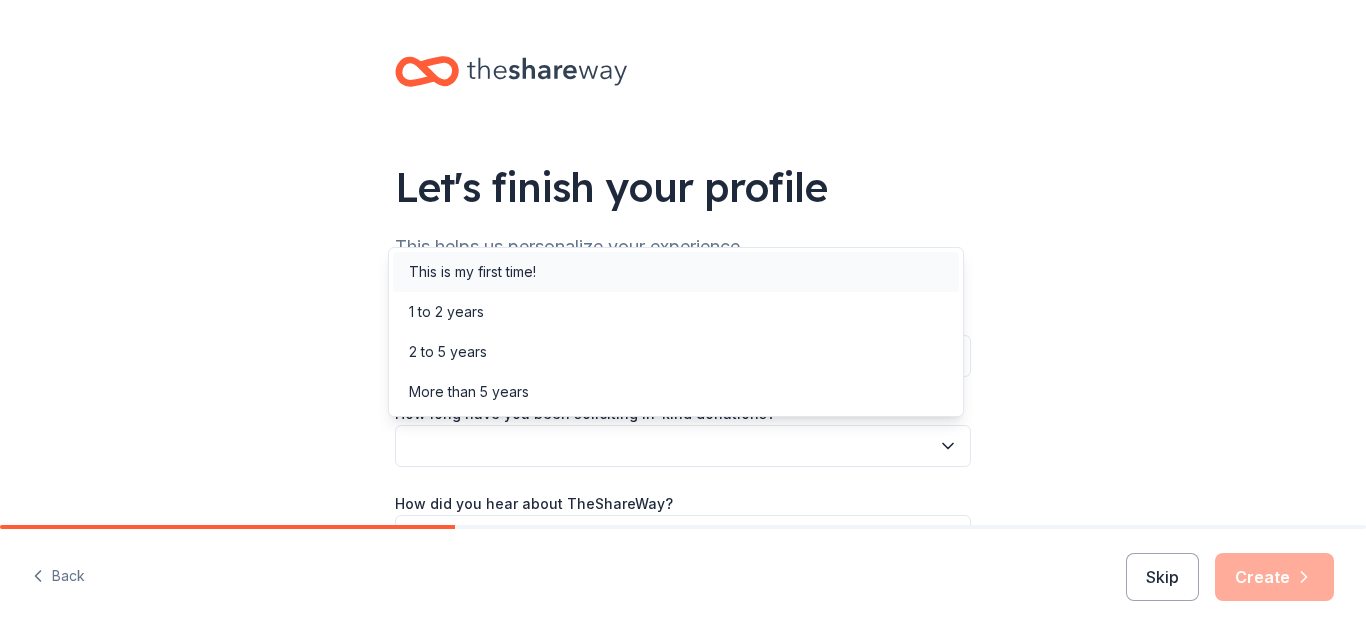 click on "This is my first time!" at bounding box center [676, 272] 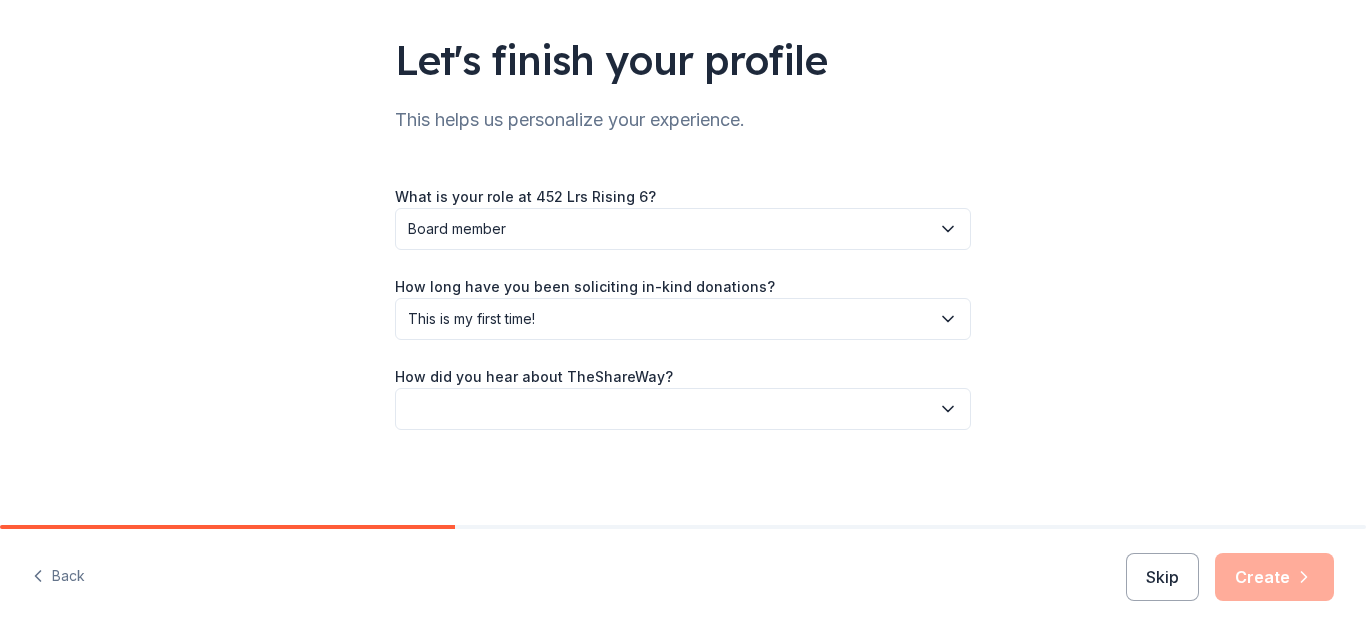scroll, scrollTop: 128, scrollLeft: 0, axis: vertical 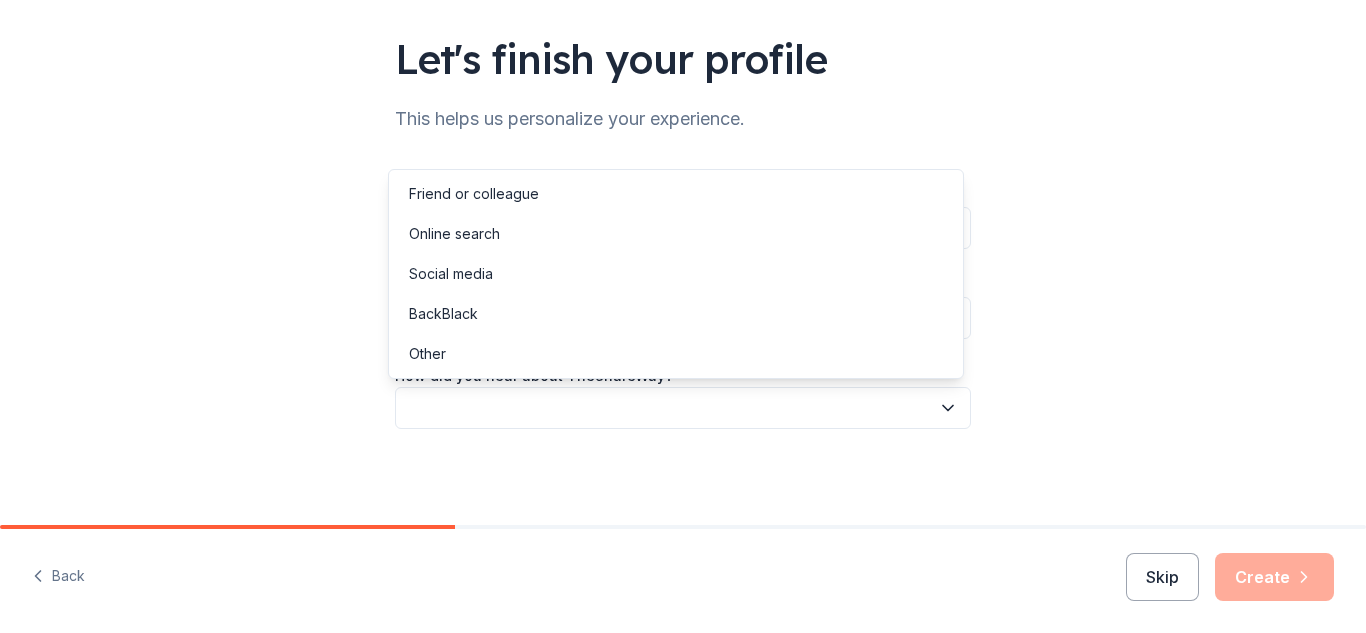click at bounding box center (683, 408) 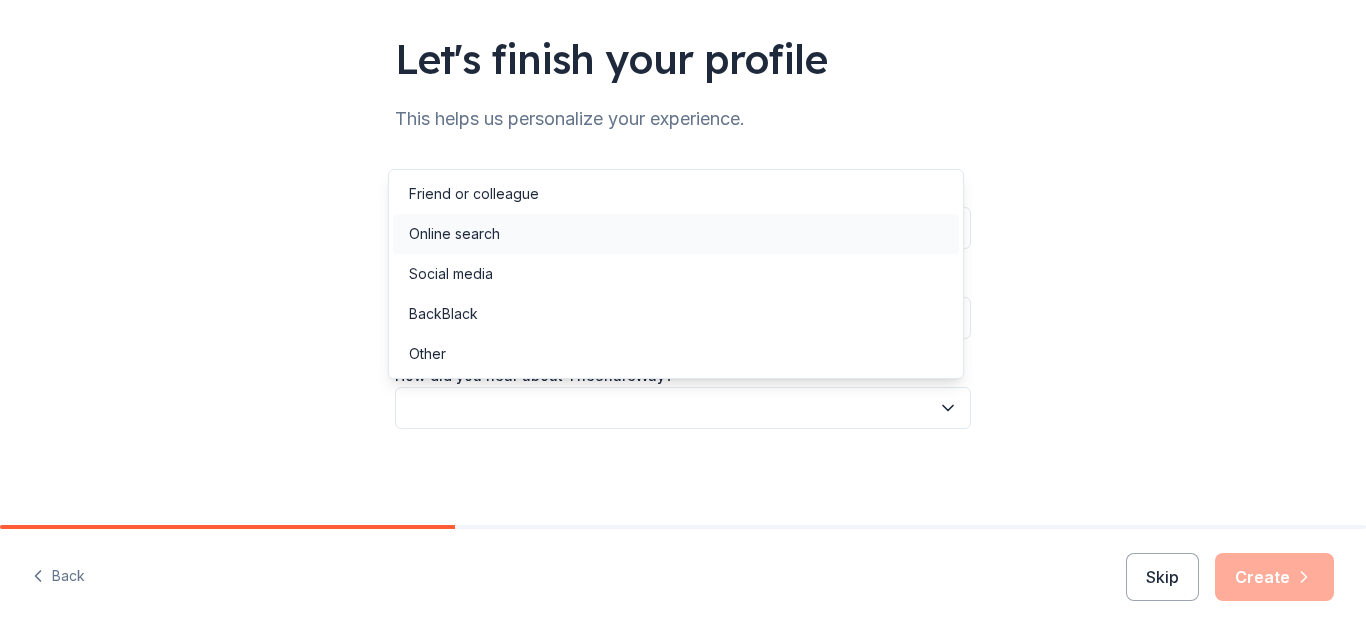 click on "Online search" at bounding box center (676, 234) 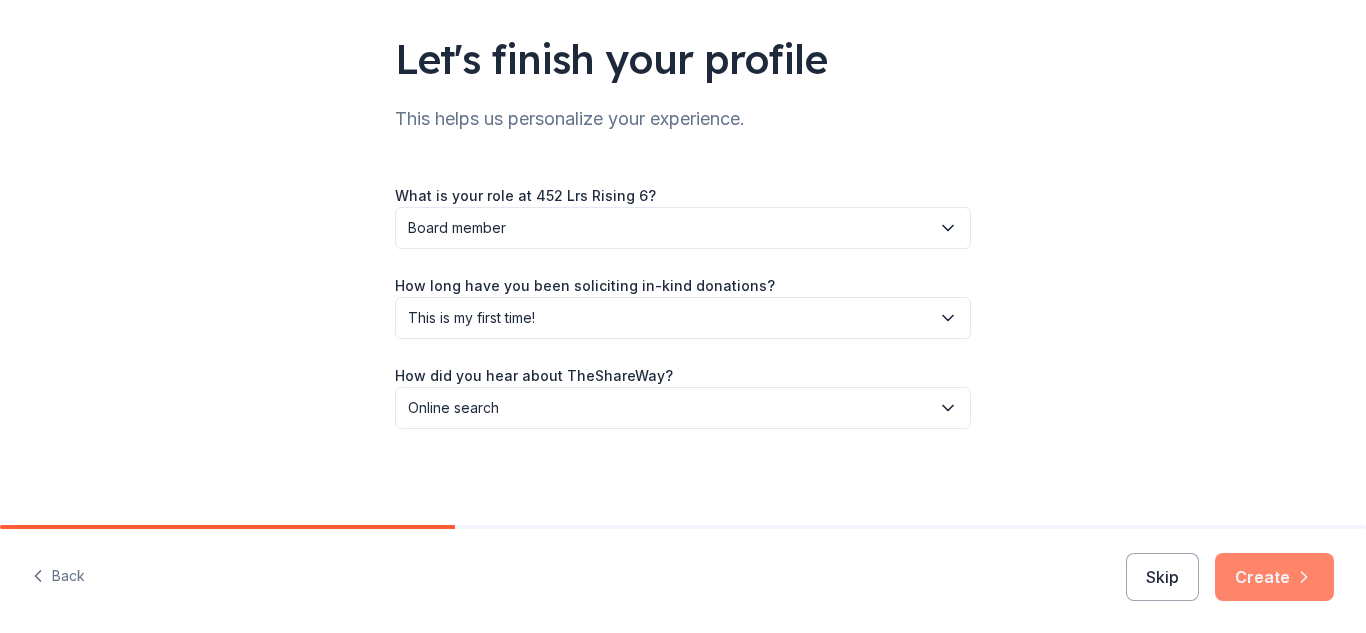 click on "Create" at bounding box center [1274, 577] 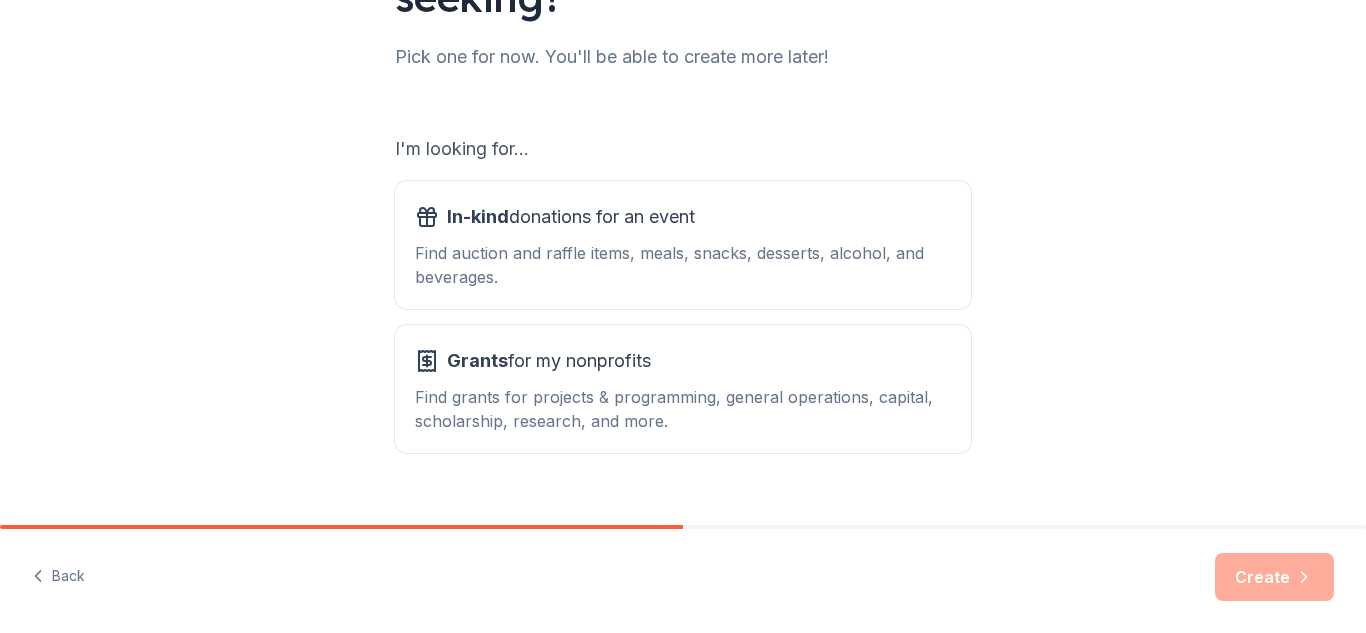 scroll, scrollTop: 282, scrollLeft: 0, axis: vertical 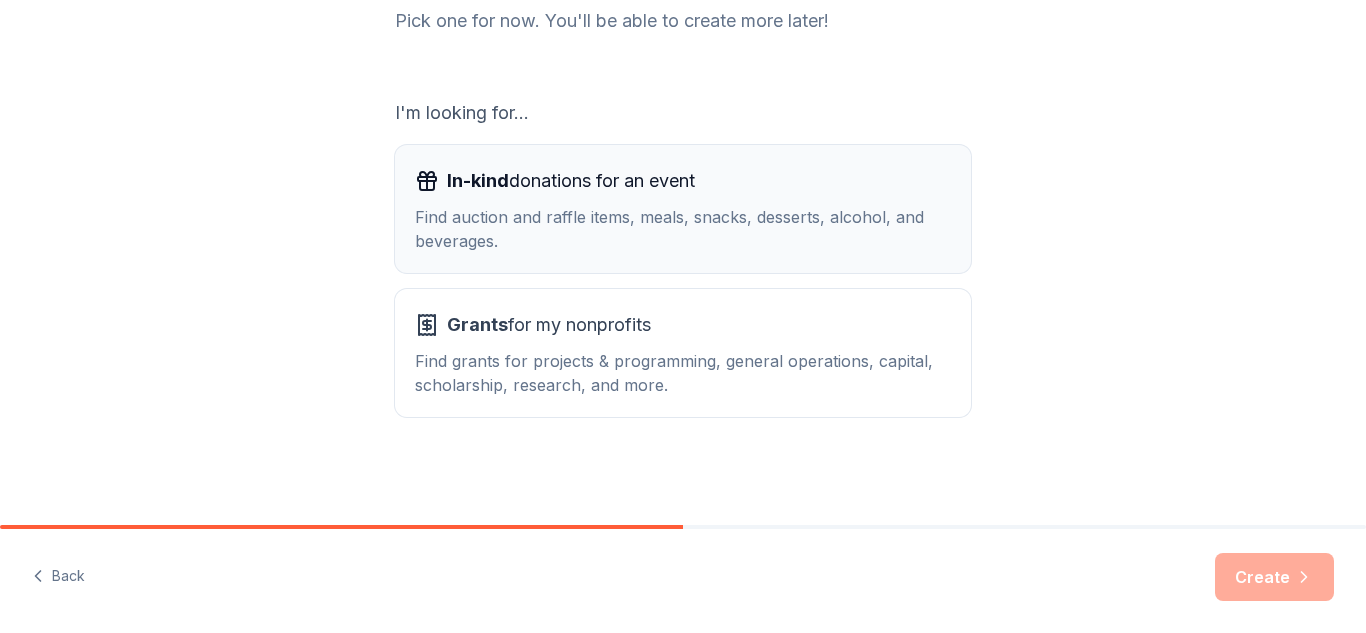click on "Find auction and raffle items, meals, snacks, desserts, alcohol, and beverages." at bounding box center [683, 229] 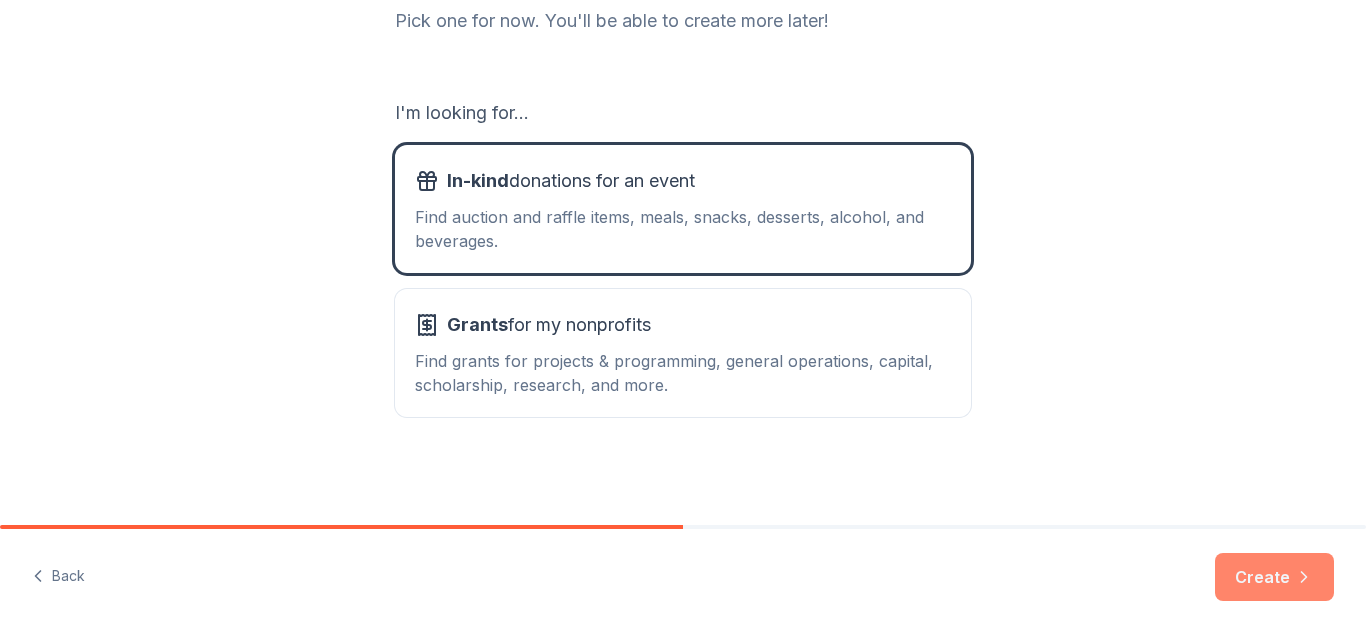 click on "Create" at bounding box center [1274, 577] 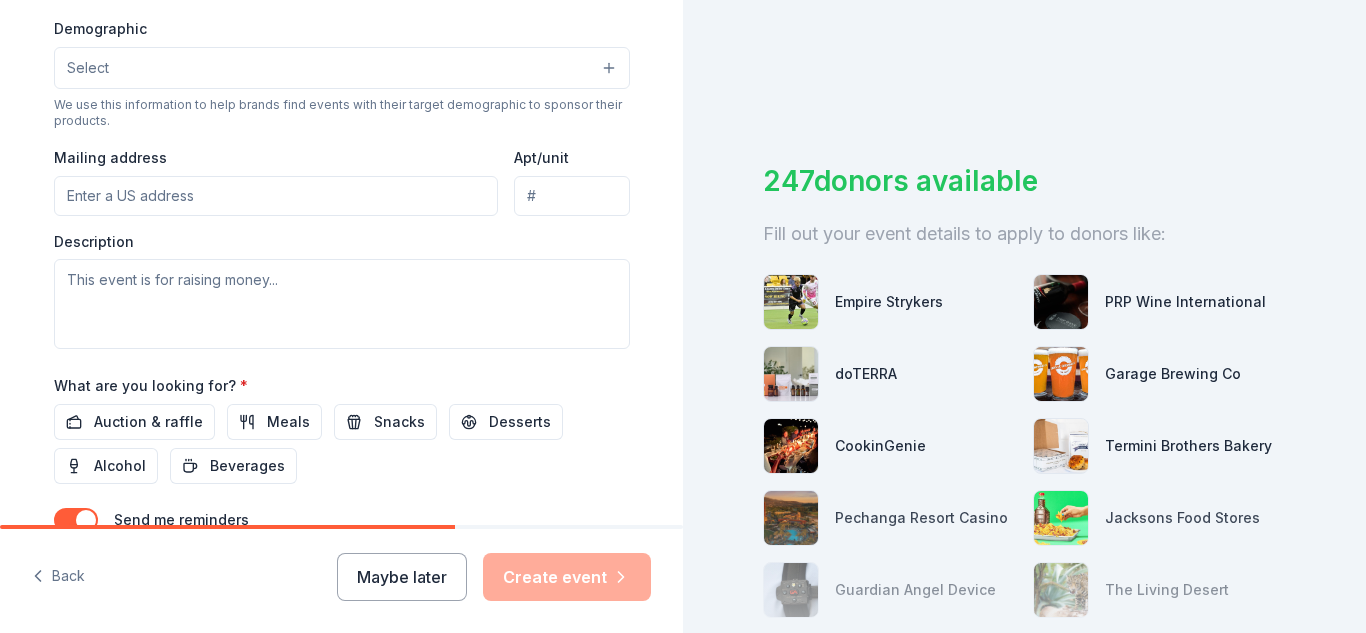 scroll, scrollTop: 806, scrollLeft: 0, axis: vertical 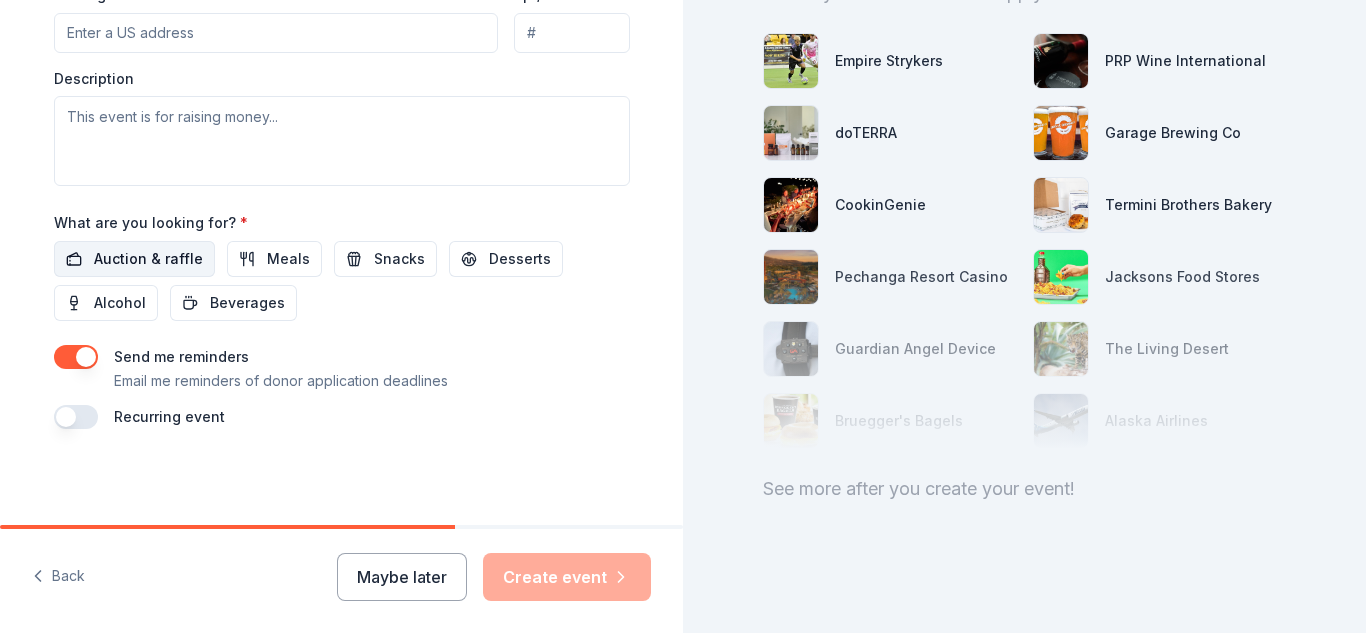 click on "Auction & raffle" at bounding box center (148, 259) 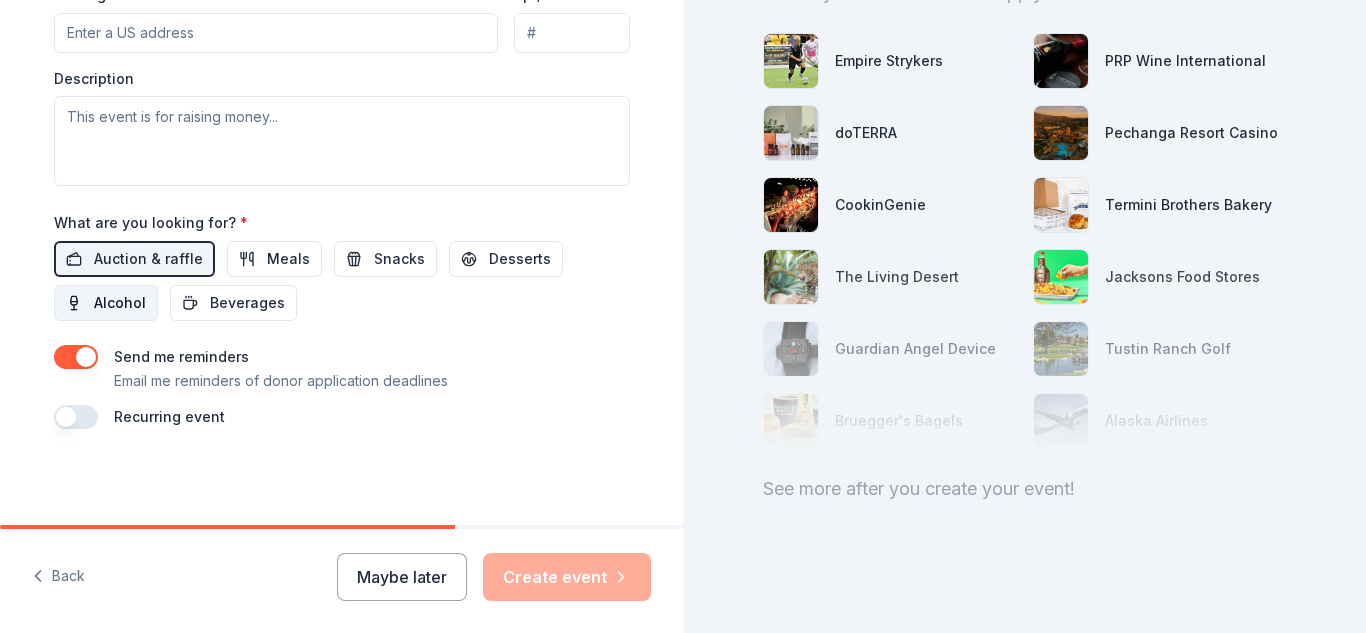 click on "Alcohol" at bounding box center [120, 303] 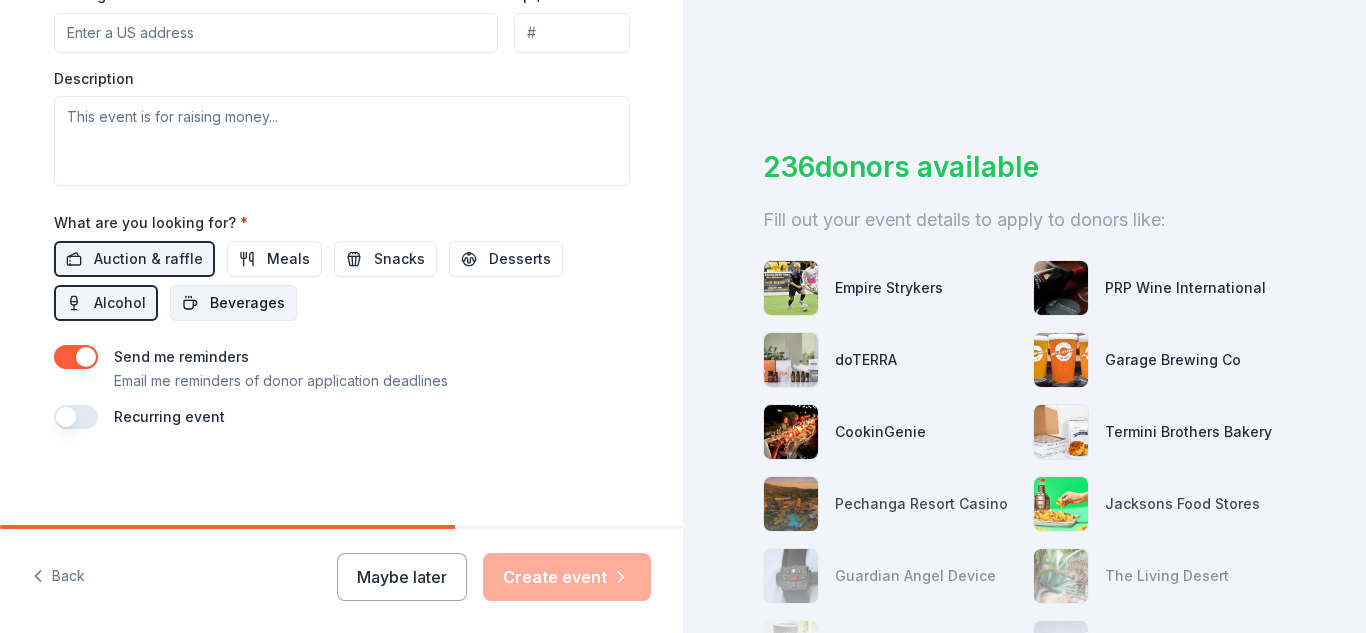 scroll, scrollTop: 256, scrollLeft: 0, axis: vertical 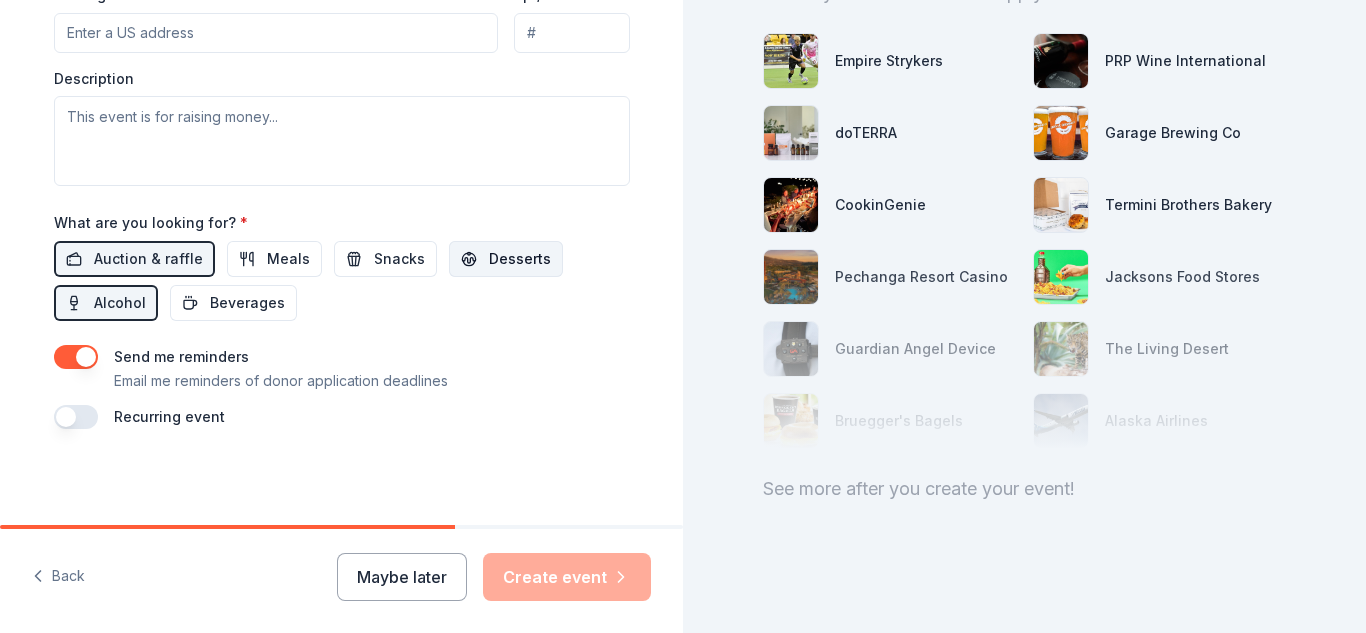 click on "Desserts" at bounding box center (520, 259) 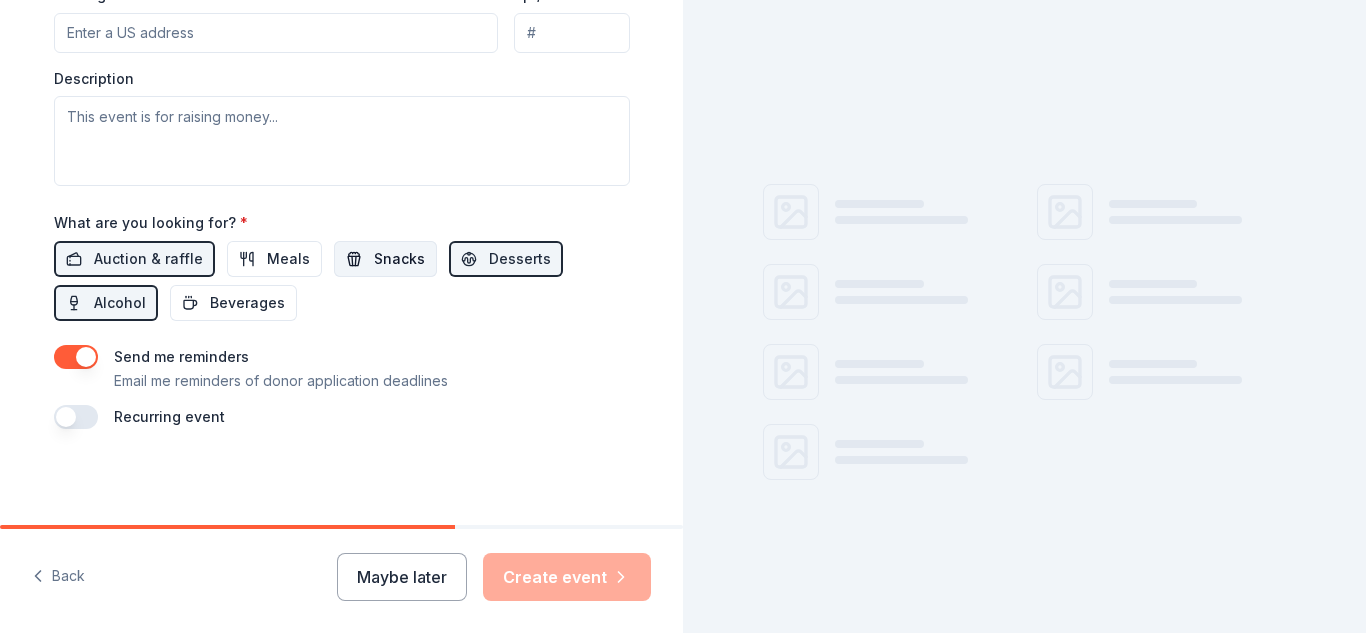 scroll, scrollTop: 256, scrollLeft: 0, axis: vertical 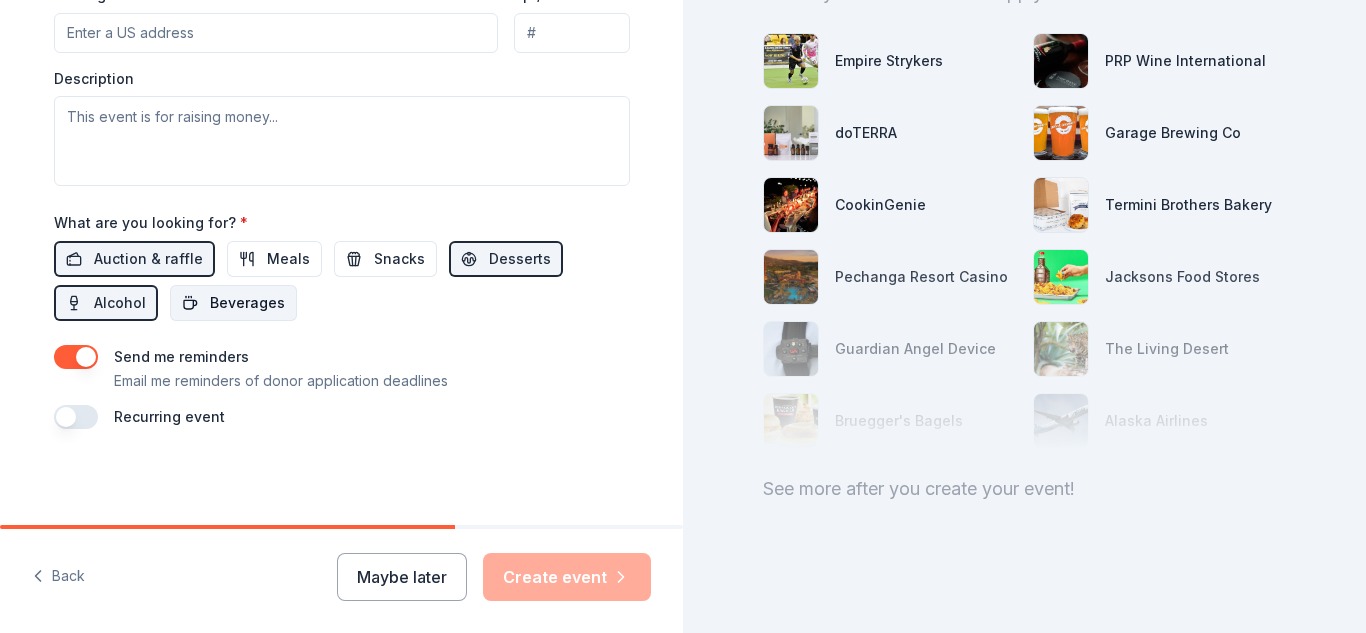 click on "Beverages" at bounding box center [247, 303] 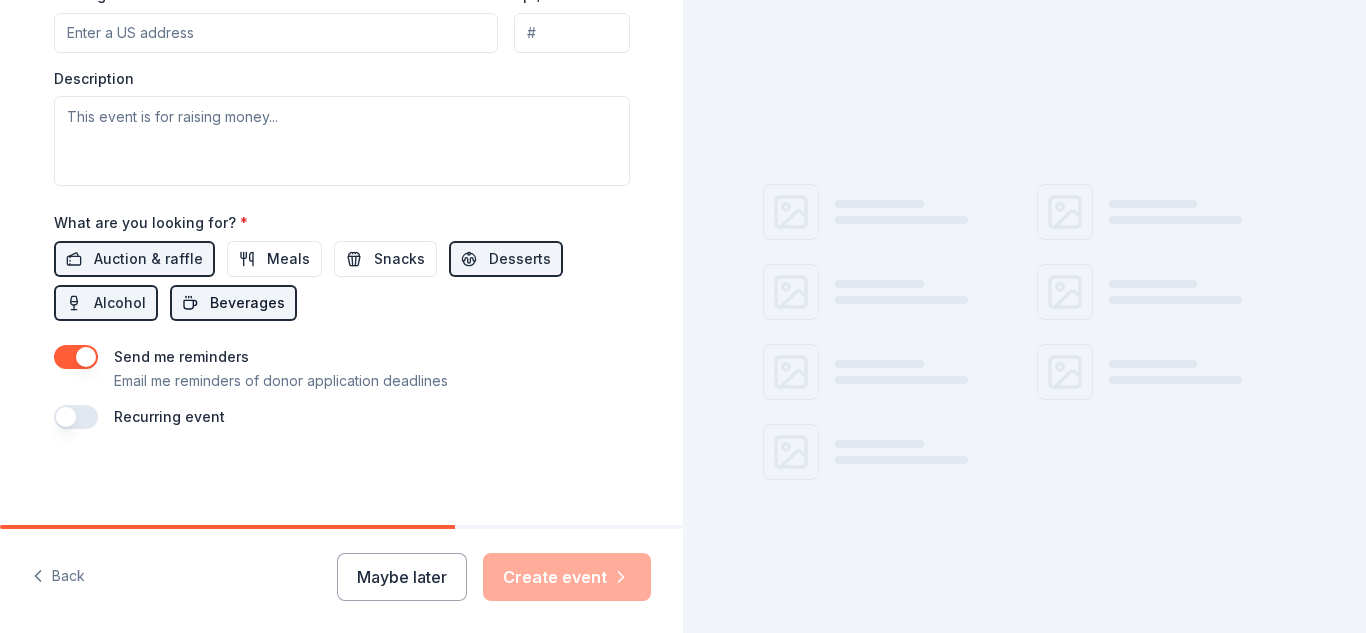 scroll, scrollTop: 256, scrollLeft: 0, axis: vertical 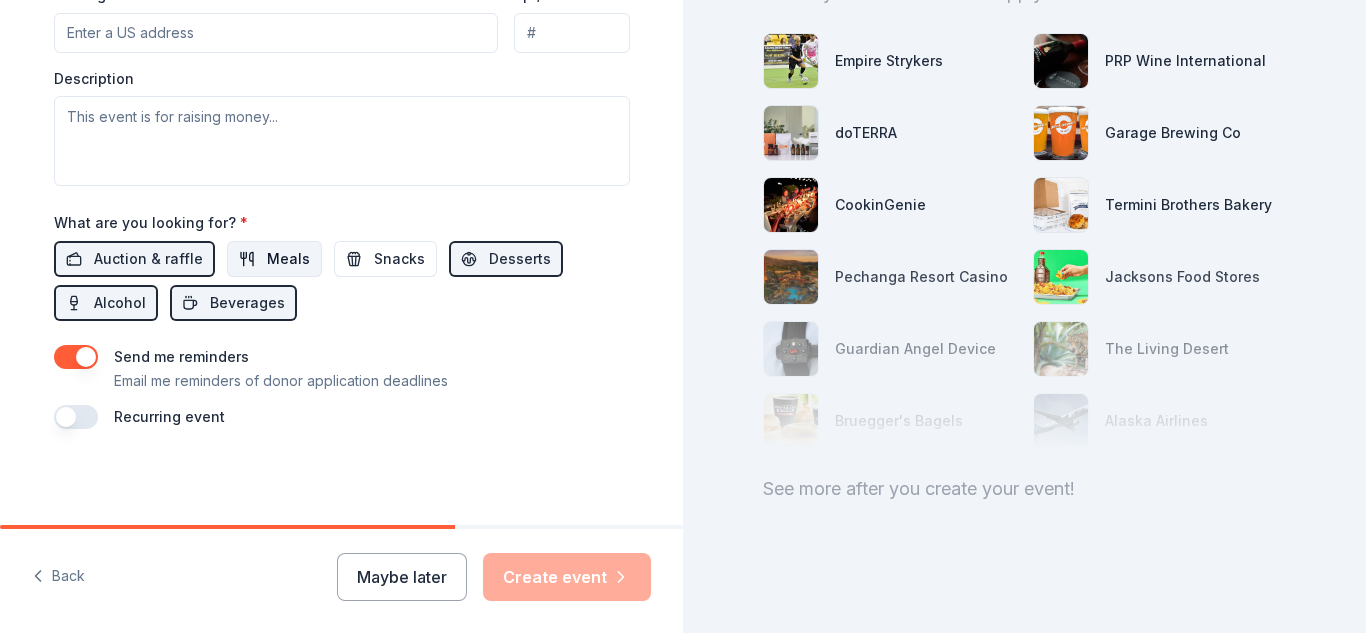 click on "Meals" at bounding box center [288, 259] 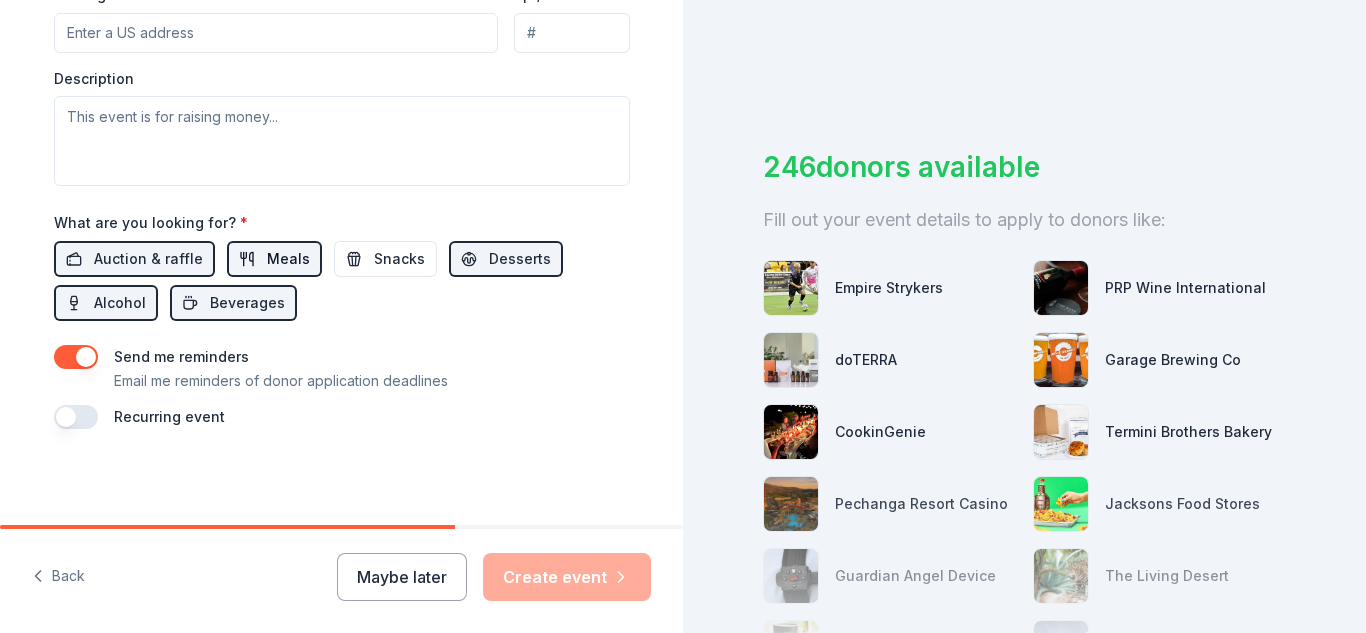 scroll, scrollTop: 256, scrollLeft: 0, axis: vertical 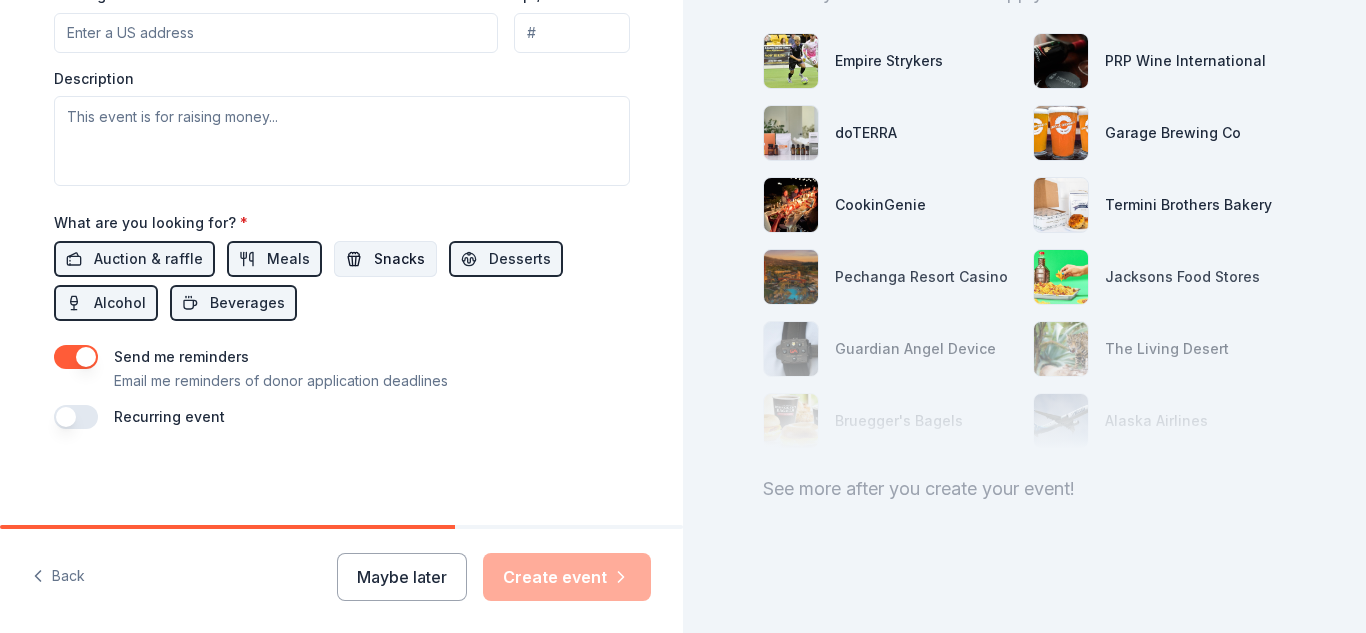 click on "Snacks" at bounding box center [399, 259] 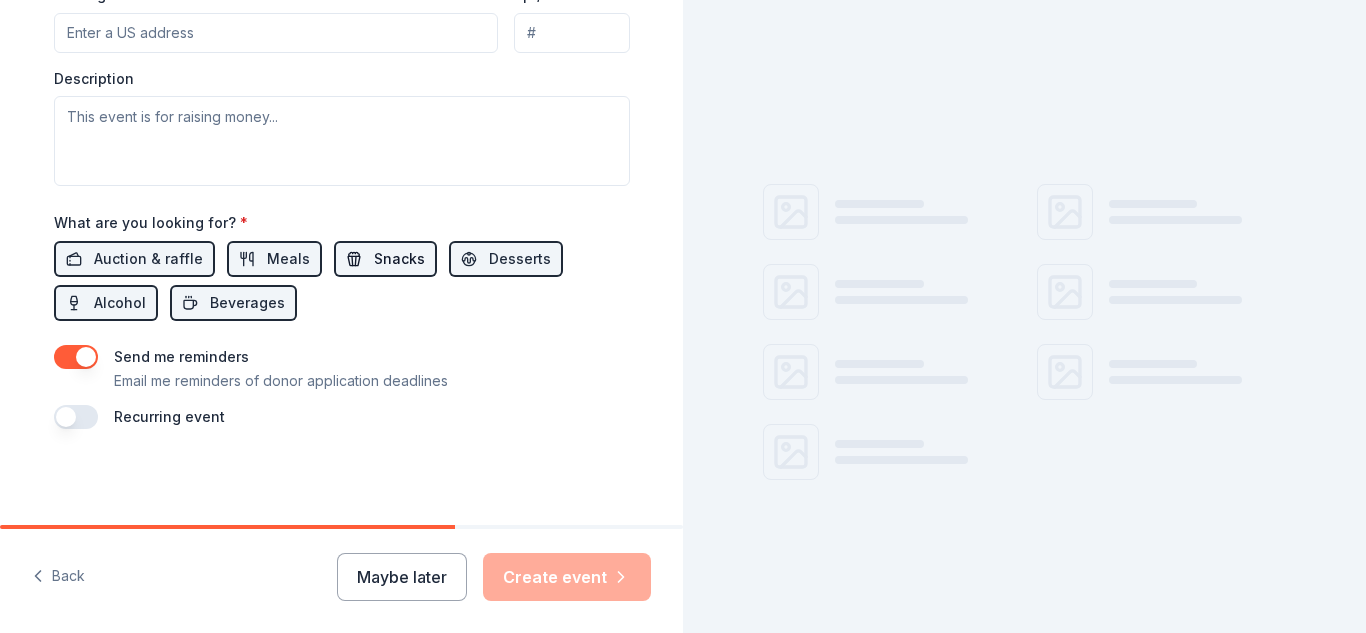 scroll, scrollTop: 256, scrollLeft: 0, axis: vertical 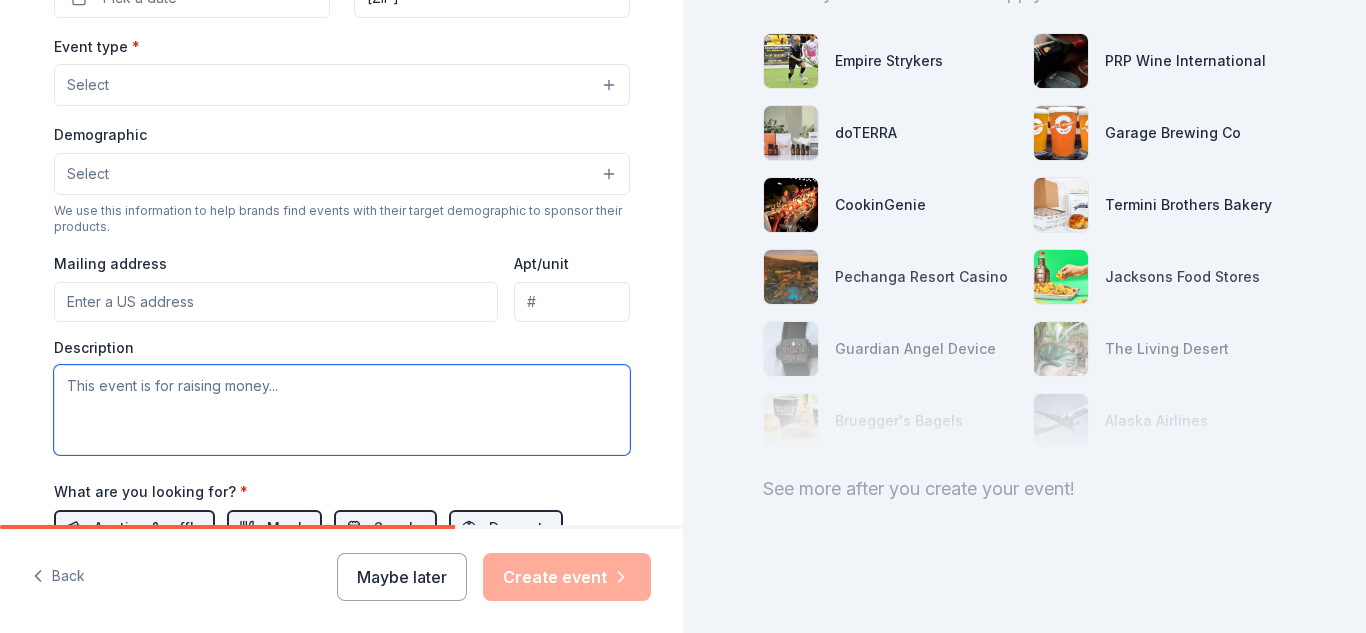 click at bounding box center (342, 410) 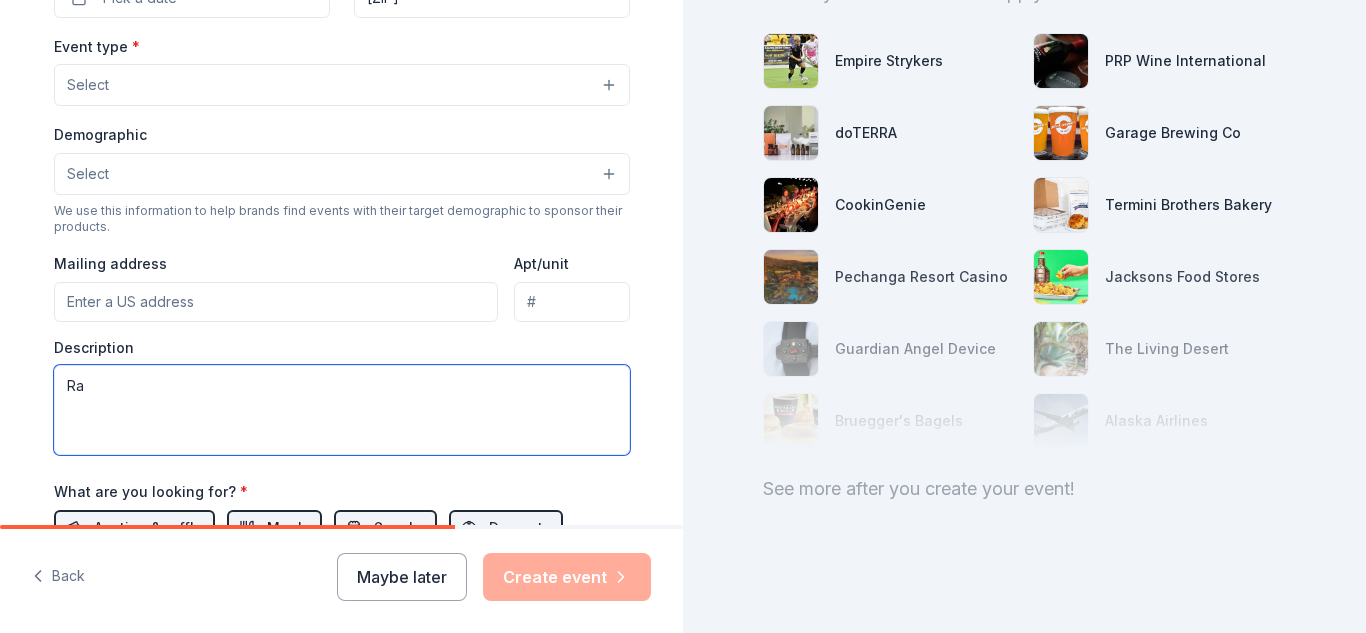 type on "R" 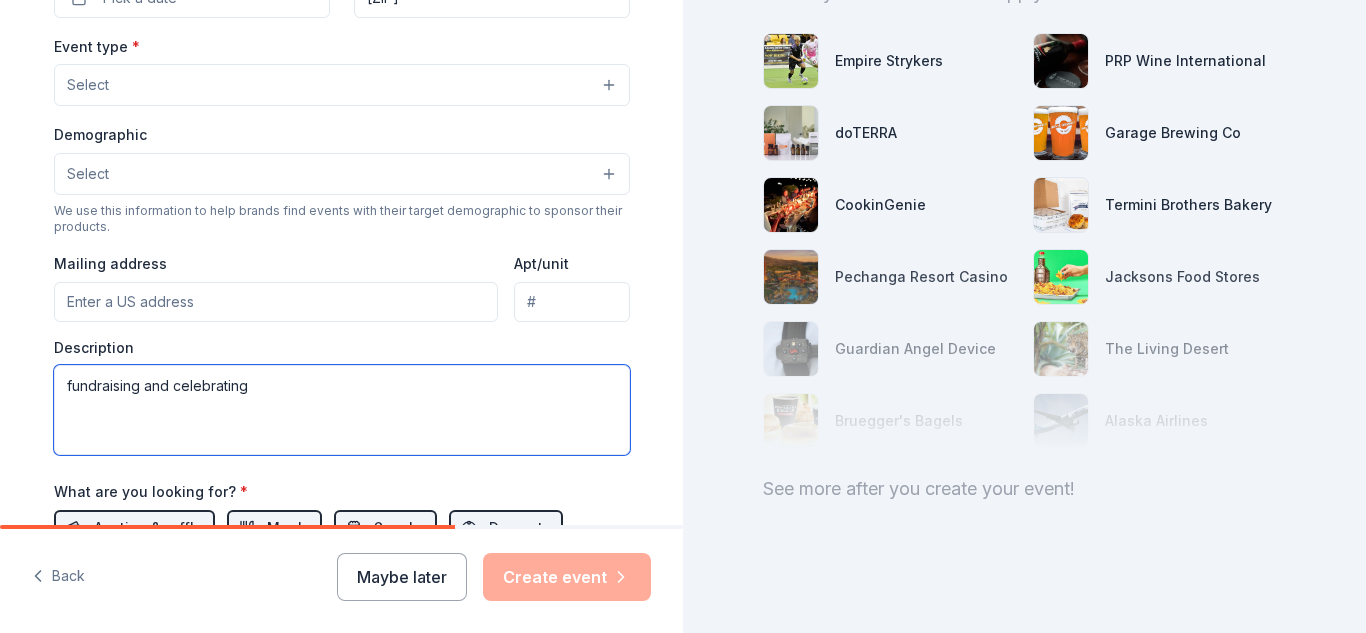 type on "fundraising and celebrating" 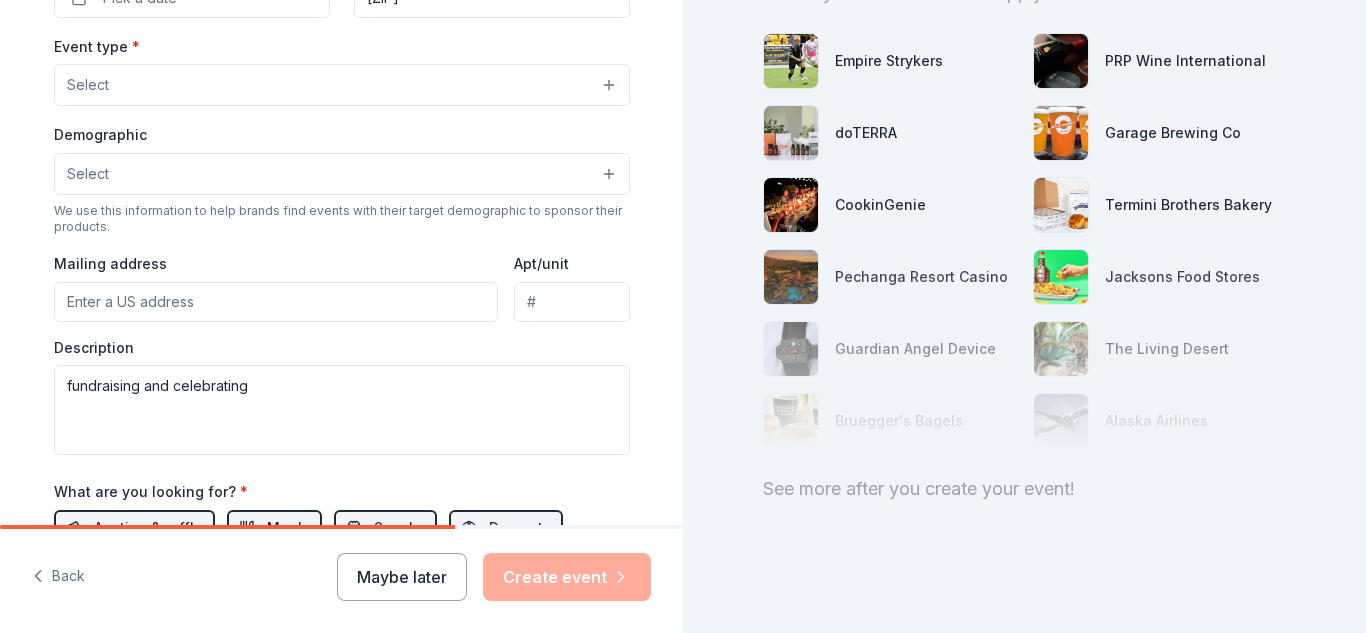 click on "Mailing address" at bounding box center (276, 302) 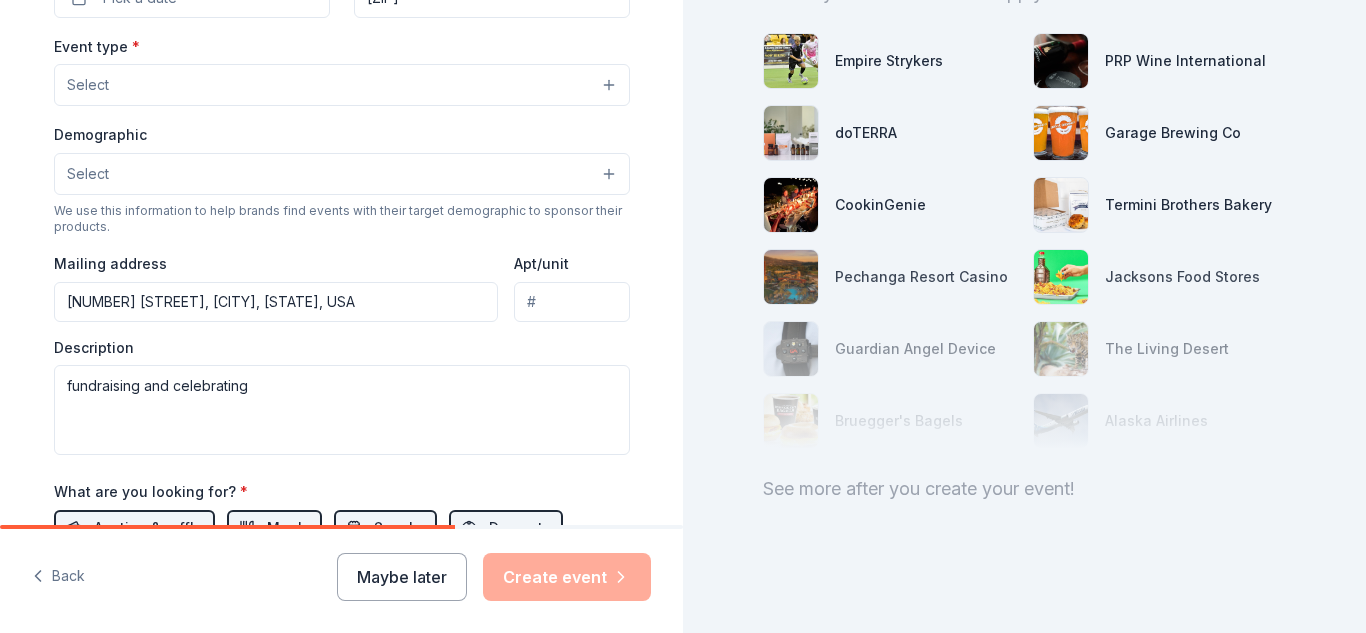 type on "8412 Jimson Avenue, California City, CA, 93505" 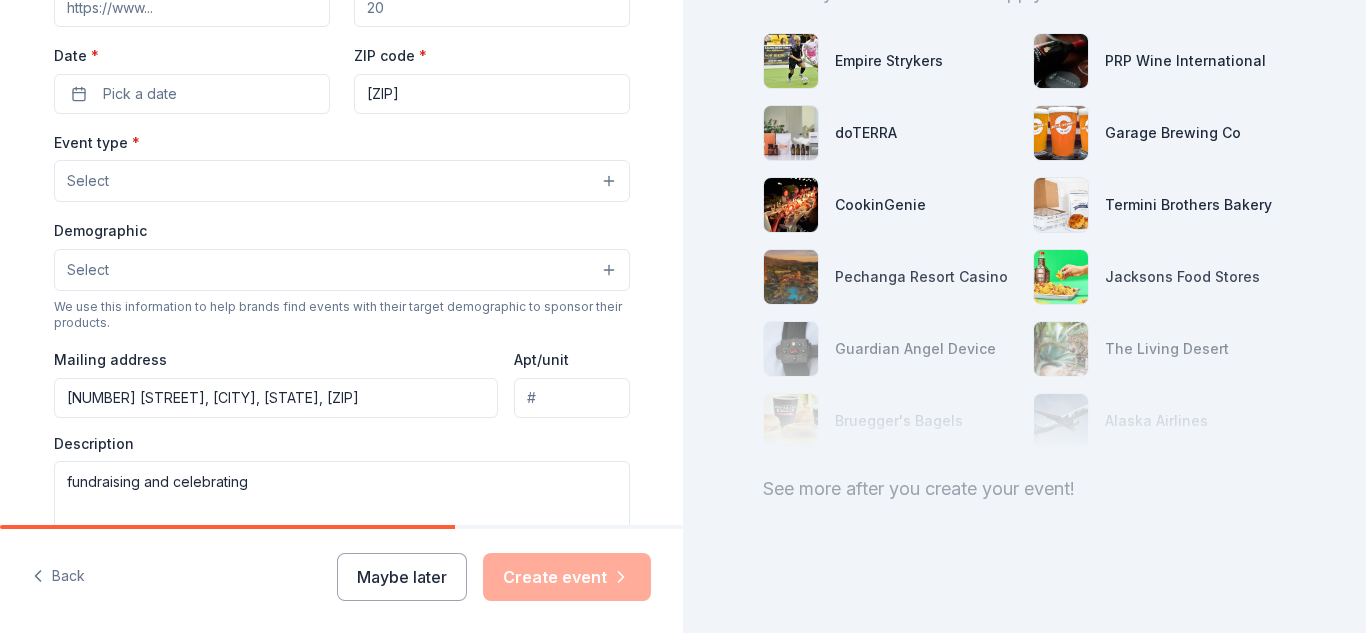 scroll, scrollTop: 440, scrollLeft: 0, axis: vertical 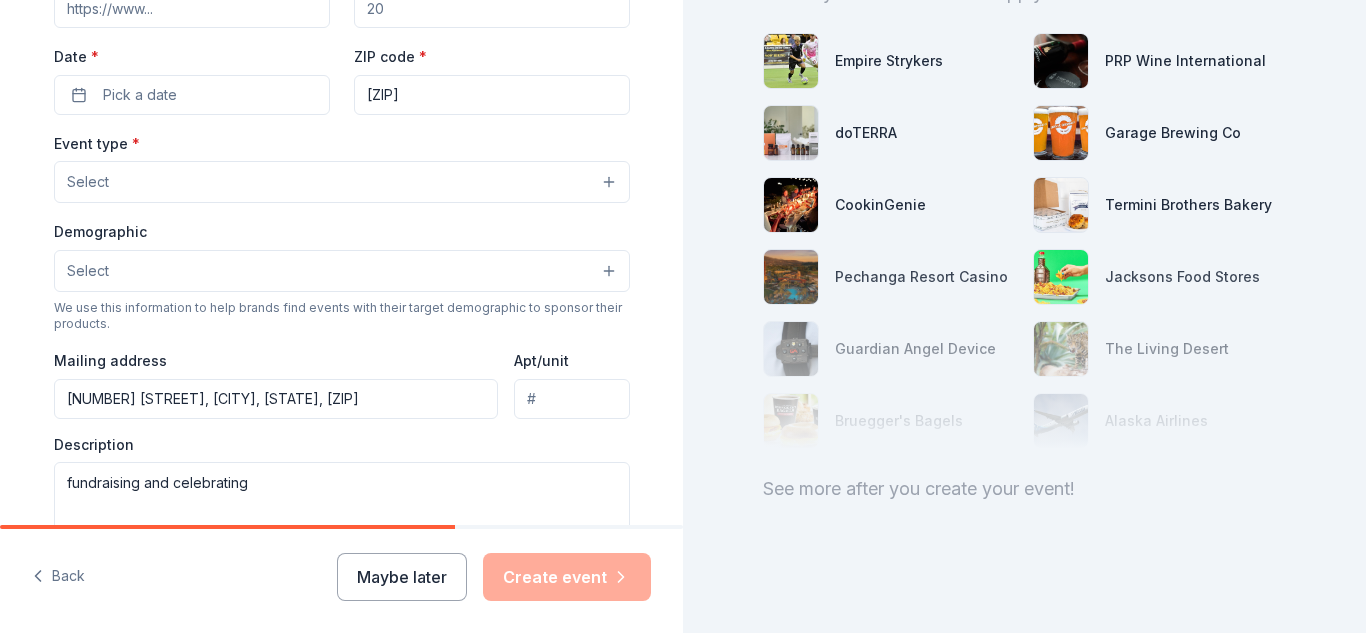 click on "Select" at bounding box center [342, 271] 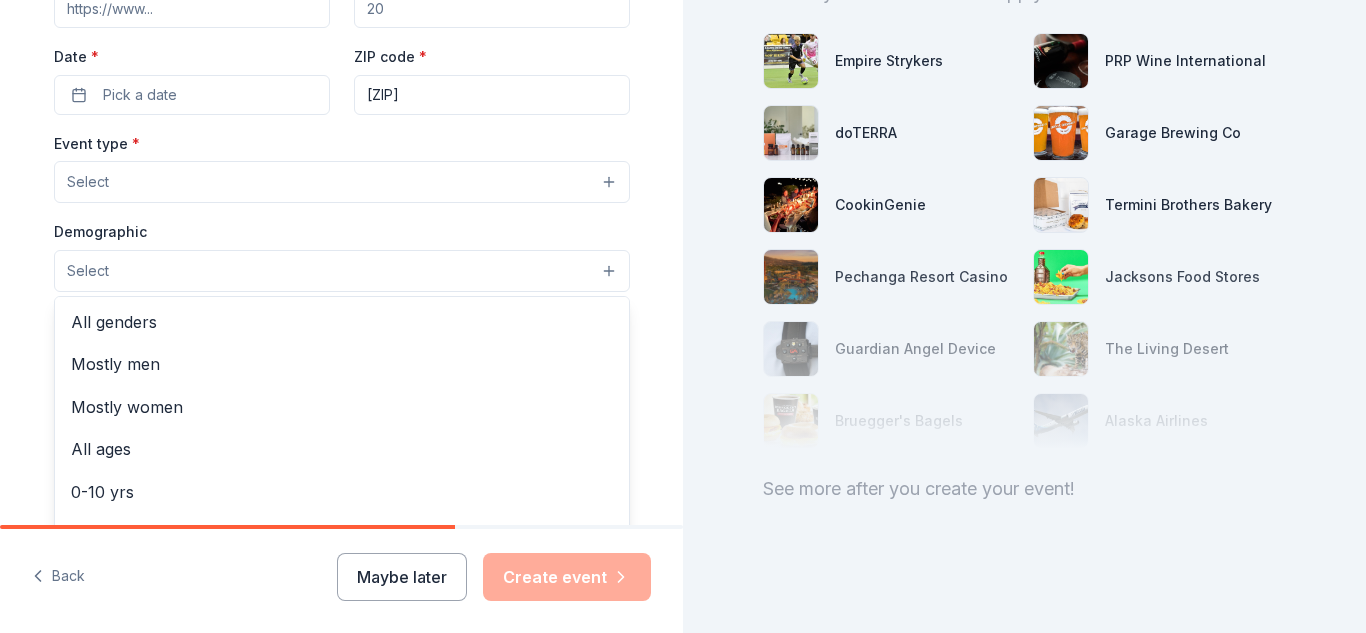 click on "All genders" at bounding box center (342, 322) 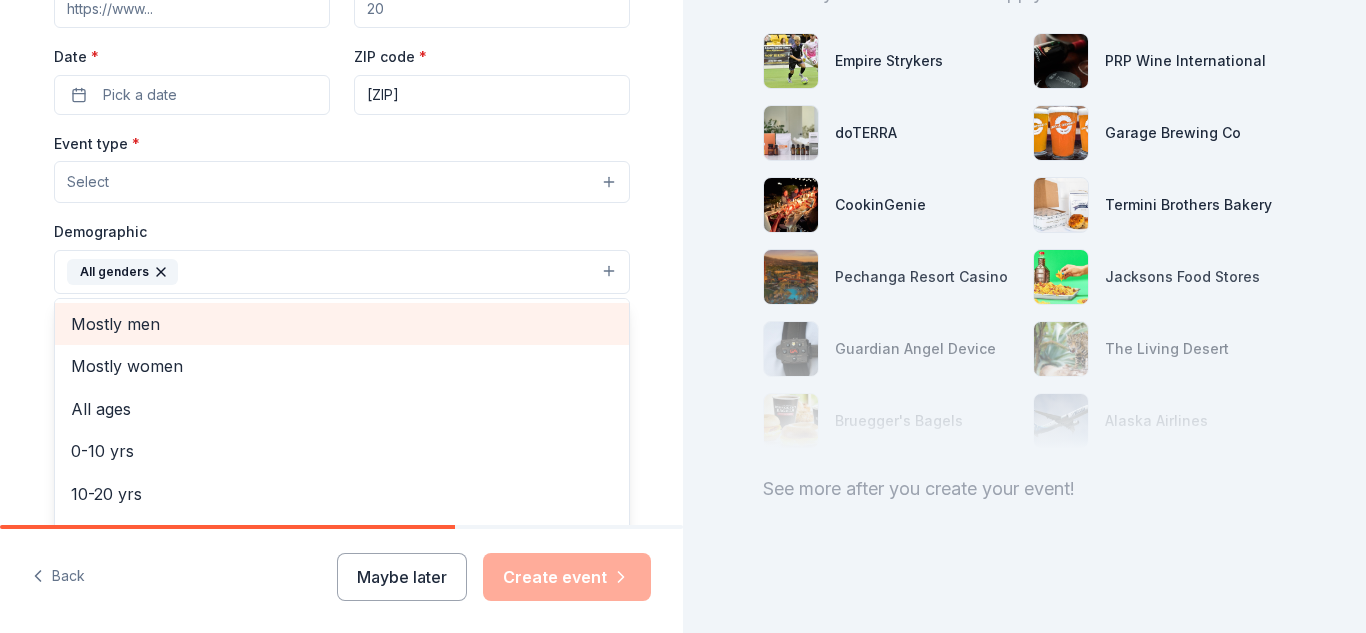 click on "All ages" at bounding box center (342, 409) 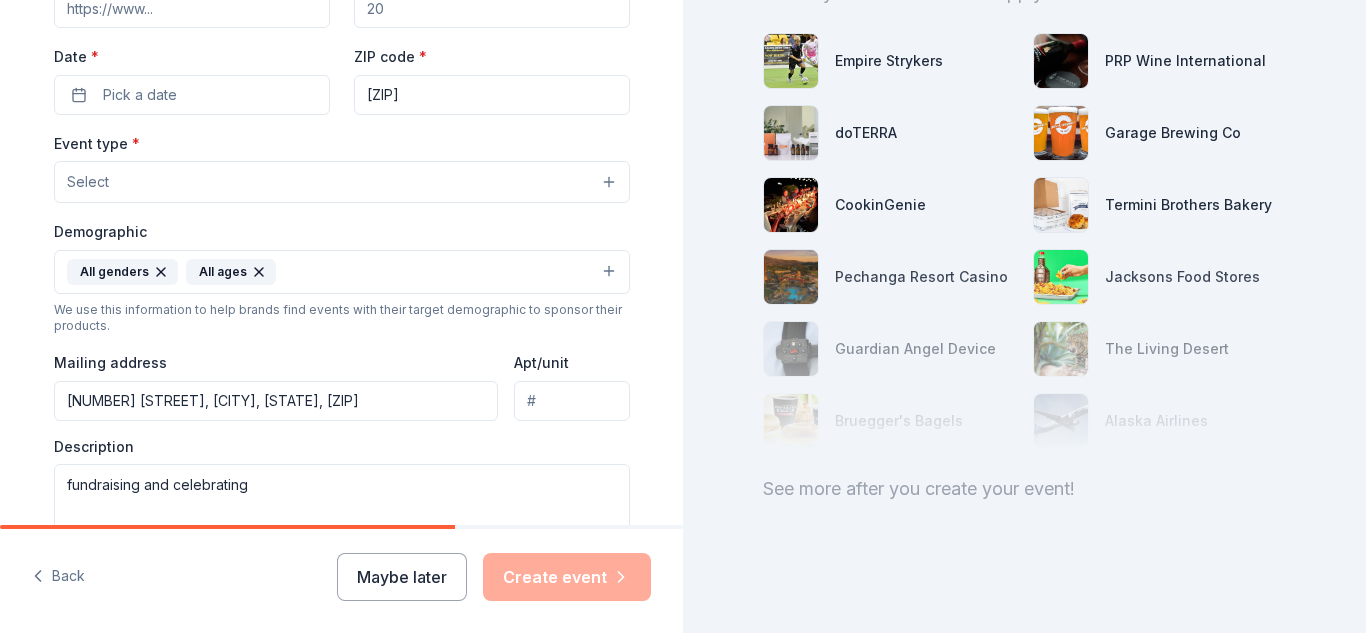 click on "Select" at bounding box center [342, 182] 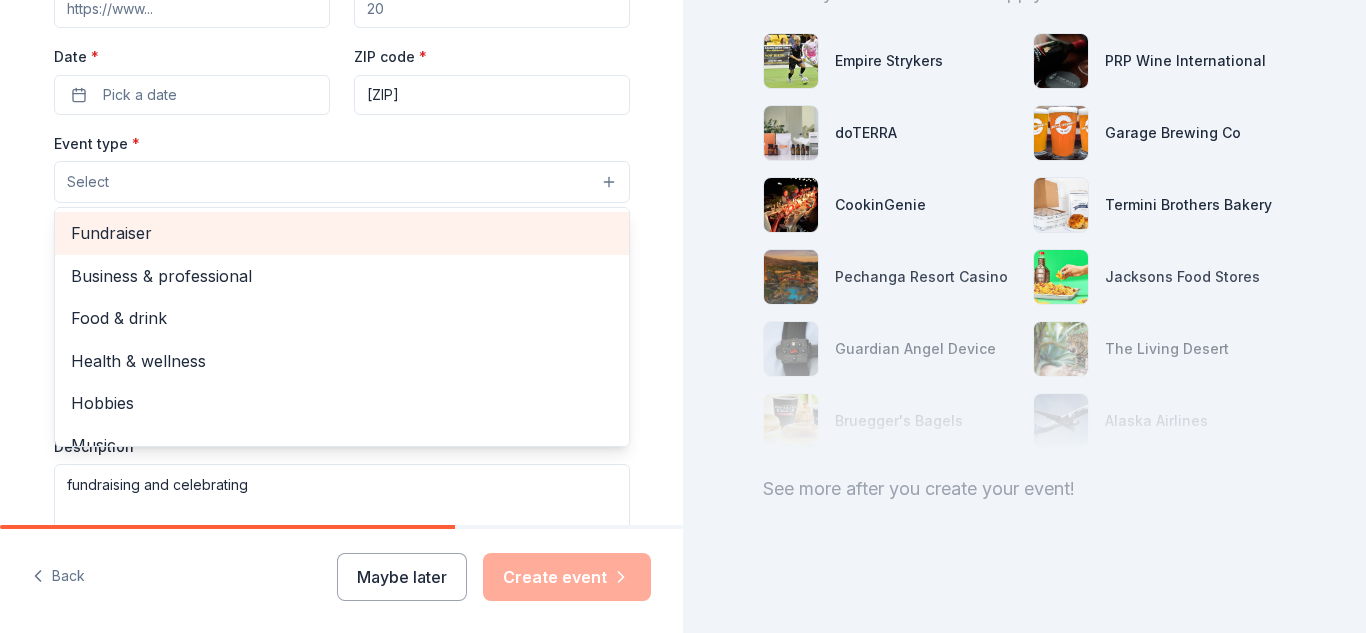 click on "Fundraiser" at bounding box center (342, 233) 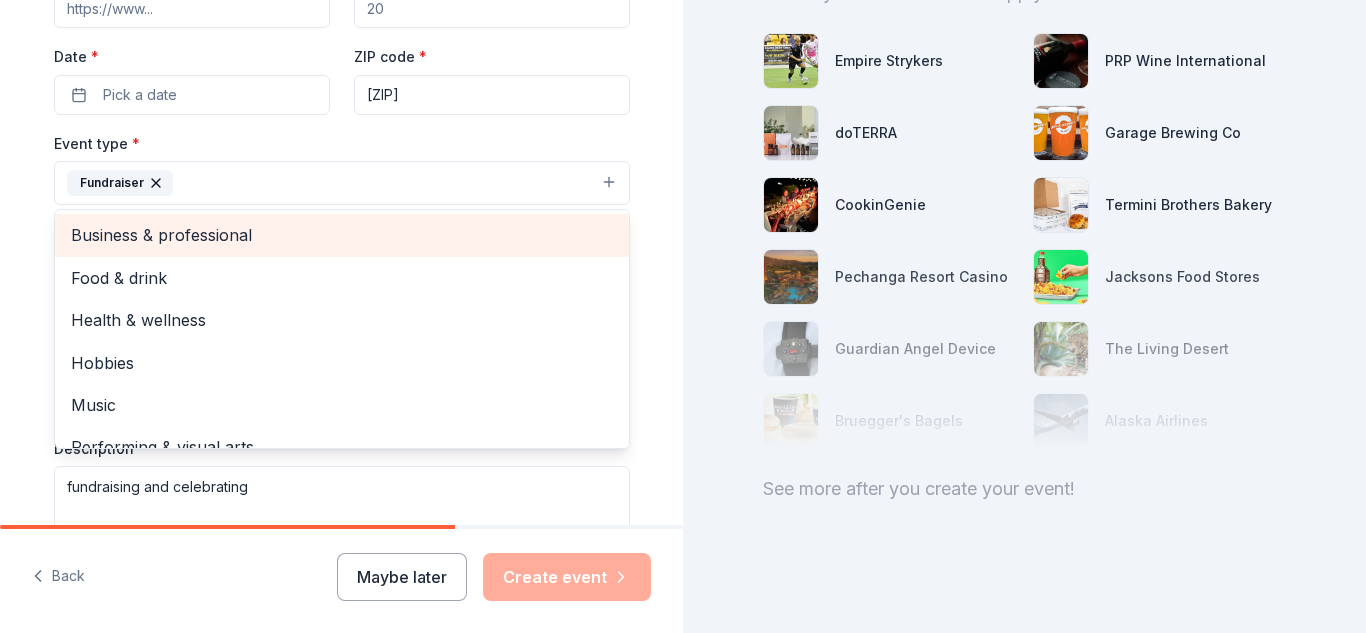 click on "Food & drink" at bounding box center (342, 278) 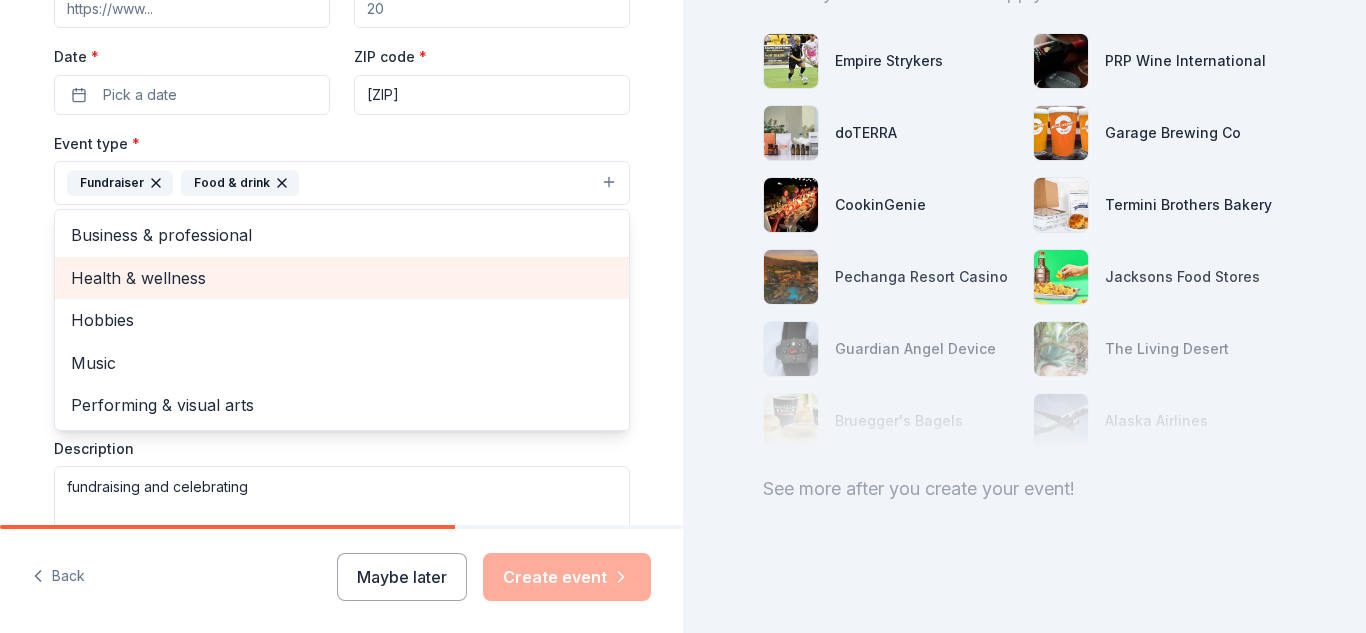 click on "Music" at bounding box center (342, 363) 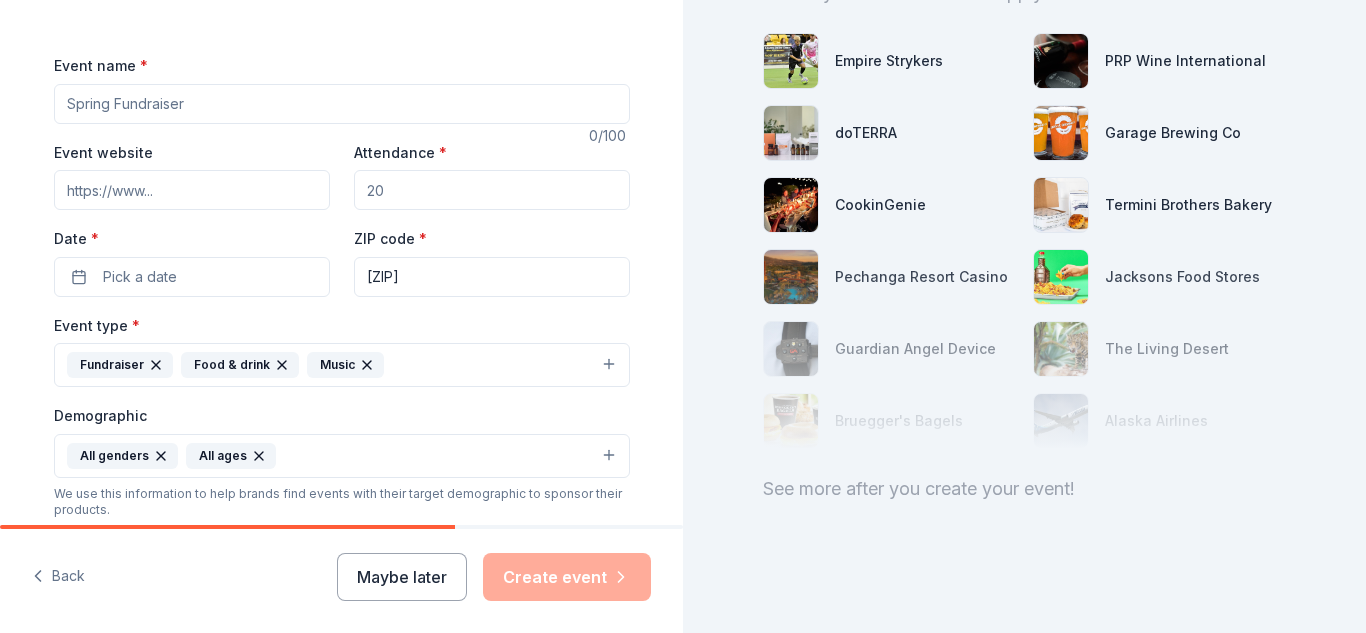 scroll, scrollTop: 254, scrollLeft: 0, axis: vertical 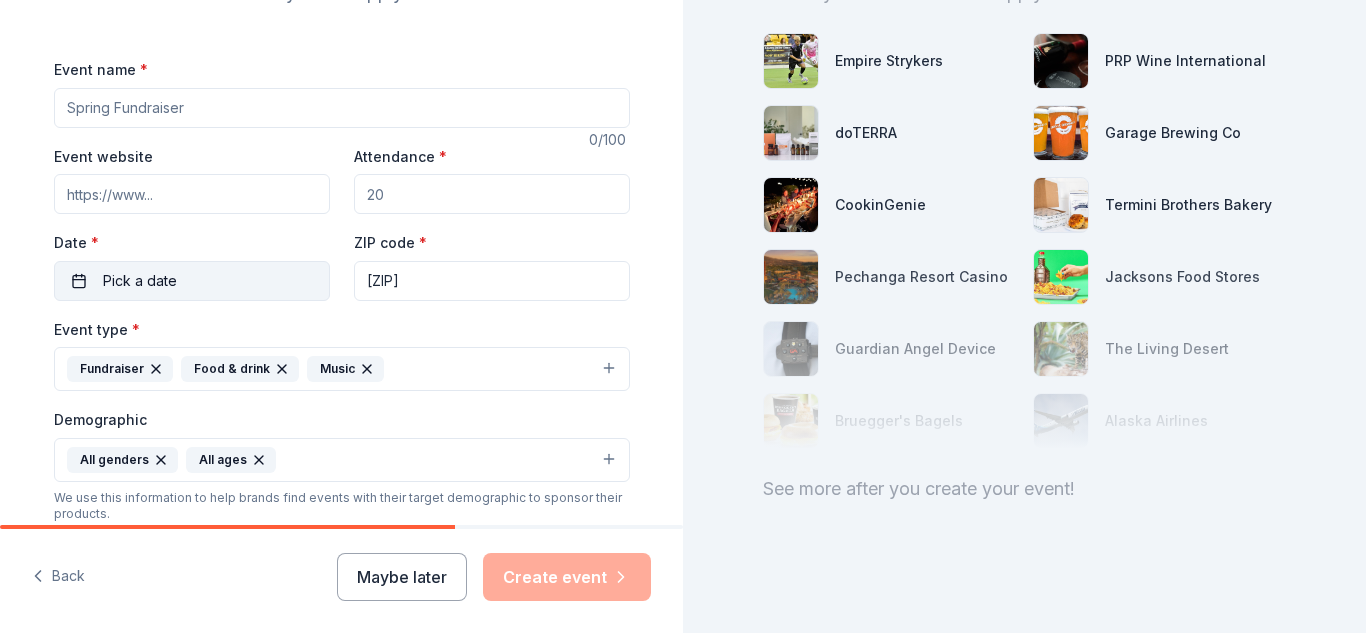 click on "Pick a date" at bounding box center [192, 281] 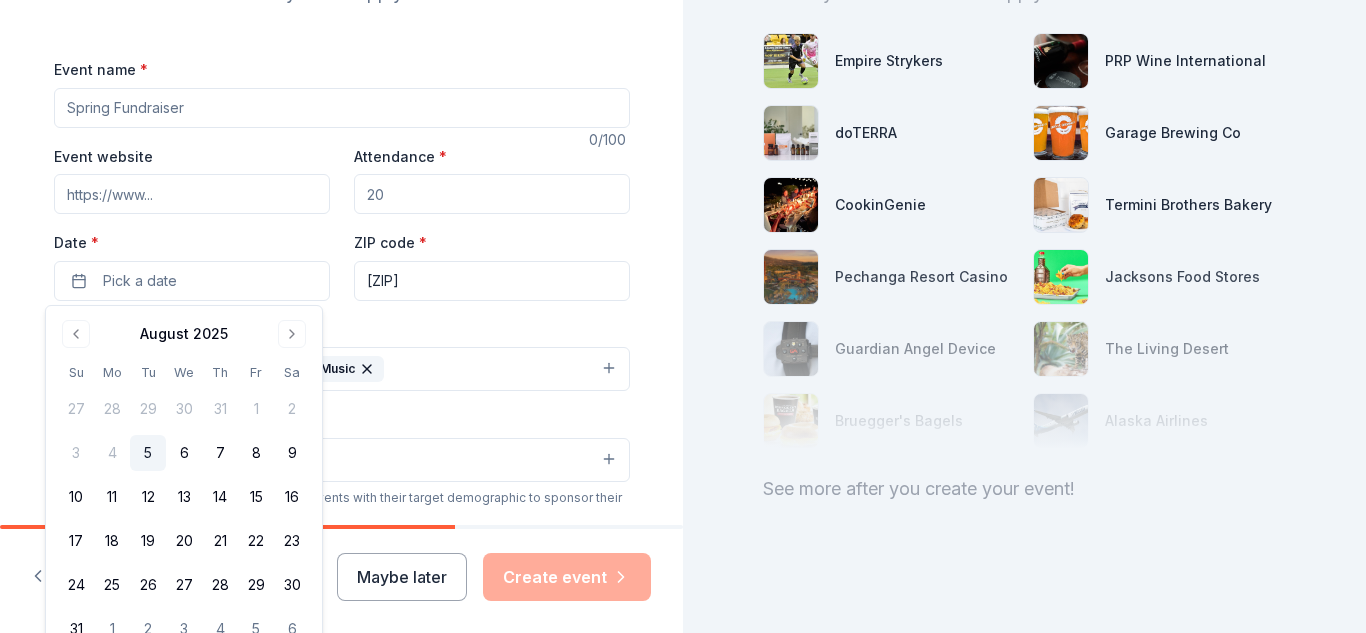 click on "August 2025" at bounding box center [184, 332] 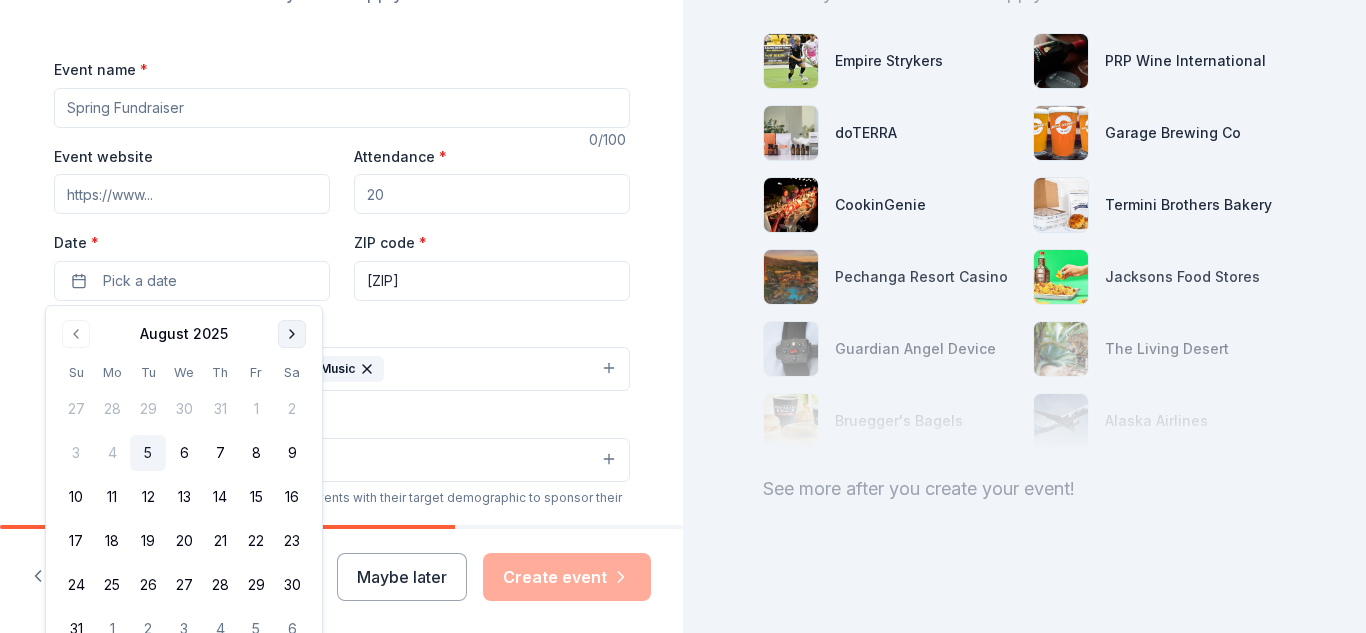 click at bounding box center [292, 334] 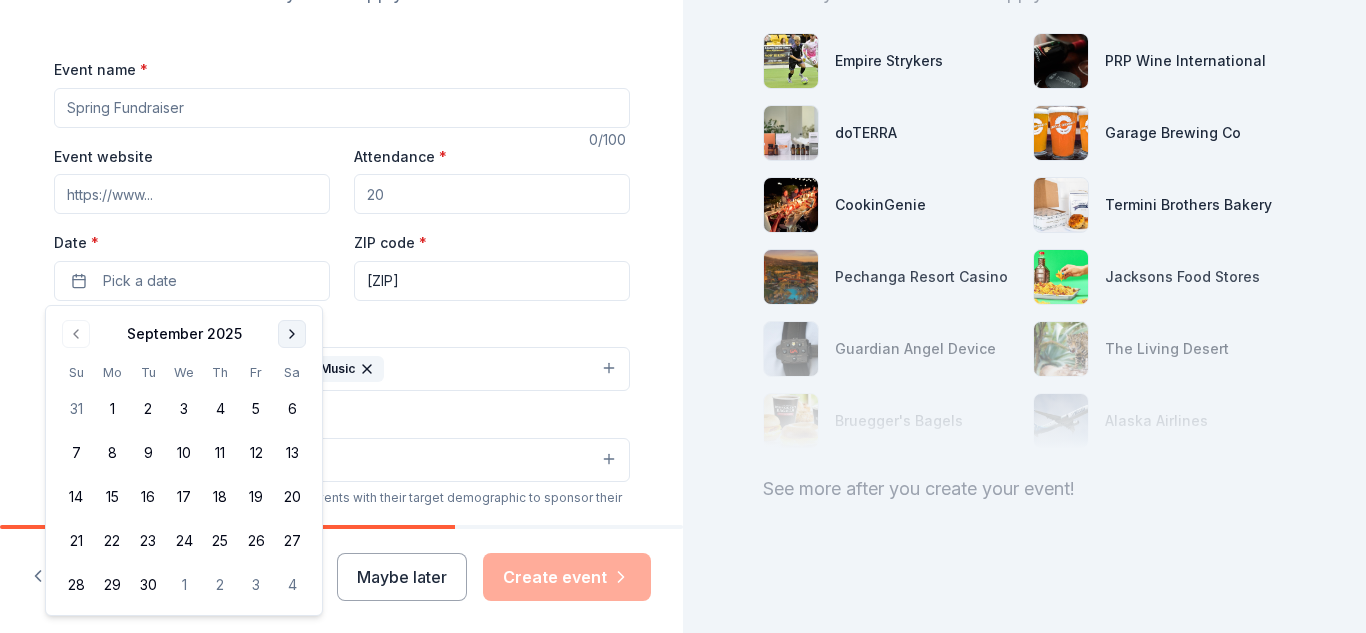 click at bounding box center [292, 334] 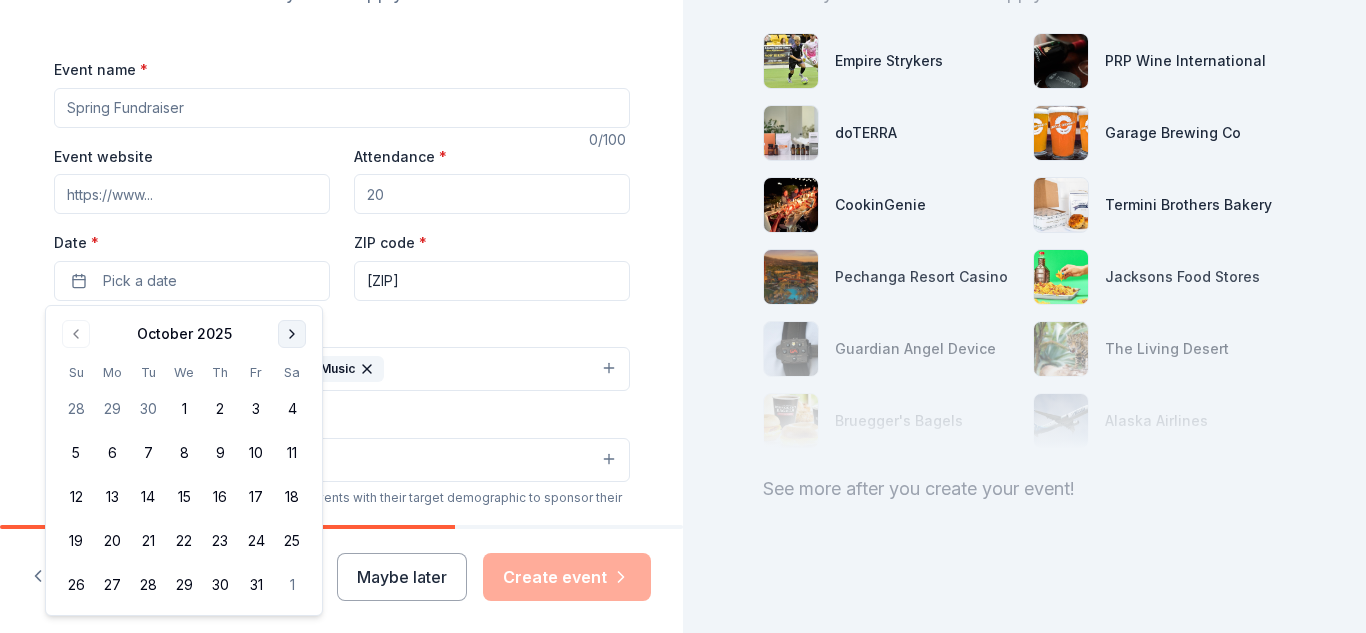click at bounding box center (292, 334) 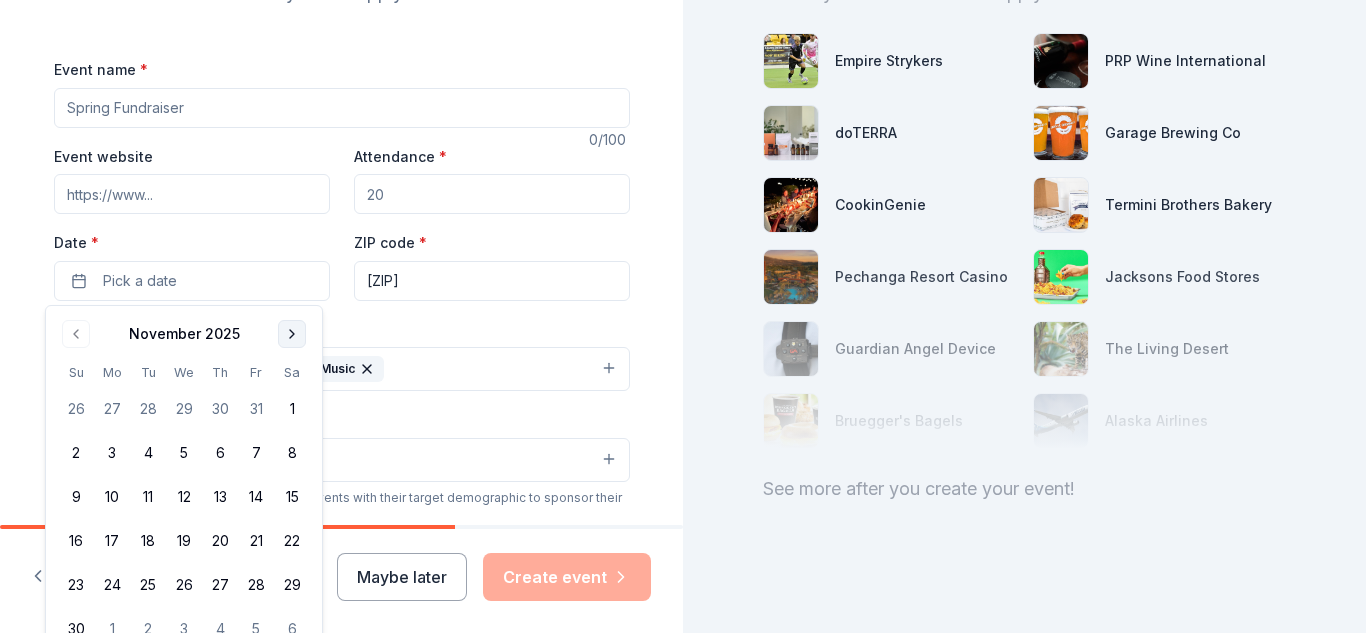click at bounding box center (292, 334) 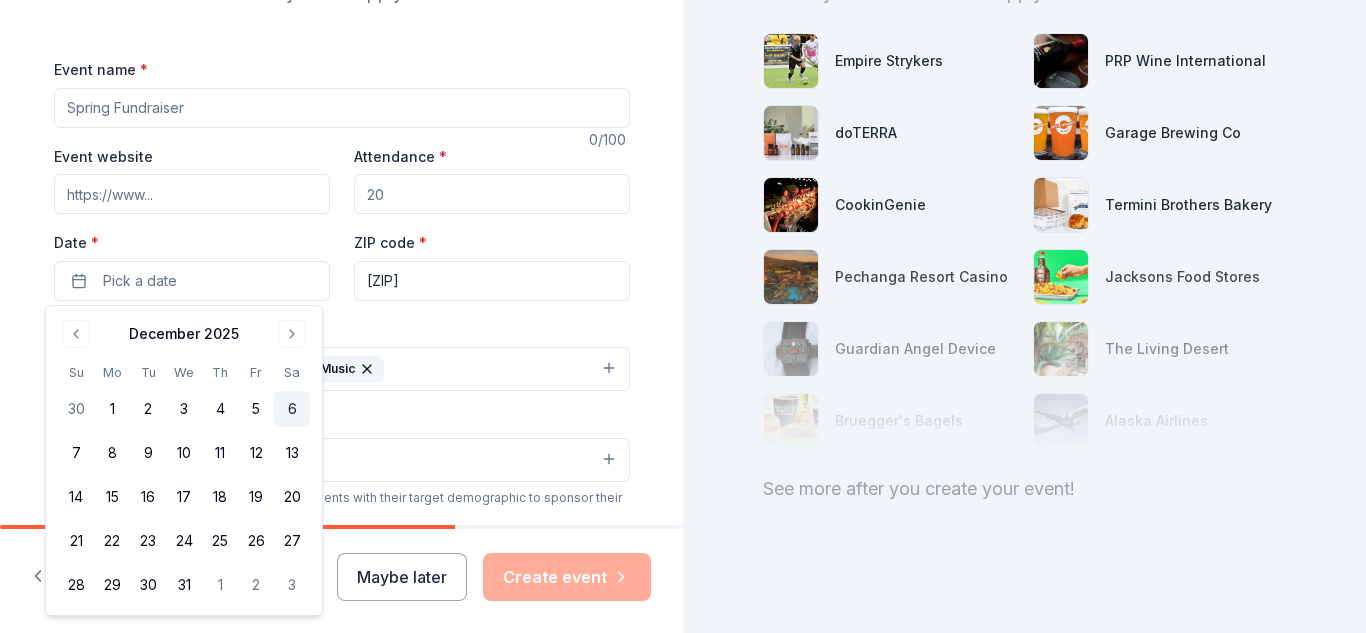 click on "6" at bounding box center [292, 409] 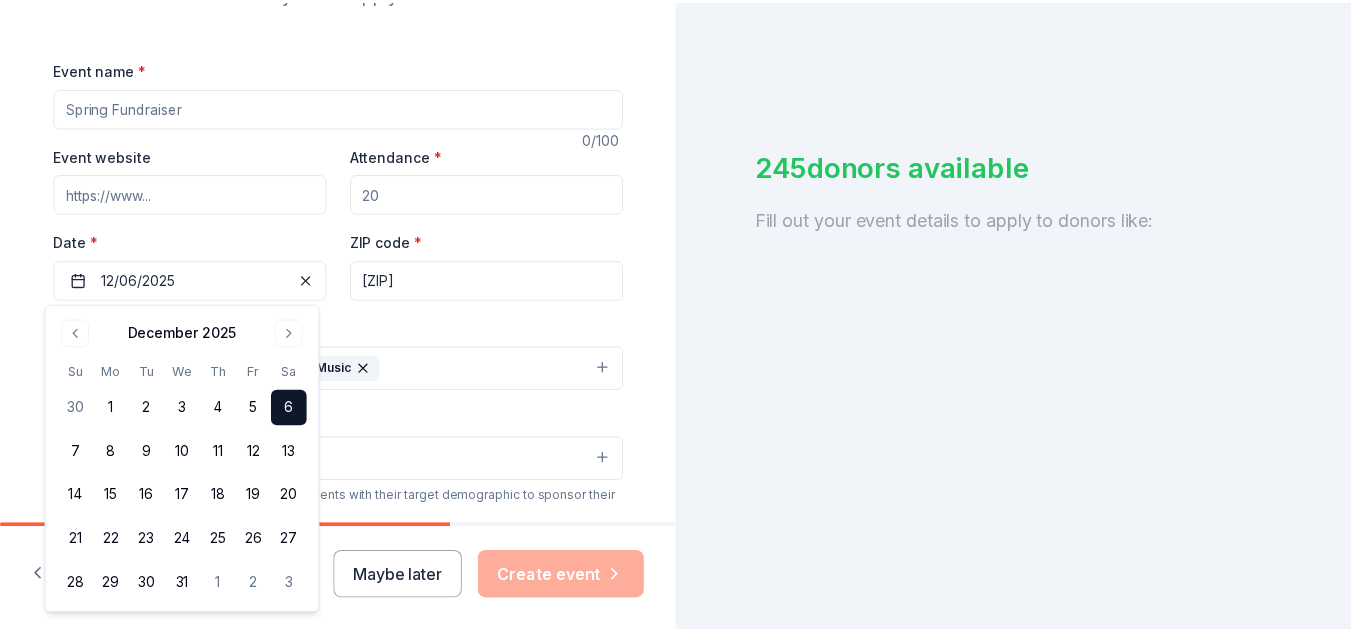 scroll, scrollTop: 256, scrollLeft: 0, axis: vertical 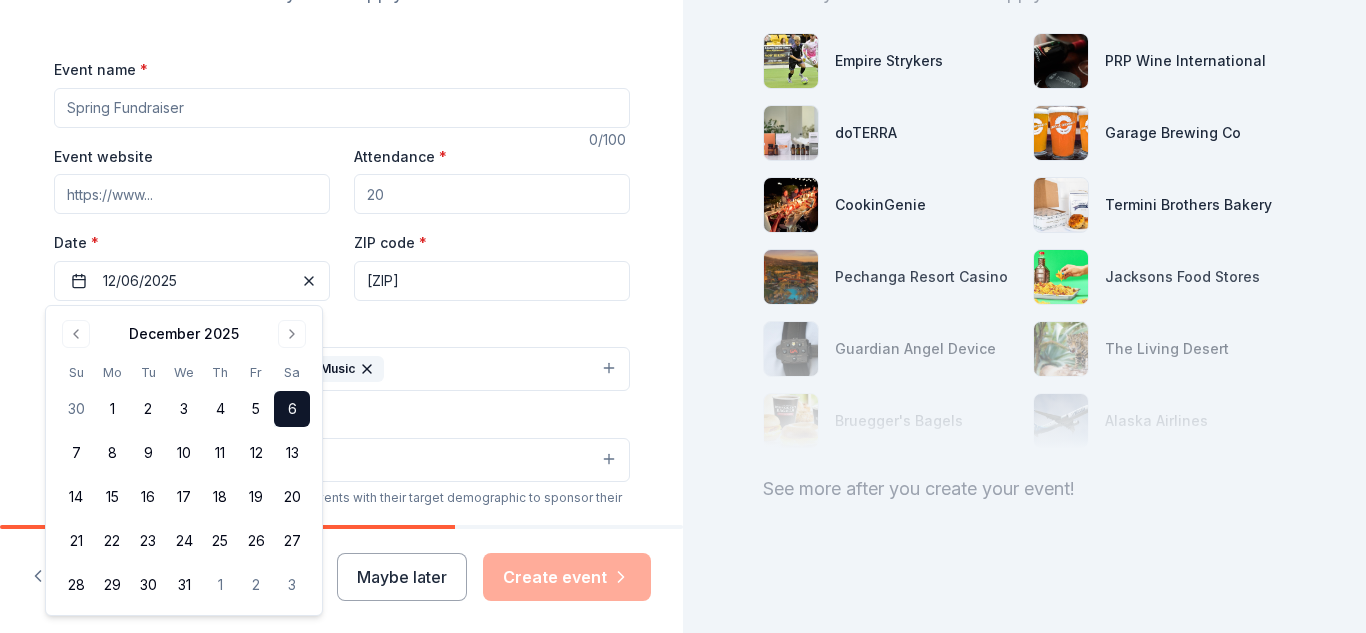 click on "Attendance *" at bounding box center [492, 194] 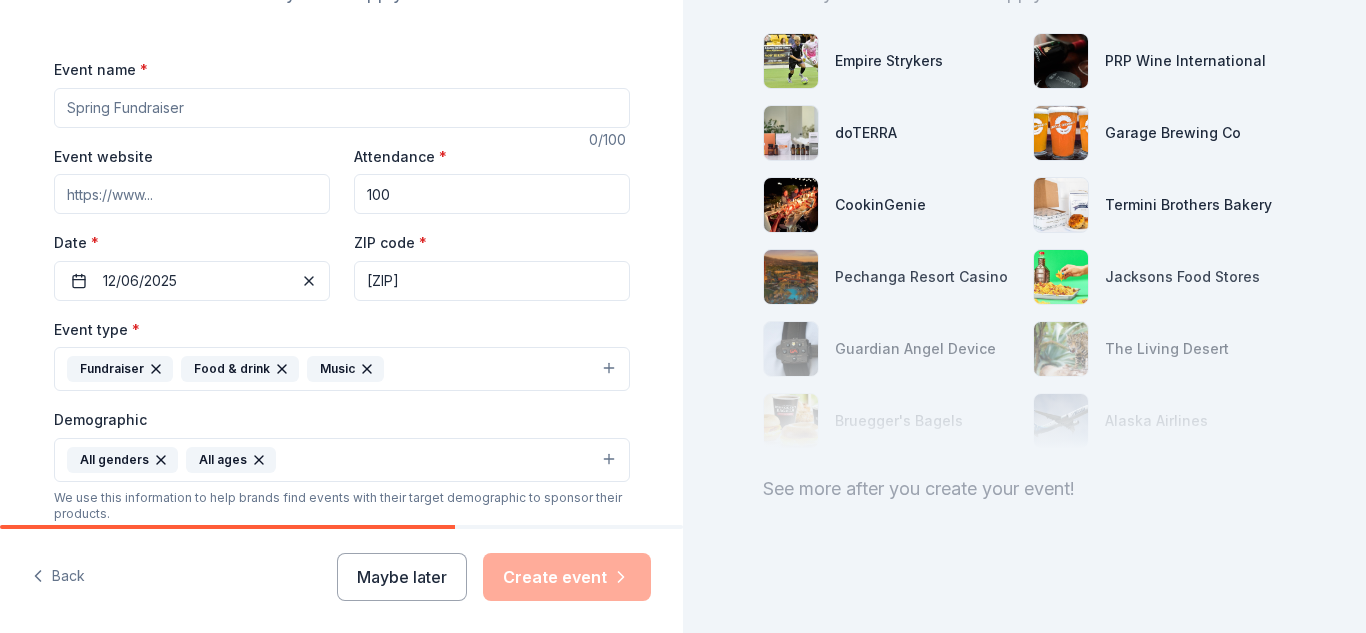 type on "100" 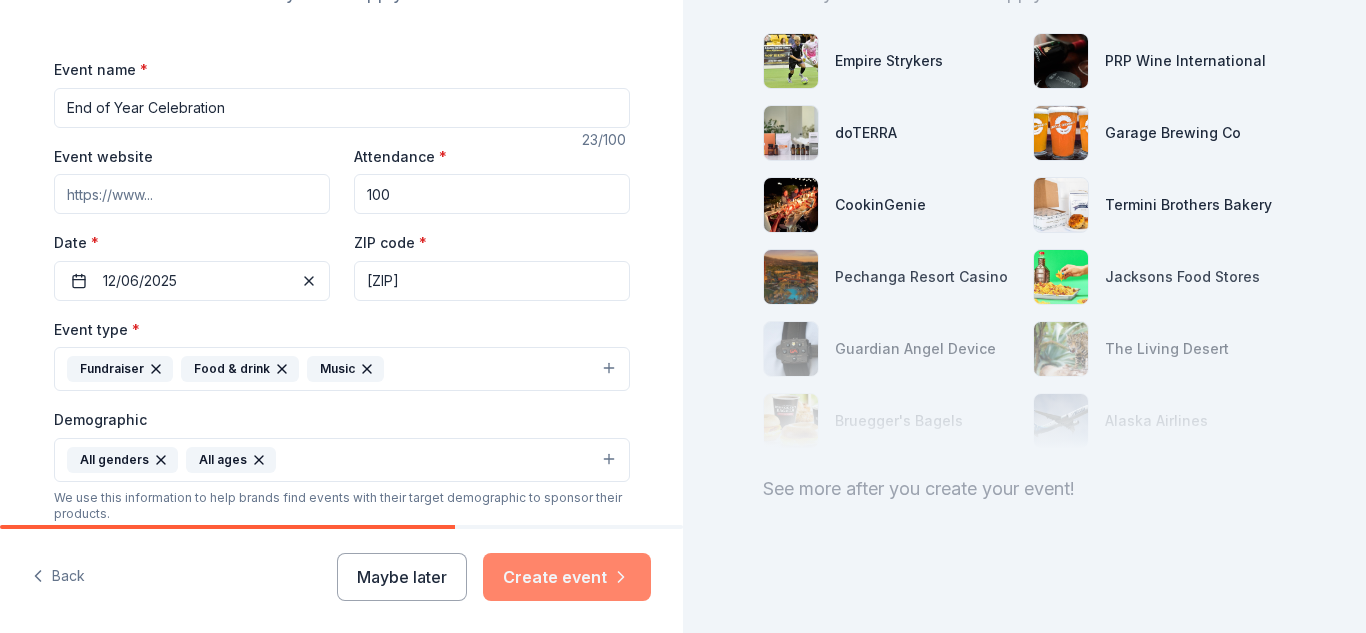 type on "End of Year Celebration" 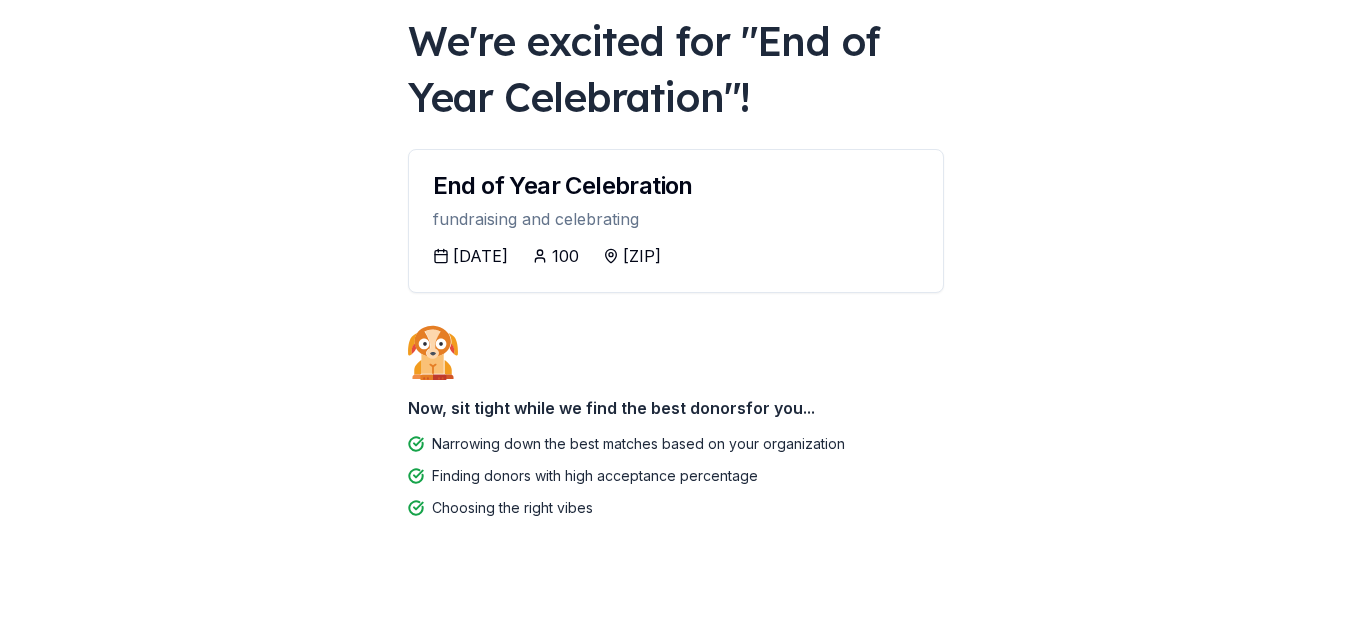 scroll, scrollTop: 132, scrollLeft: 0, axis: vertical 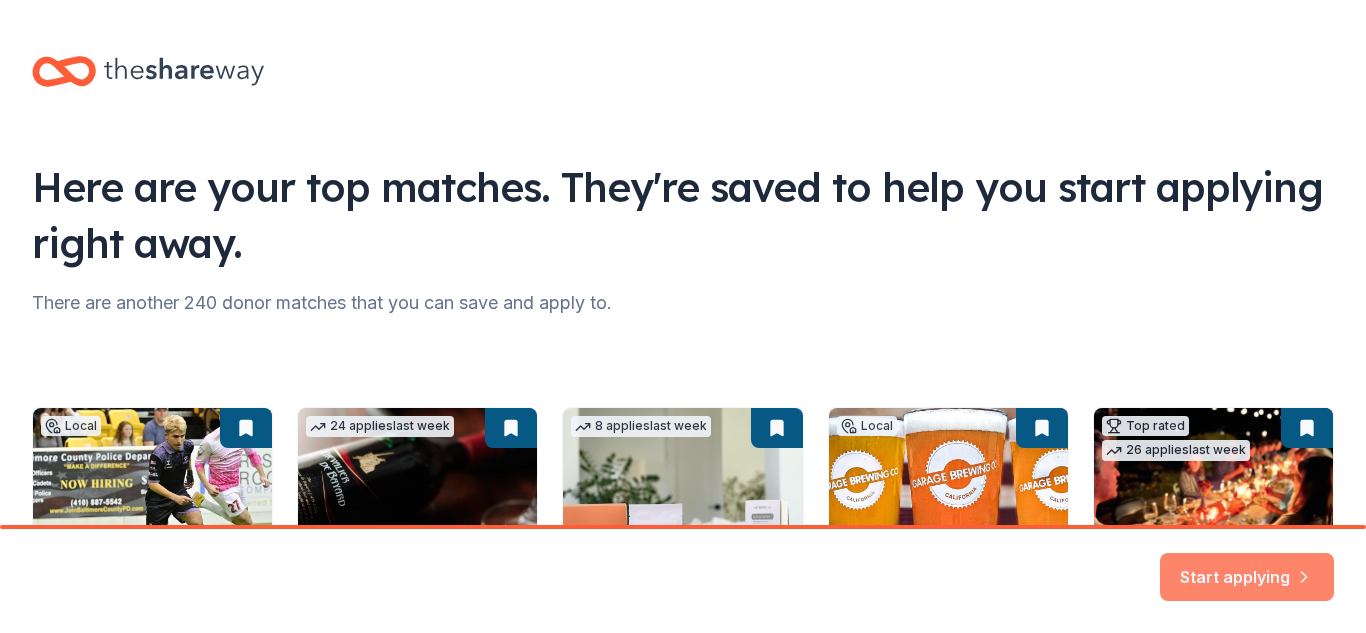 click on "Start applying" at bounding box center [1247, 565] 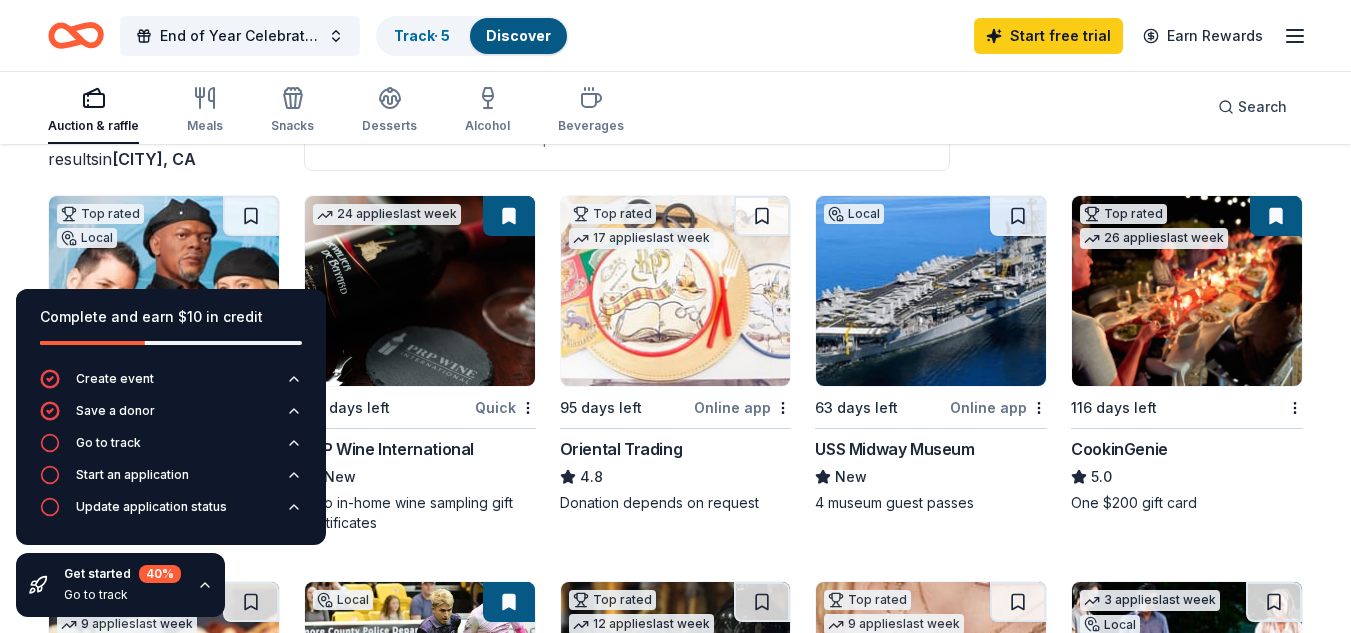 scroll, scrollTop: 132, scrollLeft: 0, axis: vertical 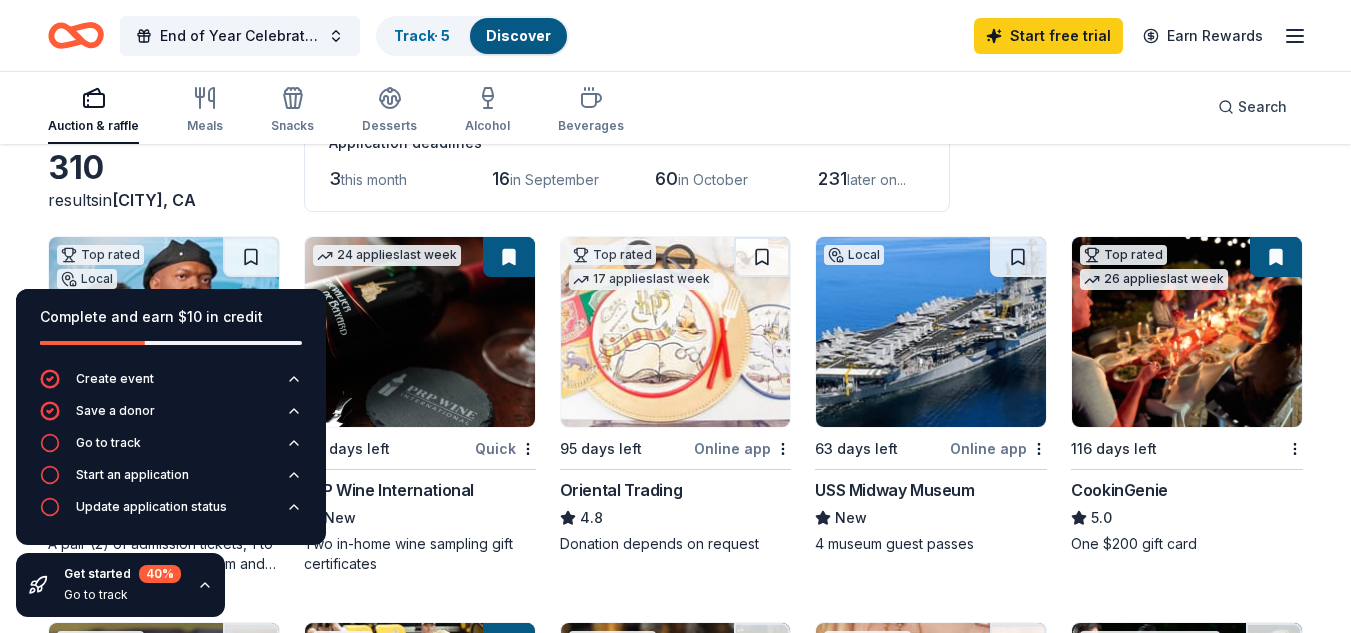 click on "Get started 40 %" at bounding box center [122, 574] 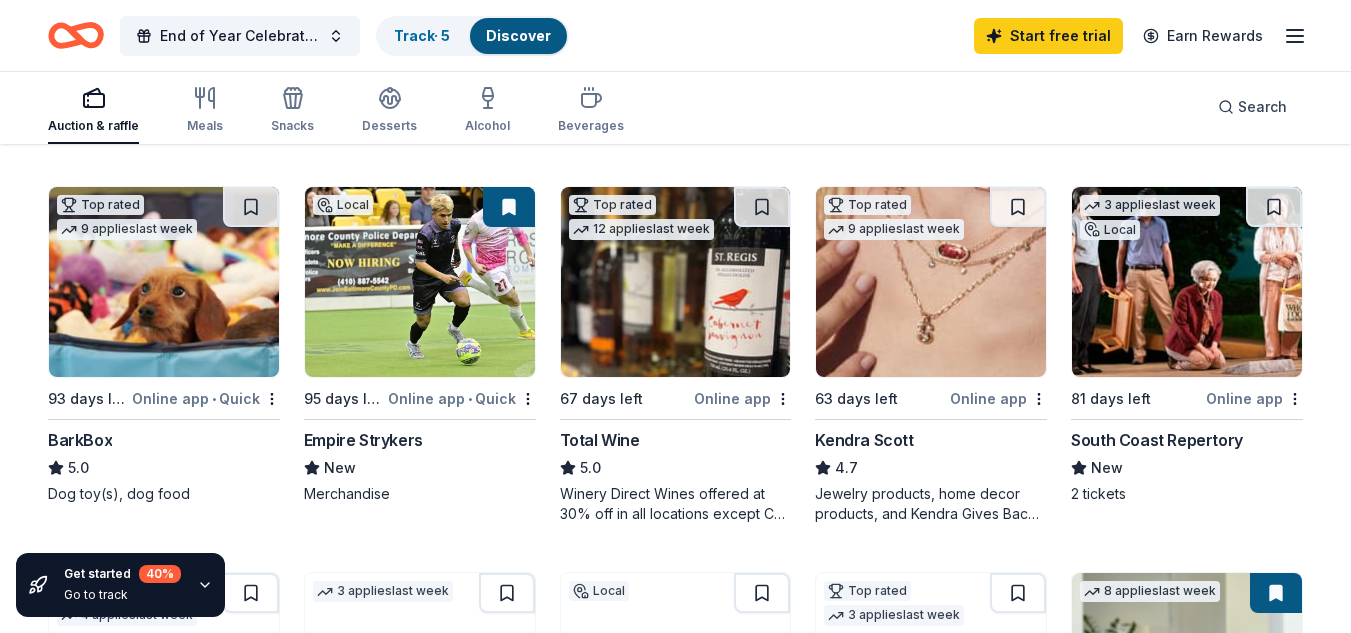 scroll, scrollTop: 573, scrollLeft: 0, axis: vertical 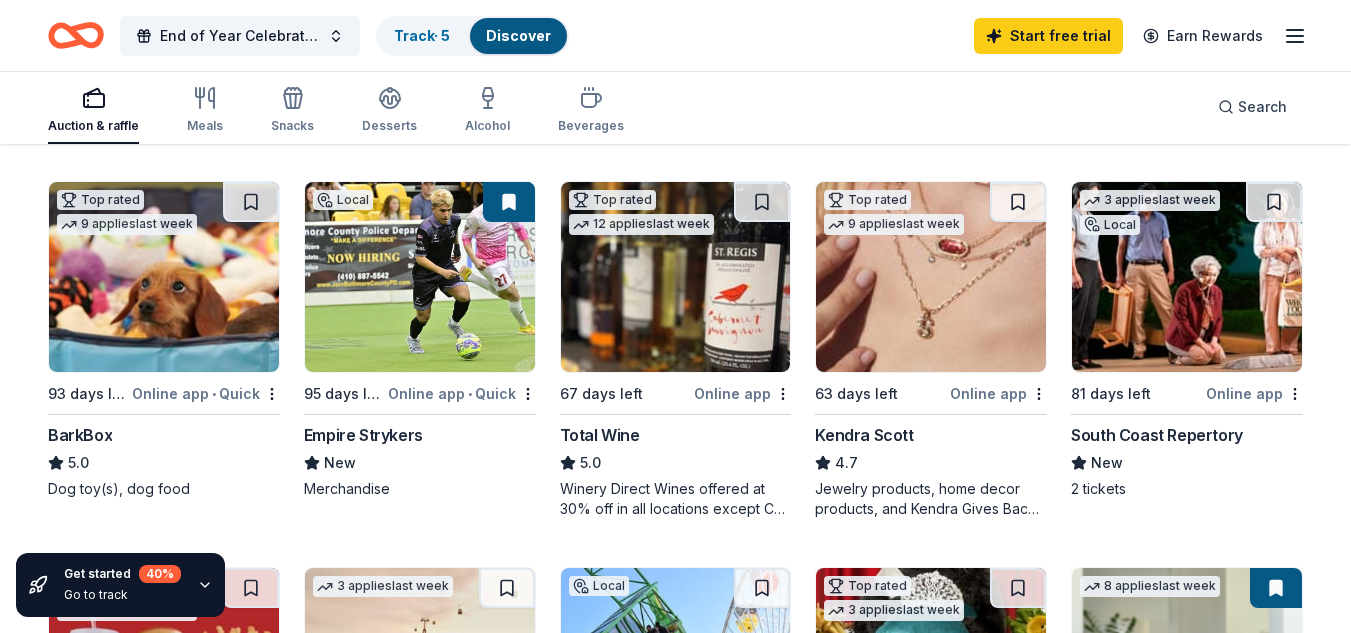 click at bounding box center [931, 277] 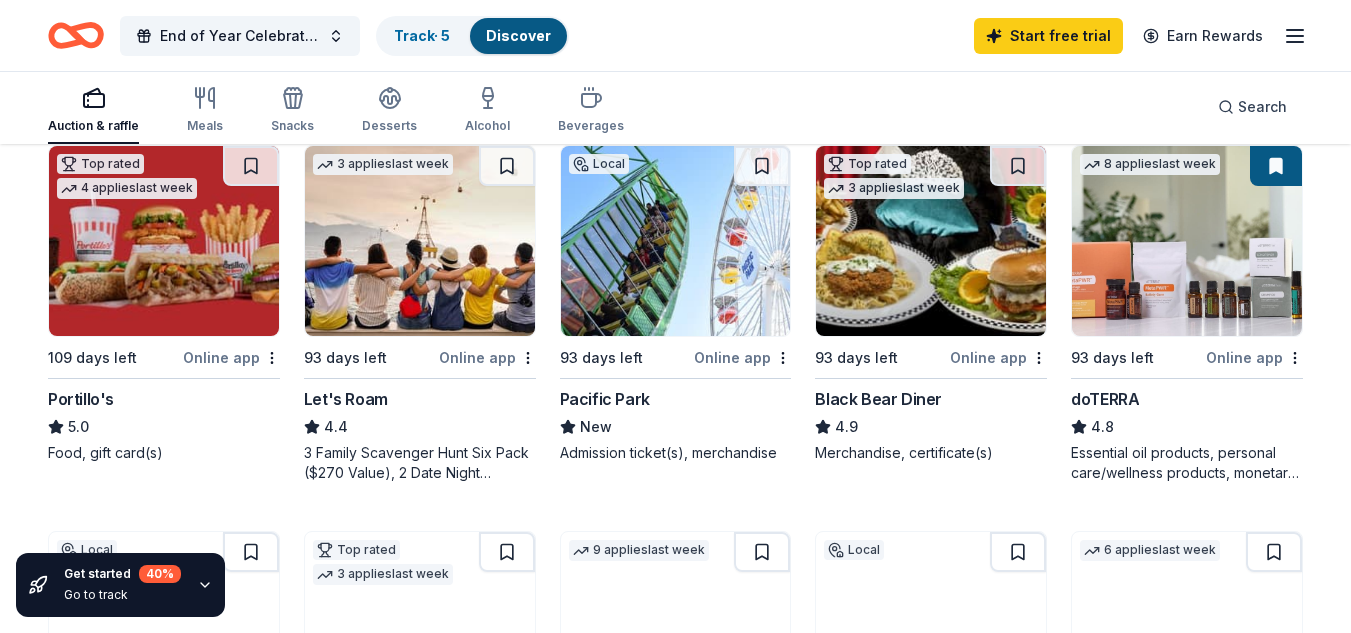 scroll, scrollTop: 1000, scrollLeft: 0, axis: vertical 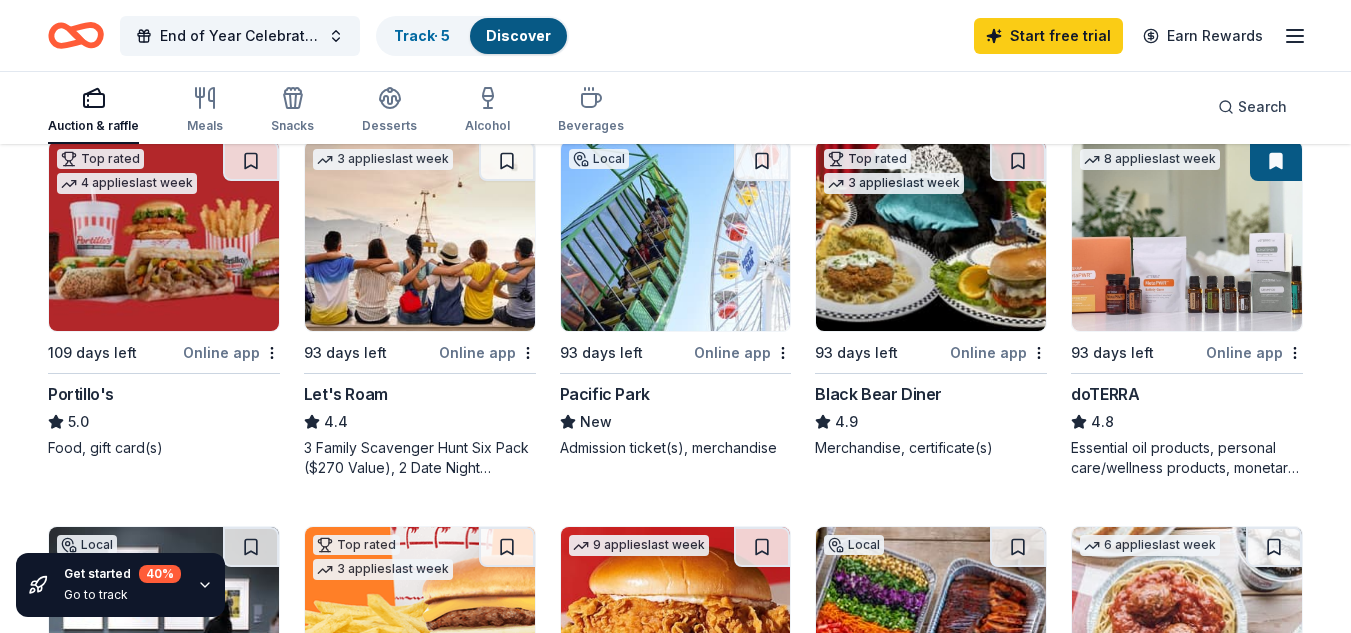 click at bounding box center [420, 236] 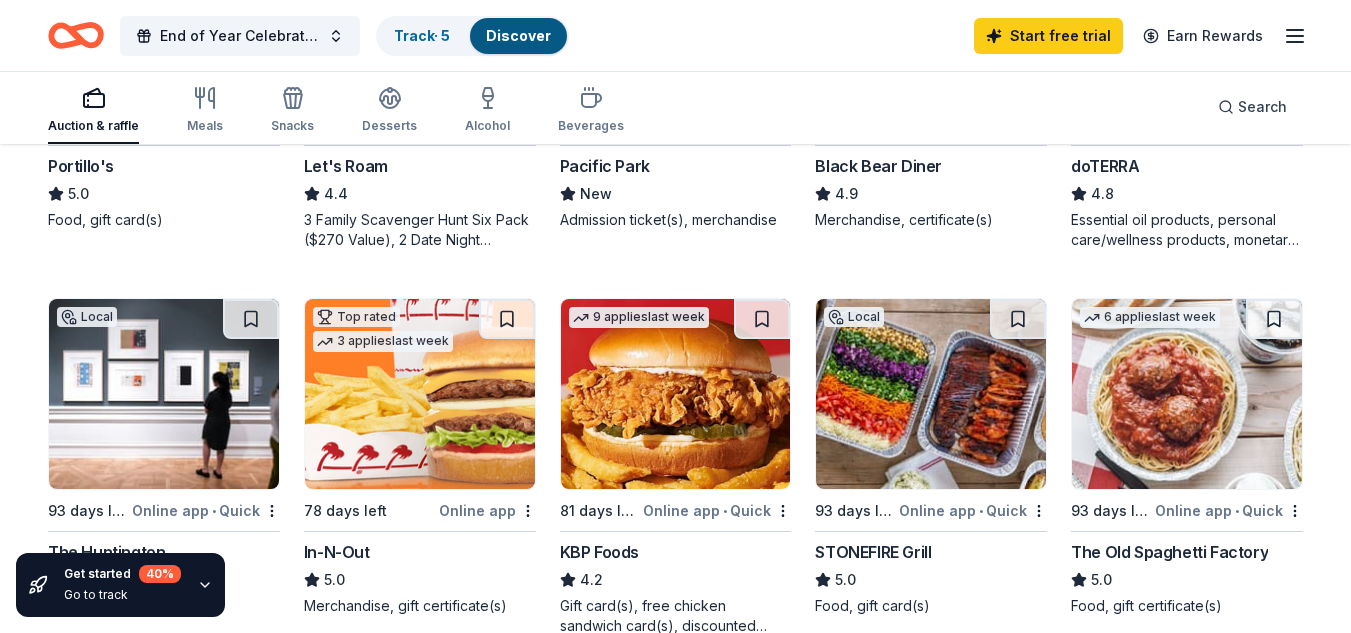 scroll, scrollTop: 1264, scrollLeft: 0, axis: vertical 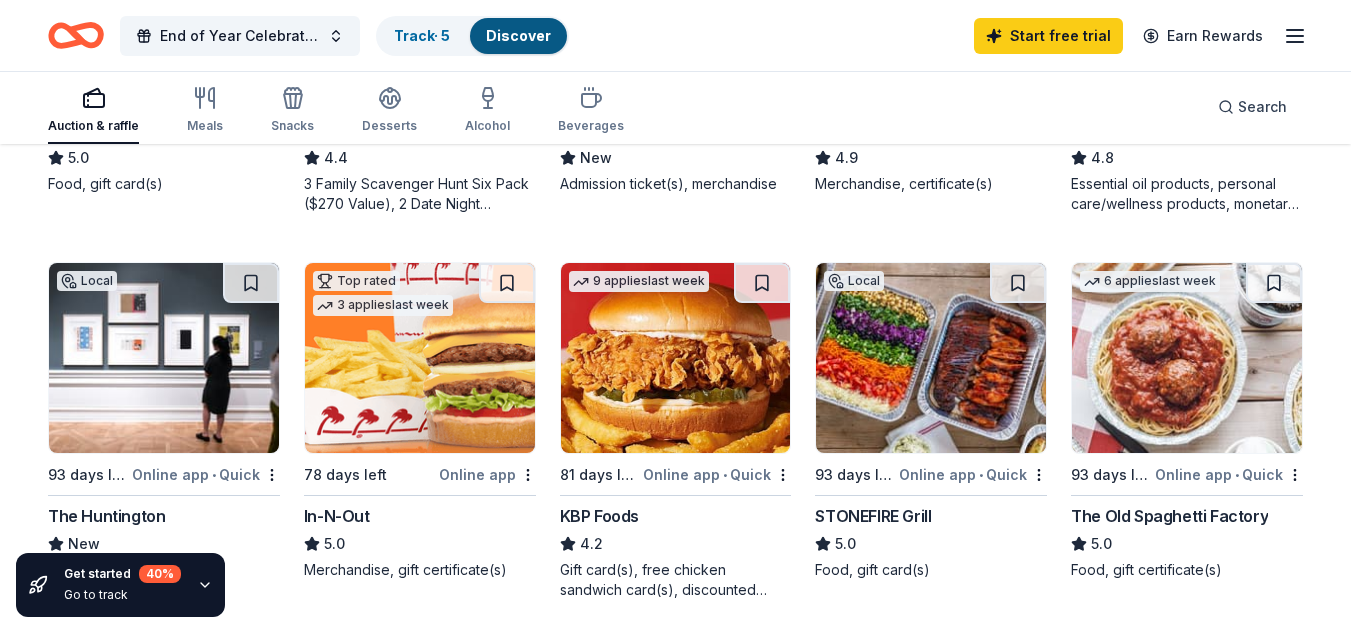 click at bounding box center (420, 358) 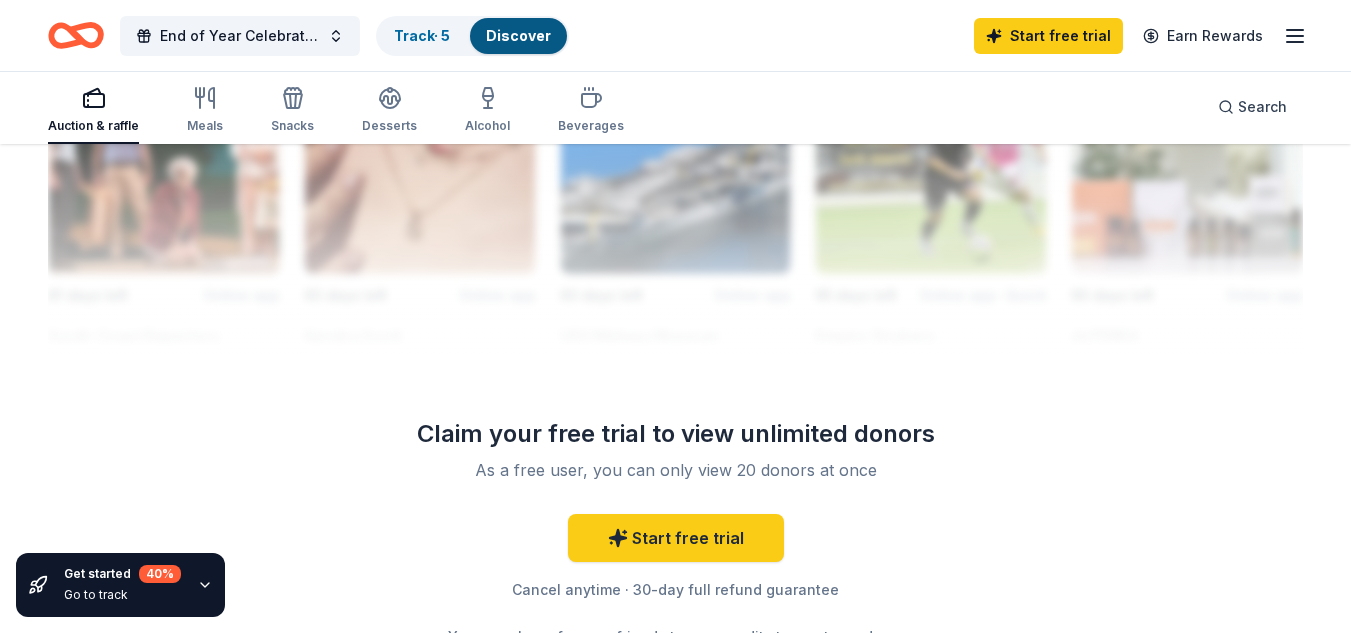 scroll, scrollTop: 1971, scrollLeft: 0, axis: vertical 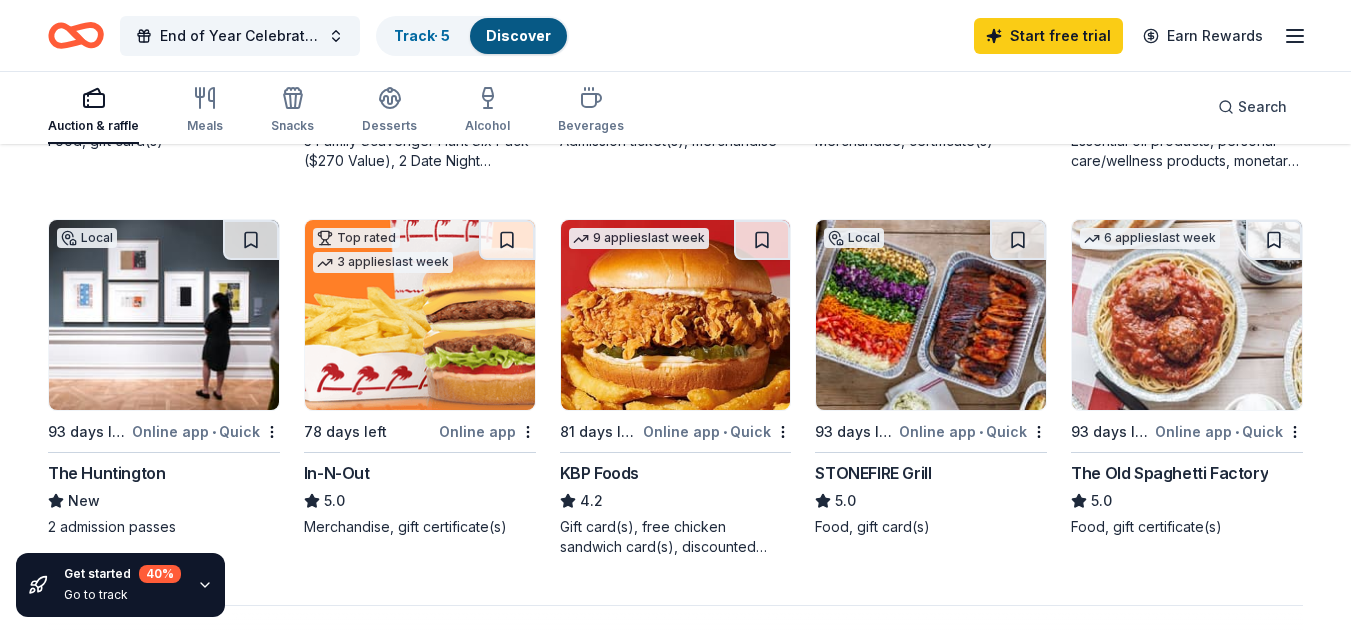 click at bounding box center (1187, 315) 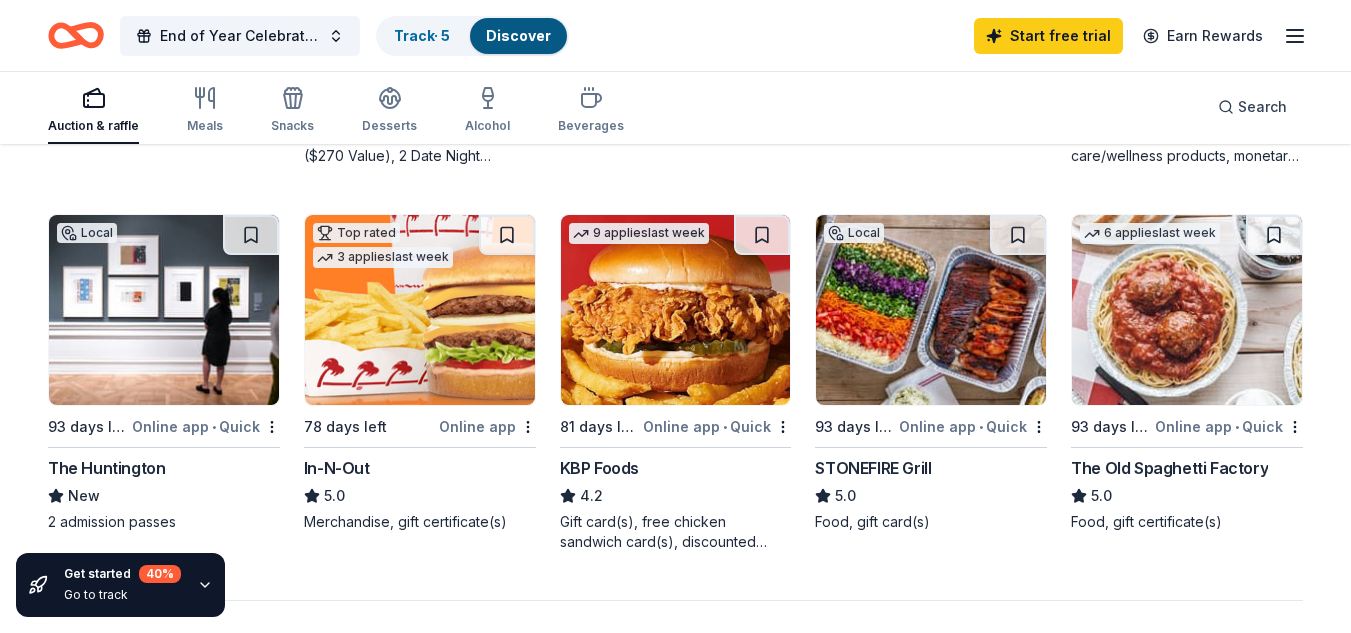 scroll, scrollTop: 1285, scrollLeft: 0, axis: vertical 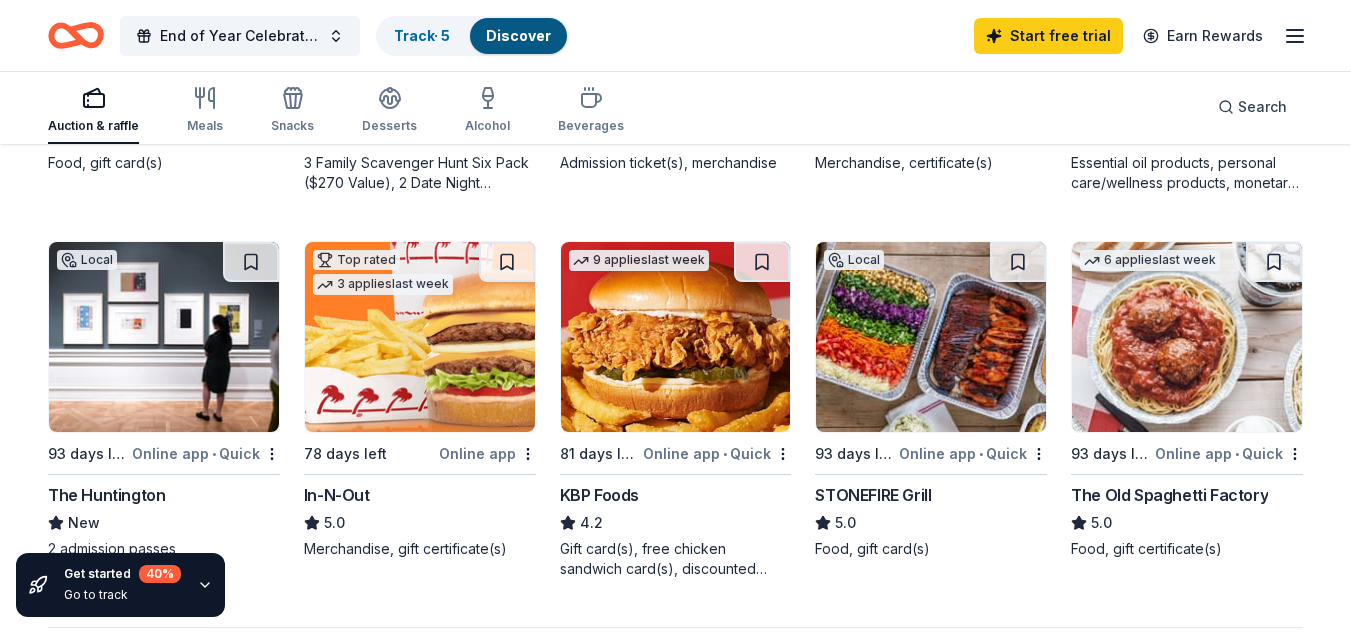 click at bounding box center [676, 337] 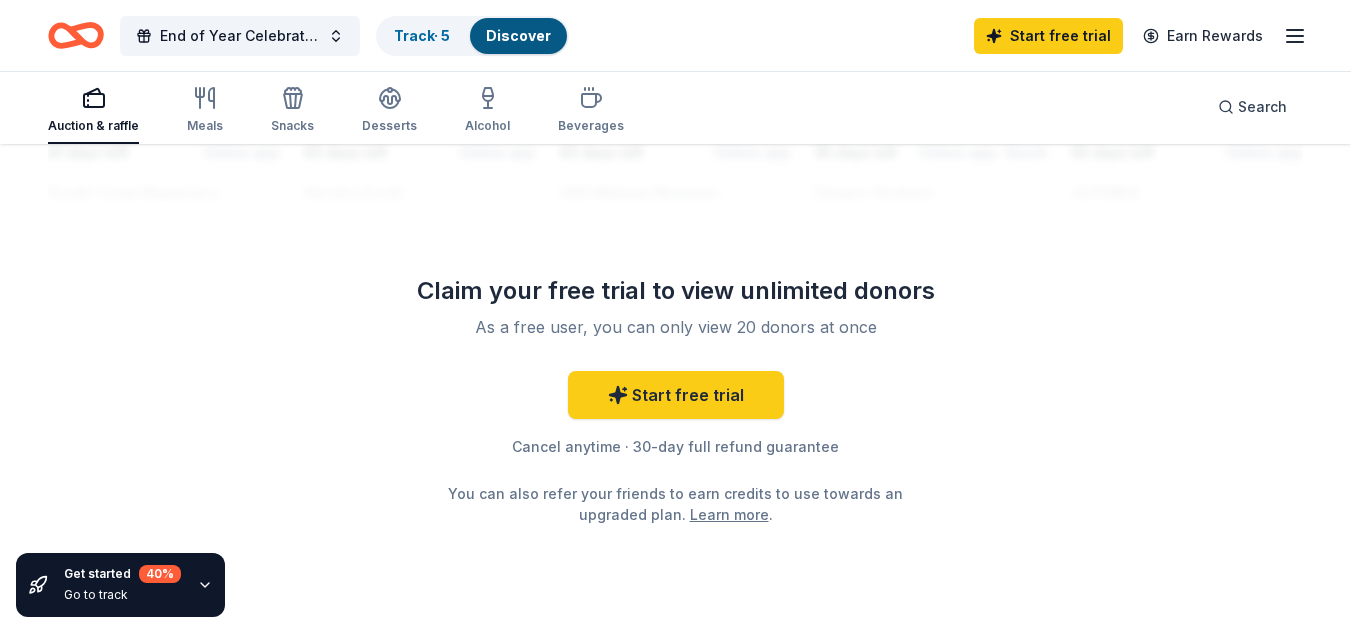 scroll, scrollTop: 2081, scrollLeft: 0, axis: vertical 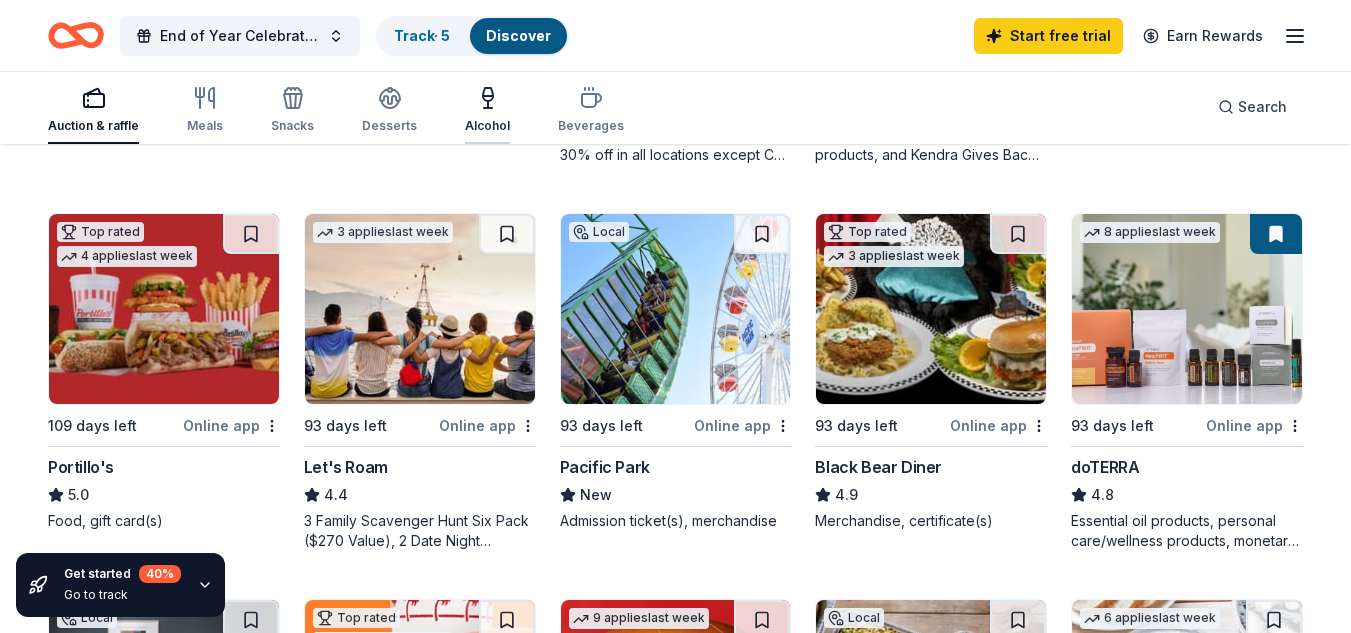 click on "Alcohol" at bounding box center (487, 126) 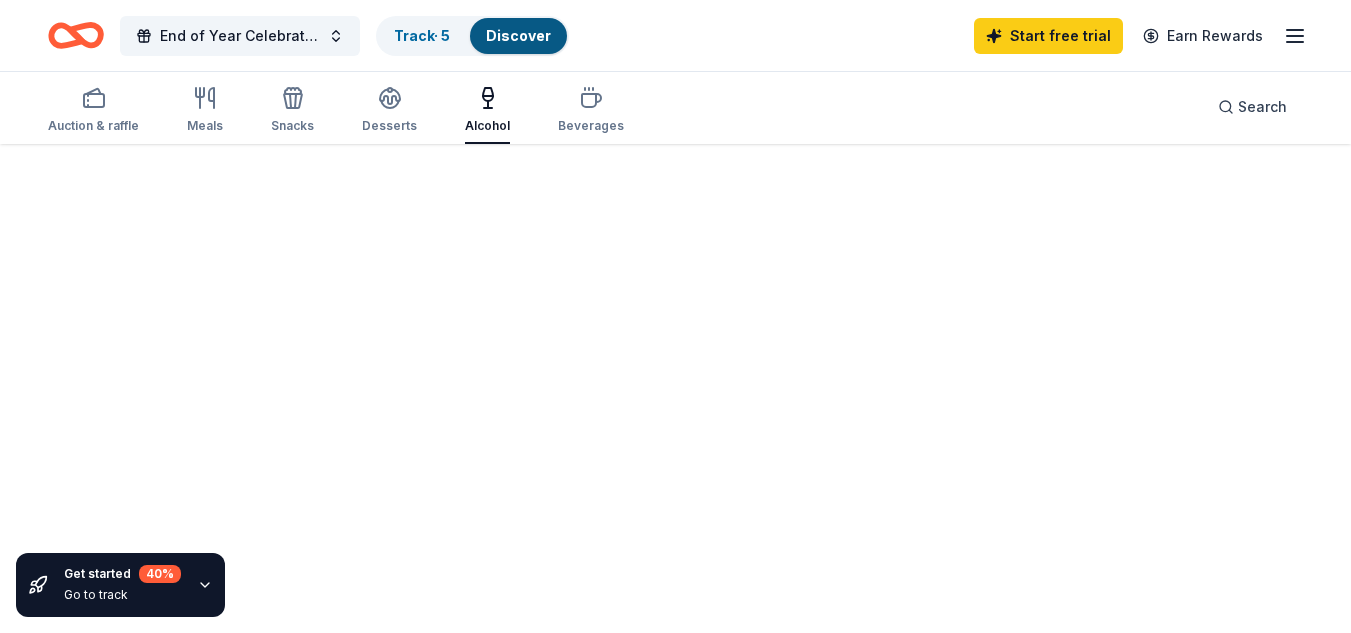 scroll, scrollTop: 0, scrollLeft: 0, axis: both 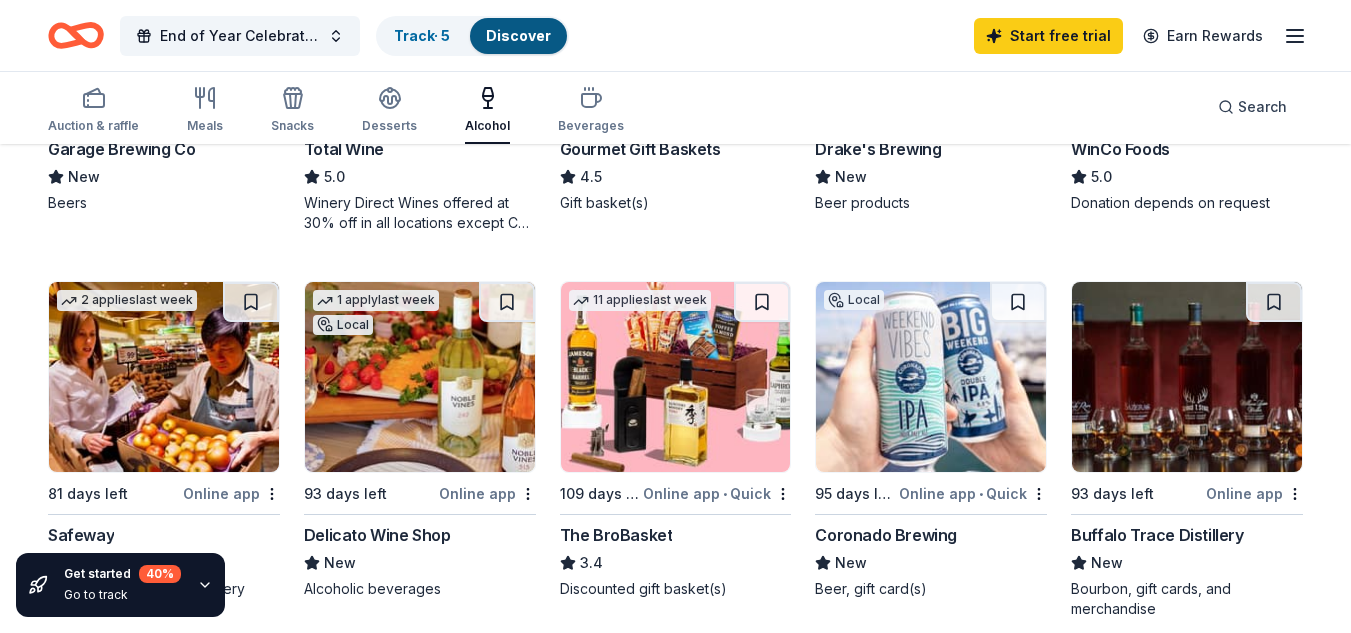 click at bounding box center [676, 377] 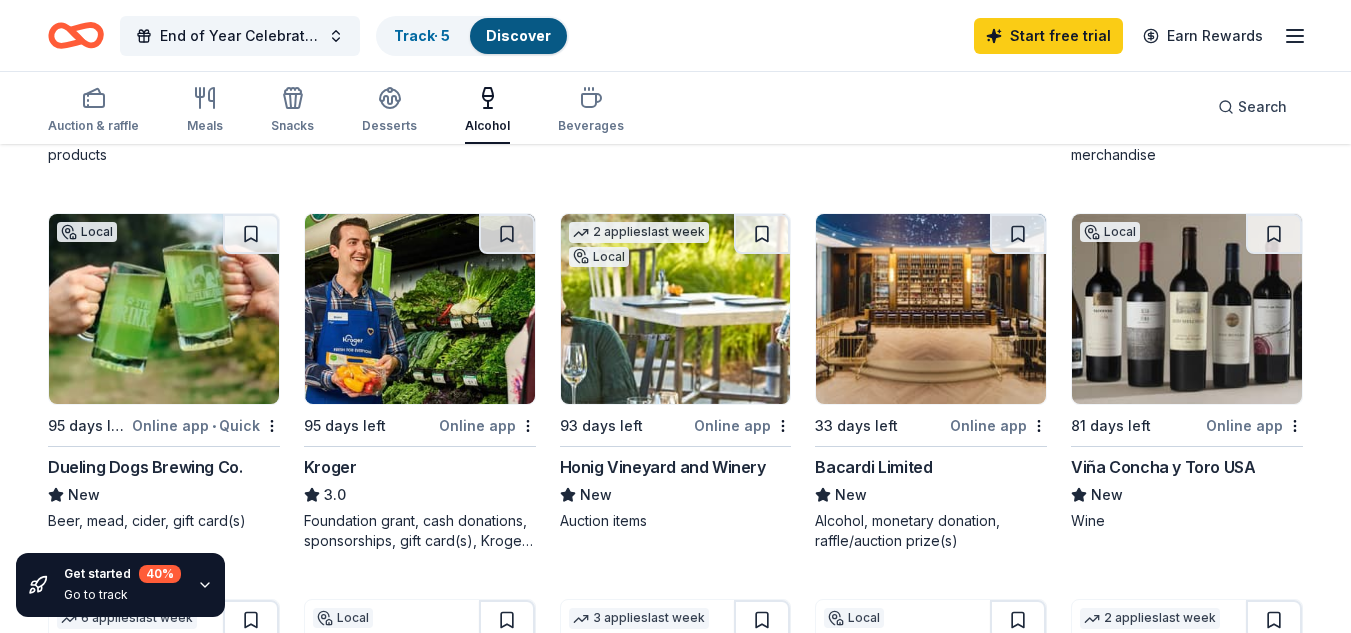 scroll, scrollTop: 931, scrollLeft: 0, axis: vertical 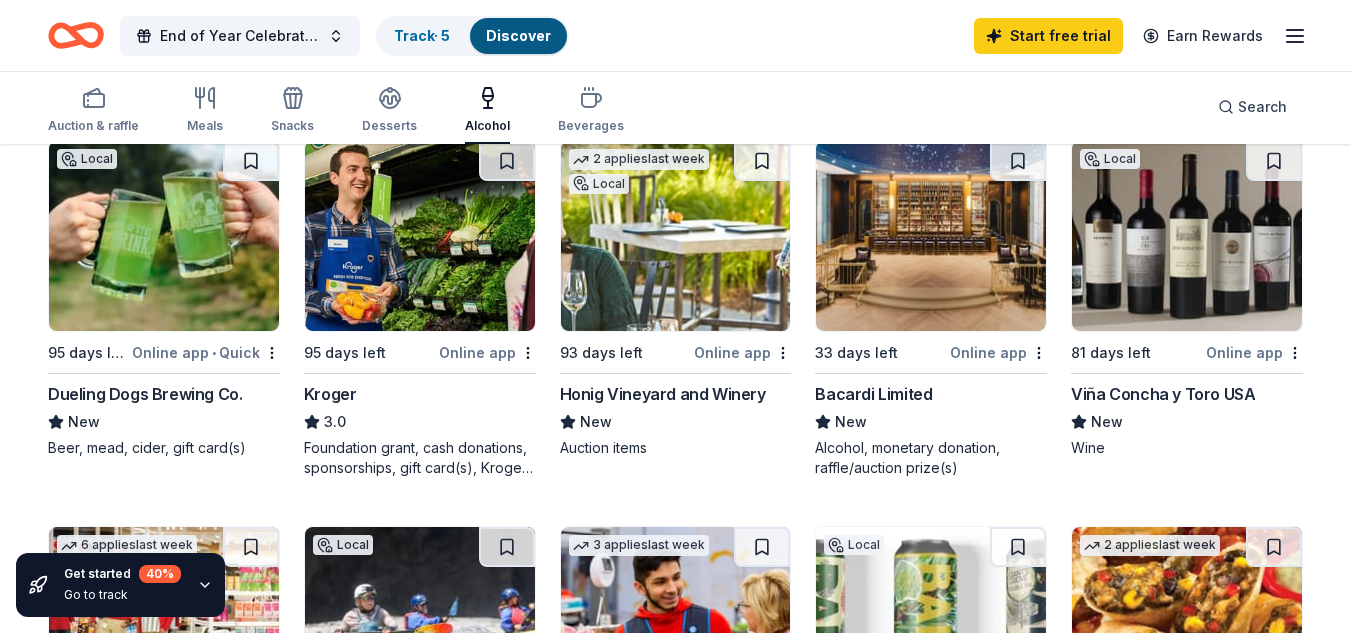 click at bounding box center (931, 236) 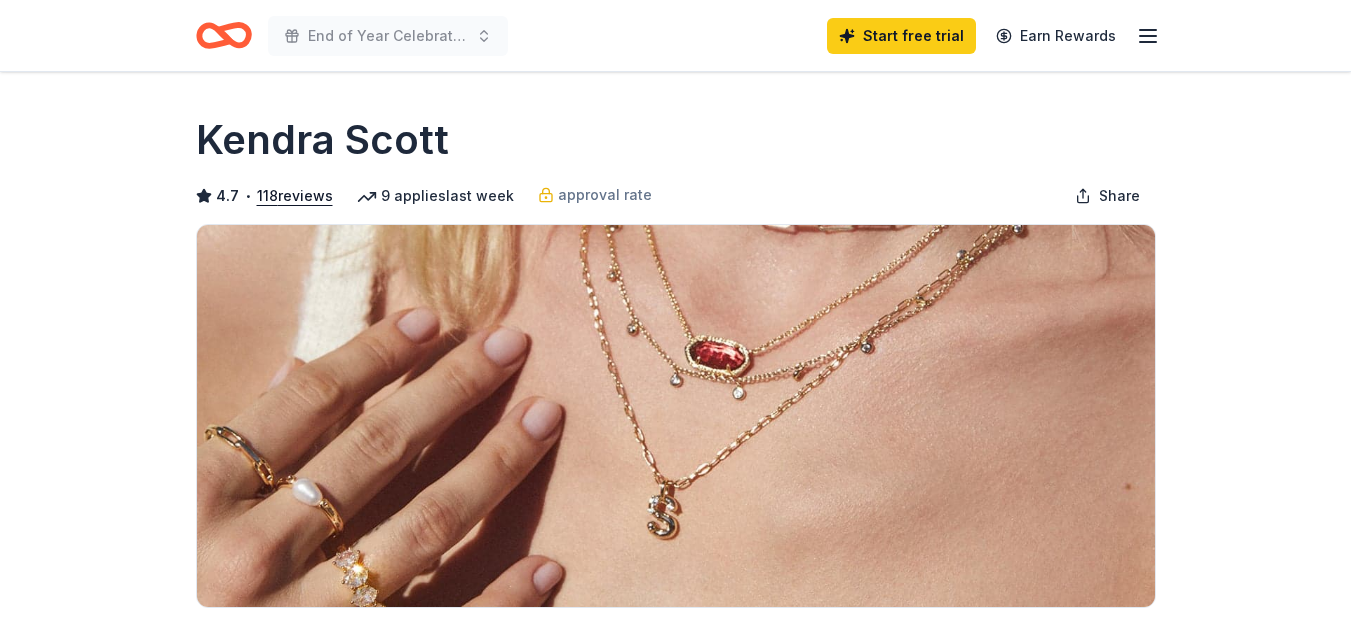 scroll, scrollTop: 0, scrollLeft: 0, axis: both 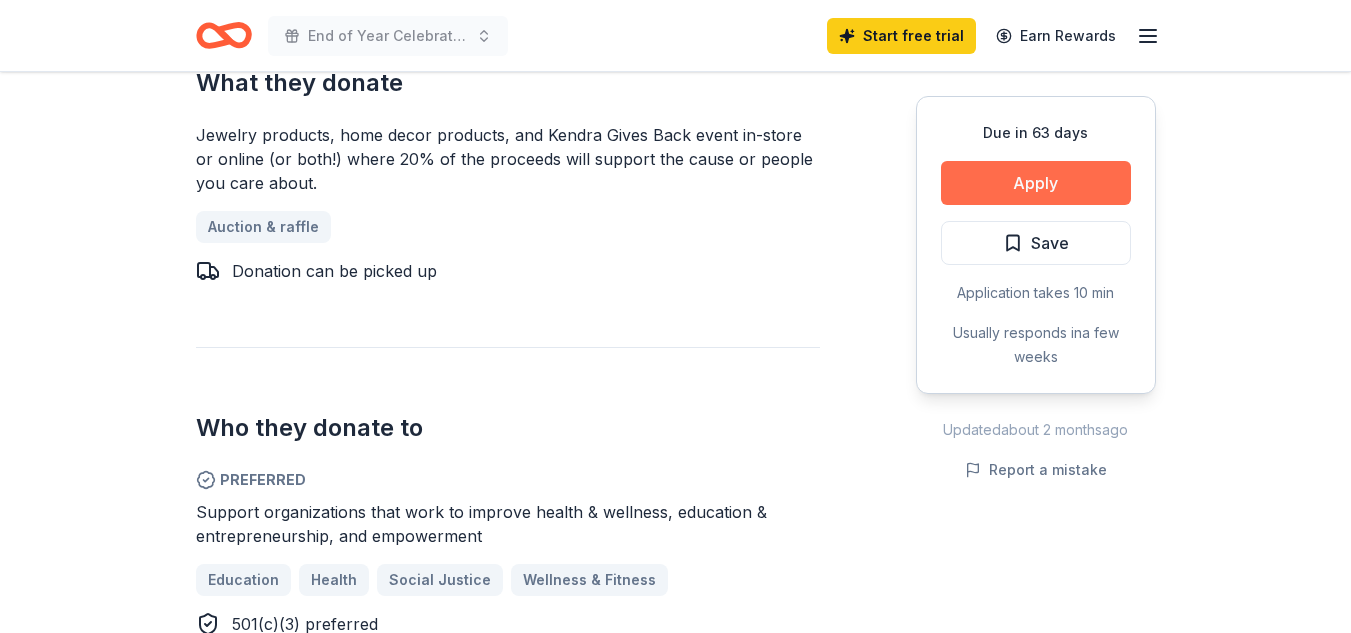 click on "Apply" at bounding box center [1036, 183] 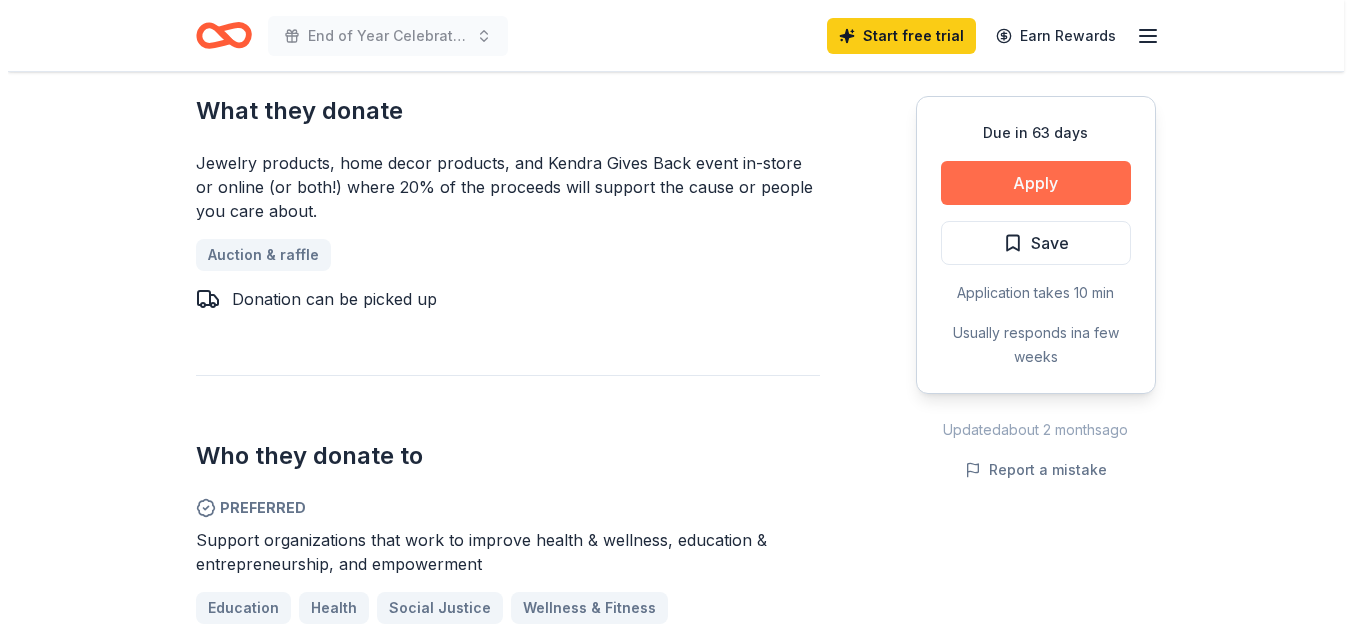 scroll, scrollTop: 1002, scrollLeft: 0, axis: vertical 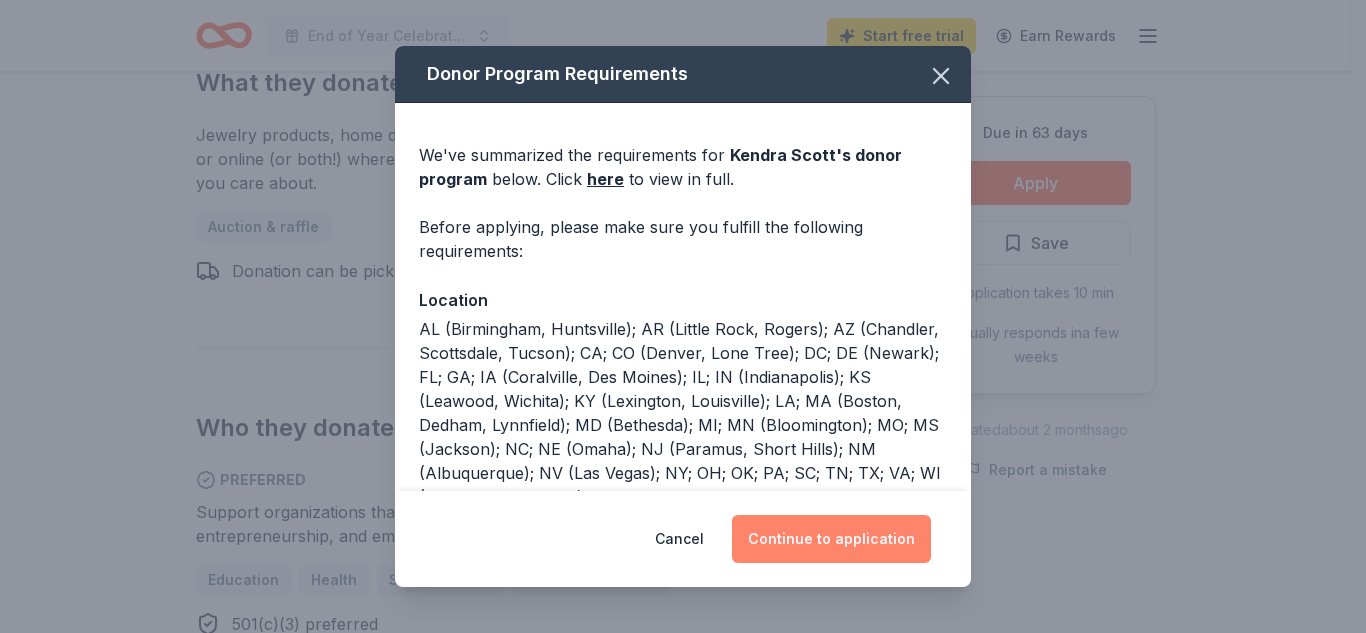 click on "Continue to application" at bounding box center (831, 539) 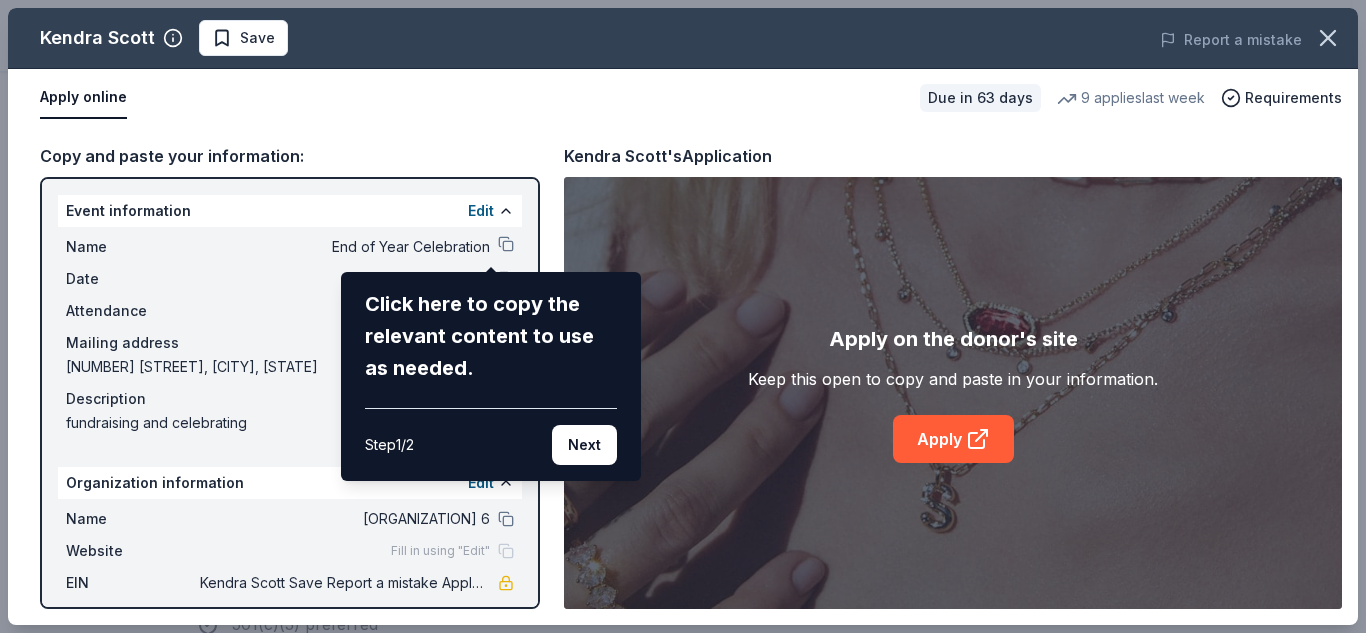 click on "Click here to copy the relevant content to use as needed." at bounding box center [491, 336] 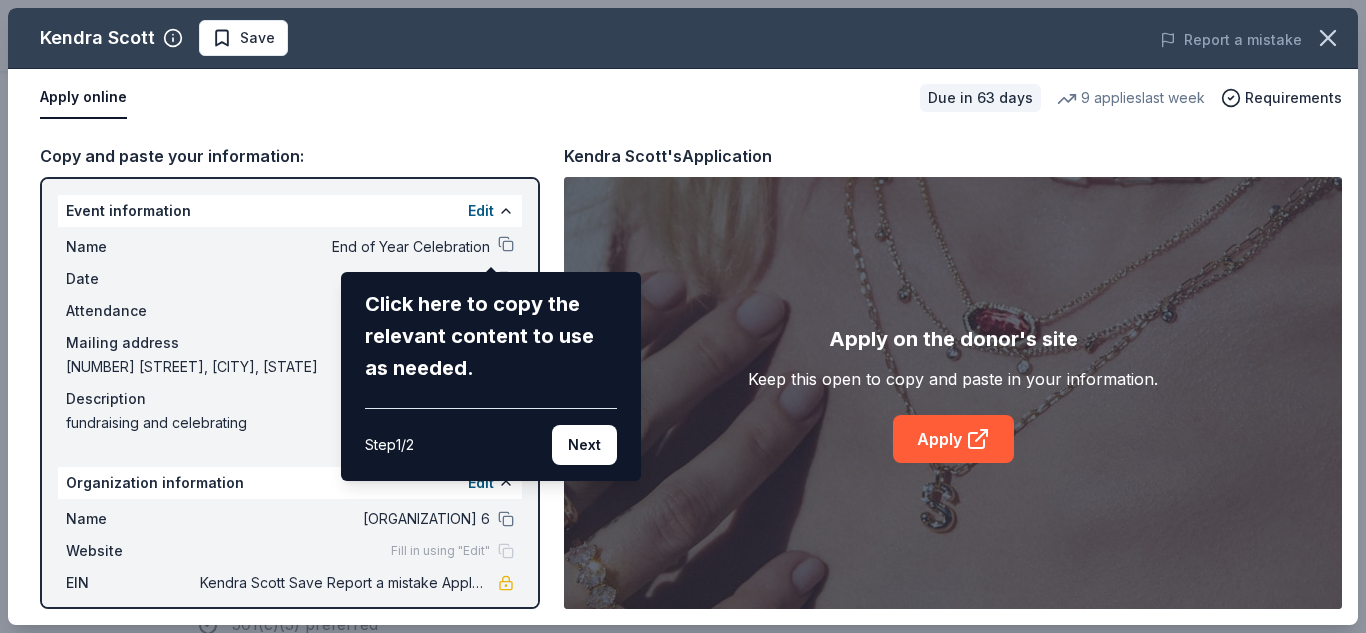click on "Kendra Scott Save Report a mistake Apply online Due in 63 days 9   applies  last week Requirements Copy and paste your information: Event information Edit Name End of Year Celebration Click here to copy the relevant content to use as needed. Step  1 / 2 Next Date 12/06/25 Attendance 100 Mailing address 8412 Jimson Avenue, California City, CA 93505 Description fundraising and celebrating Organization information Edit Name 452 Lrs Rising 6 Website Fill in using "Edit" EIN 33-2408162 Mission statement Kendra Scott's  Application Apply on the donor's site Keep this open to copy and paste in your information. Apply" at bounding box center [683, 316] 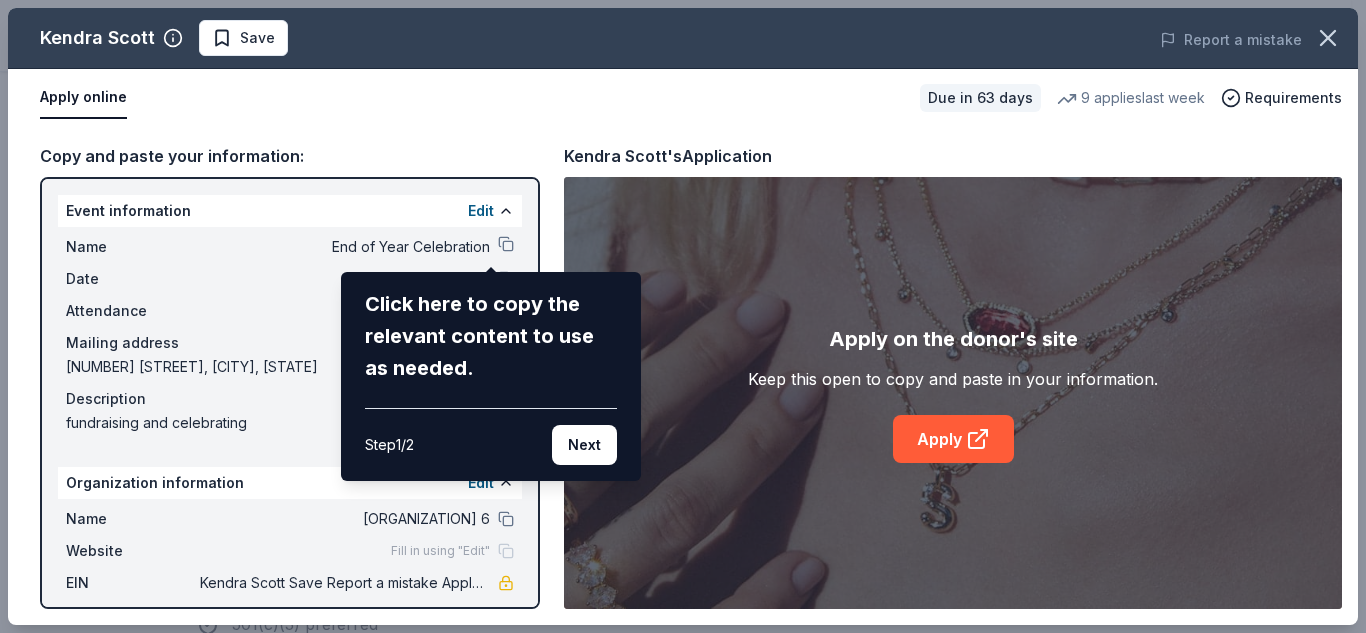 click on "Kendra Scott Save Report a mistake Apply online Due in 63 days 9   applies  last week Requirements Copy and paste your information: Event information Edit Name End of Year Celebration Click here to copy the relevant content to use as needed. Step  1 / 2 Next Date 12/06/25 Attendance 100 Mailing address 8412 Jimson Avenue, California City, CA 93505 Description fundraising and celebrating Organization information Edit Name 452 Lrs Rising 6 Website Fill in using "Edit" EIN 33-2408162 Mission statement Kendra Scott's  Application Apply on the donor's site Keep this open to copy and paste in your information. Apply" at bounding box center (683, 316) 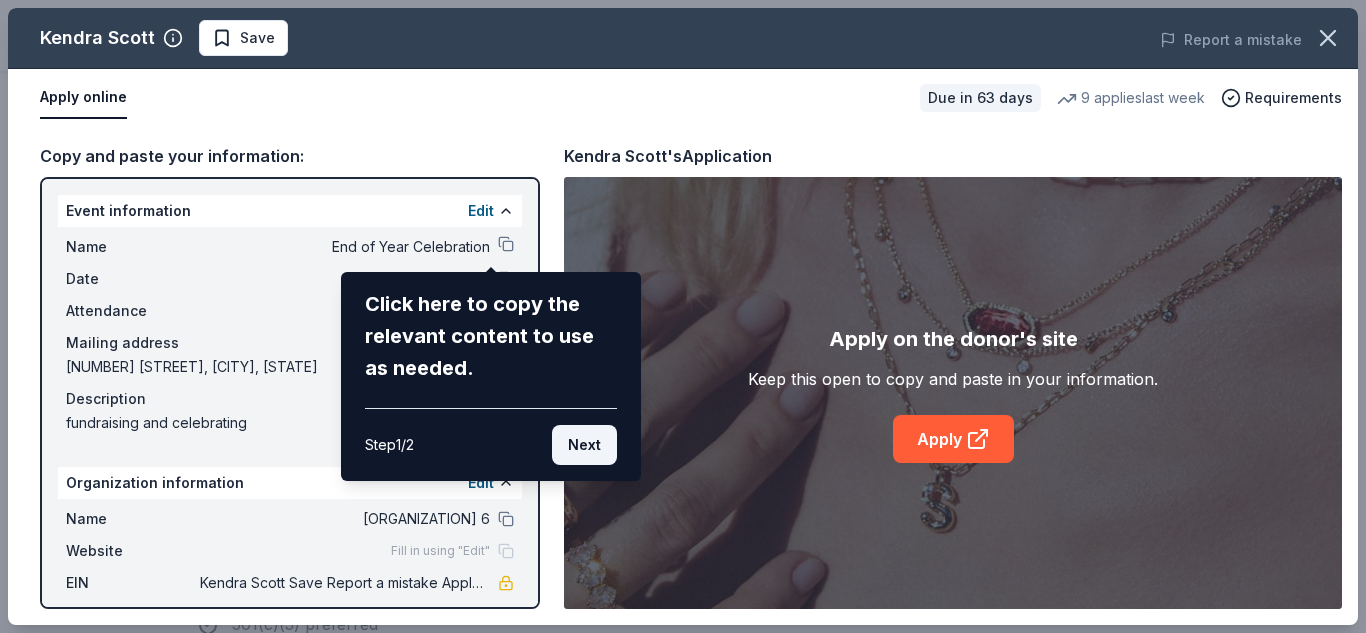 click on "Next" at bounding box center [584, 445] 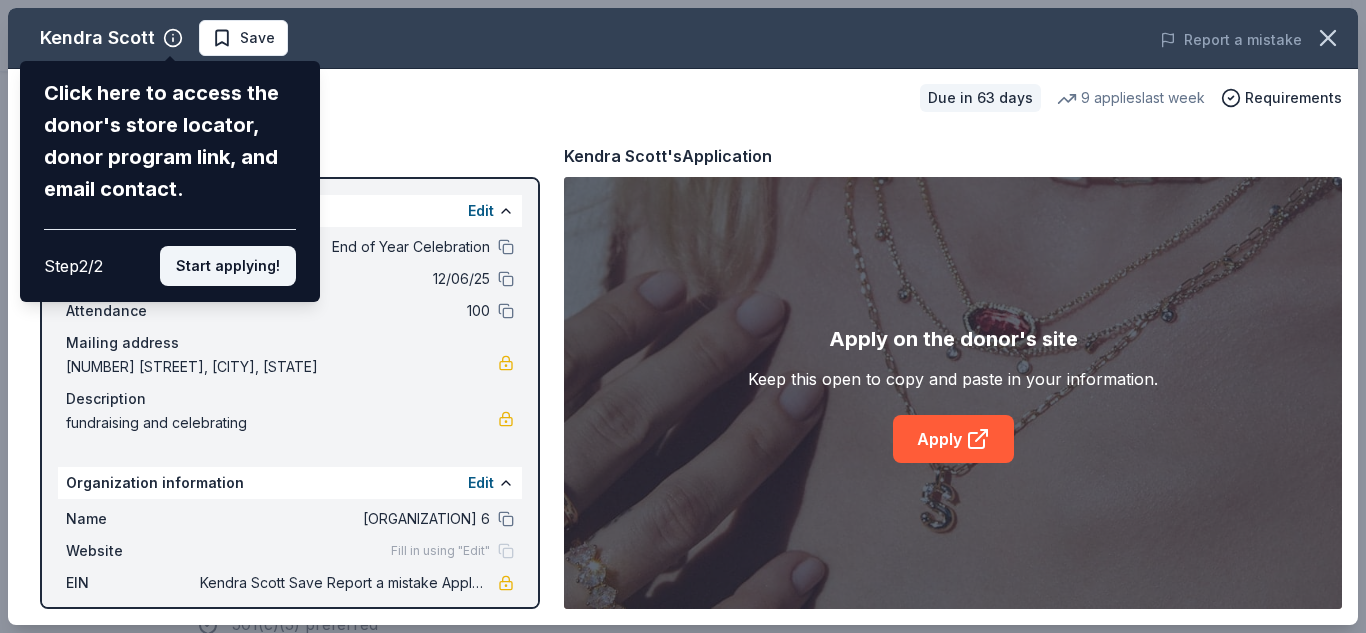 click on "Start applying!" at bounding box center [228, 266] 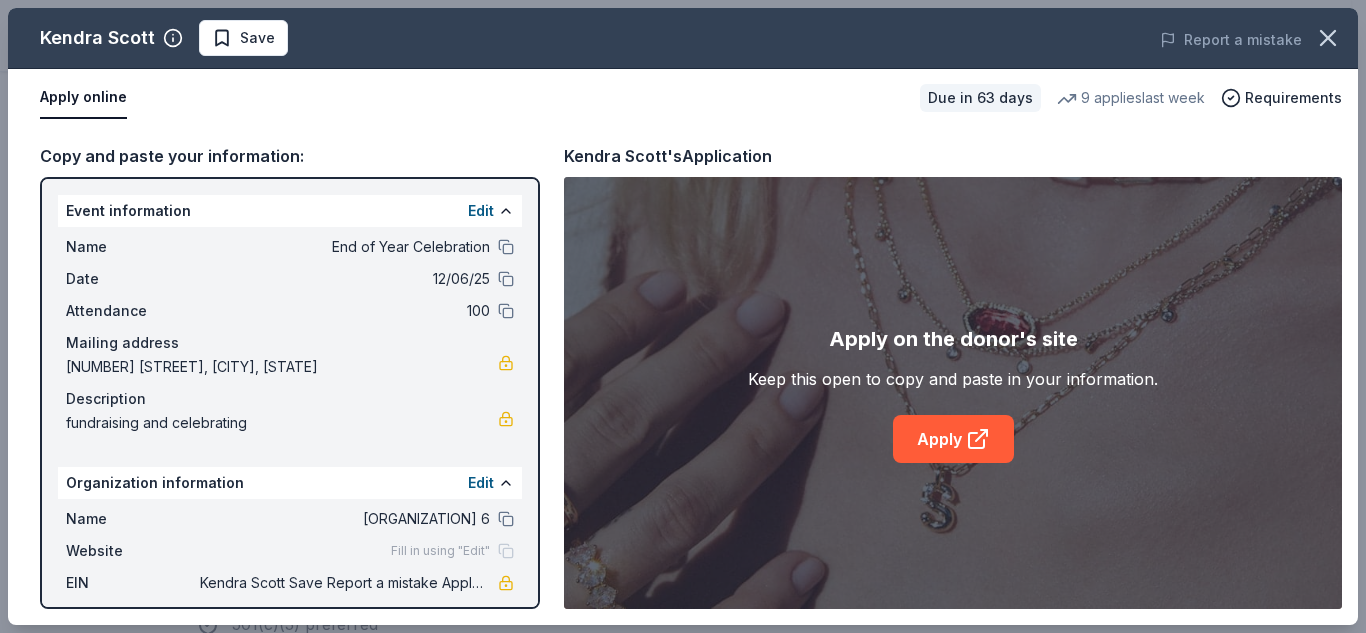 click on "Kendra Scott Save Report a mistake Apply online Due in 63 days 9   applies  last week Requirements Copy and paste your information: Event information Edit Name End of Year Celebration Date 12/06/25 Attendance 100 Mailing address 8412 Jimson Avenue, California City, CA 93505 Description fundraising and celebrating Organization information Edit Name 452 Lrs Rising 6 Website Fill in using "Edit" EIN 33-2408162 Mission statement Kendra Scott's  Application Apply on the donor's site Keep this open to copy and paste in your information. Apply" at bounding box center (683, 316) 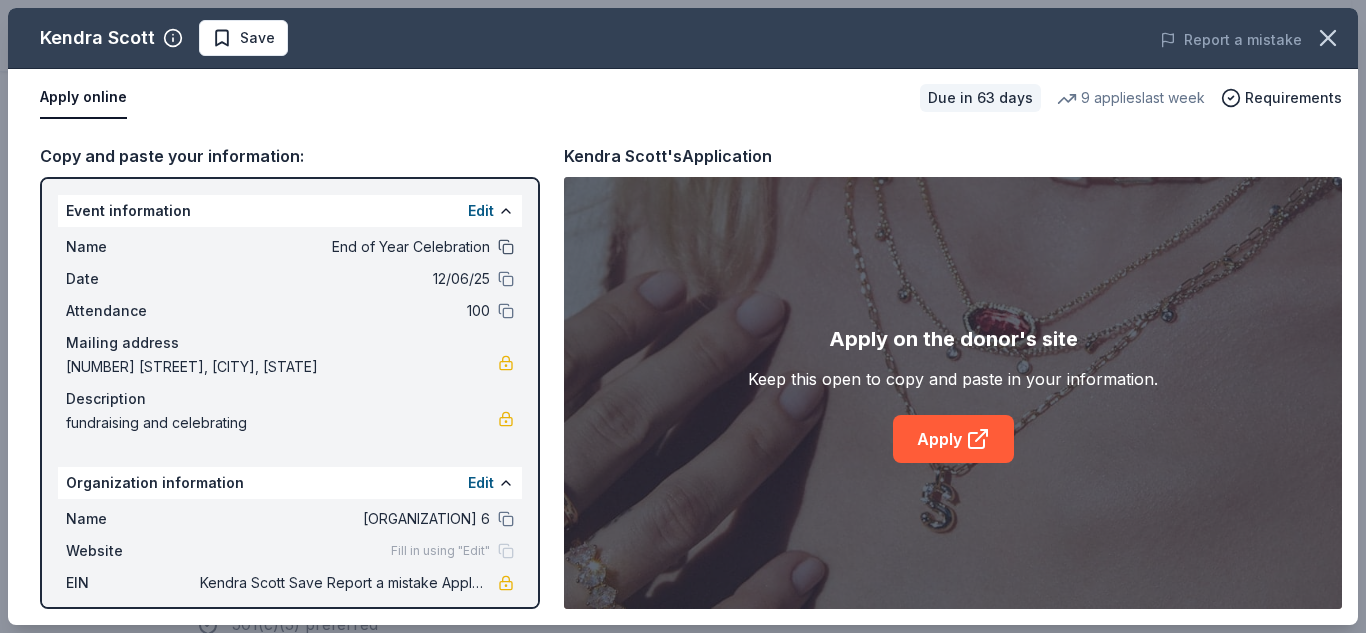 click at bounding box center (506, 247) 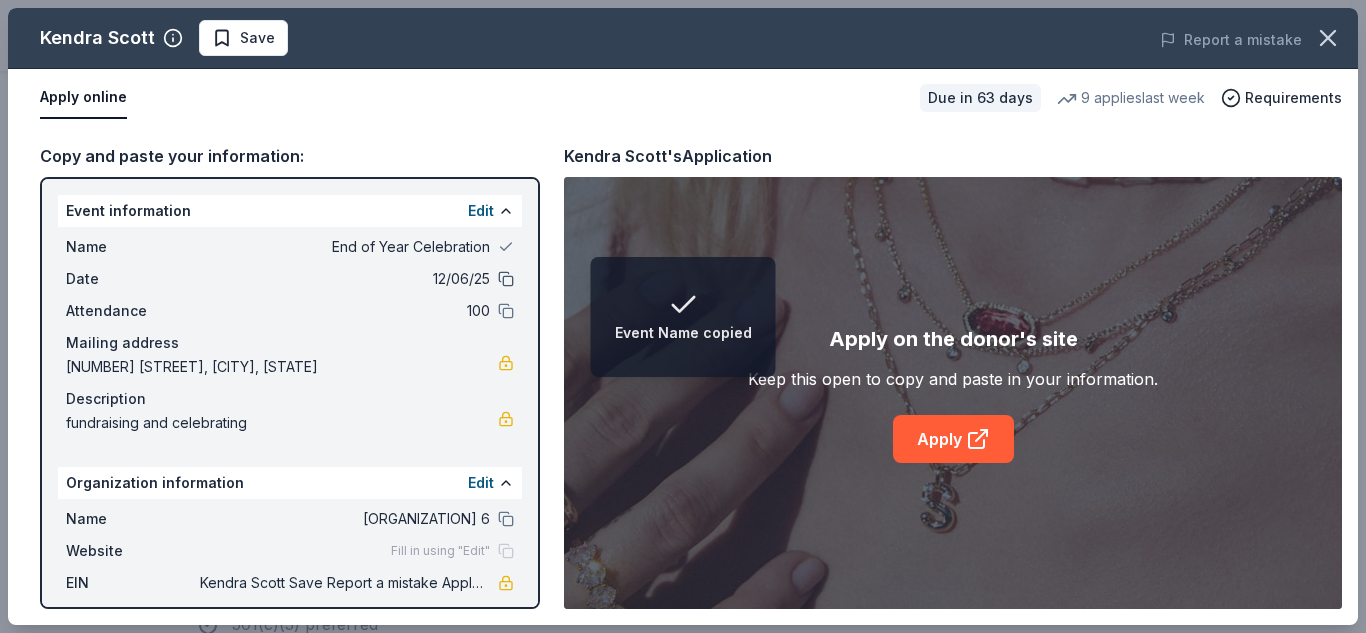 click at bounding box center [506, 279] 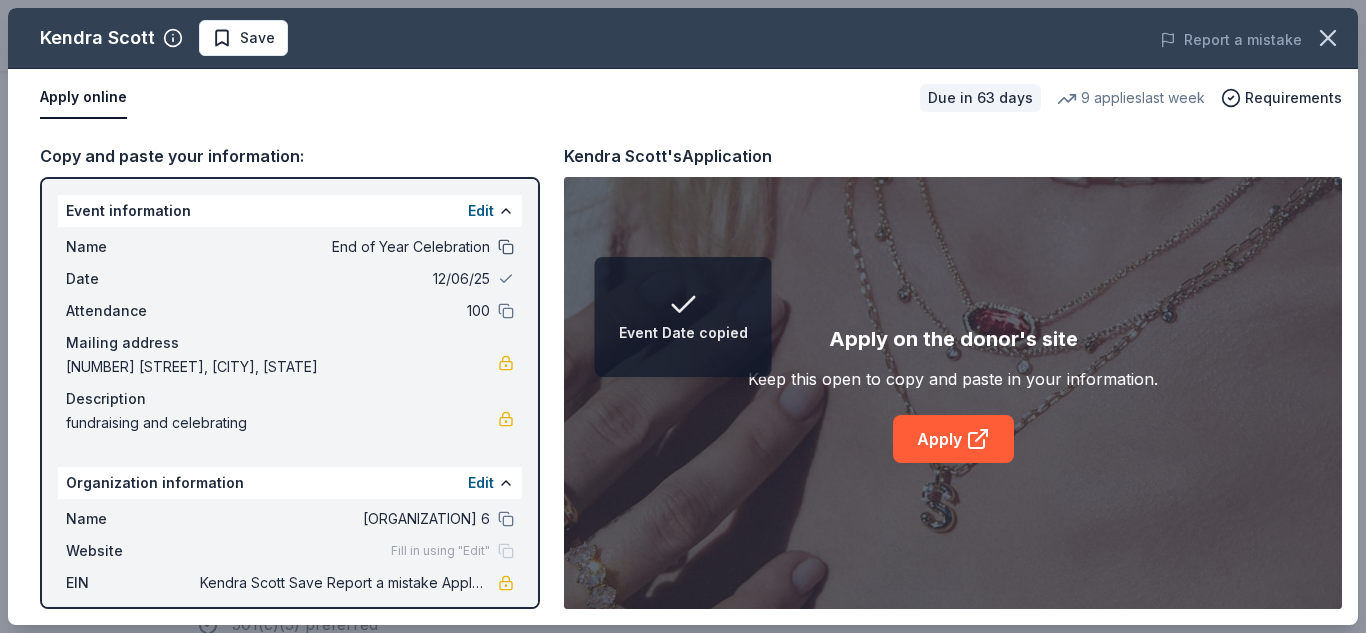 click at bounding box center [506, 247] 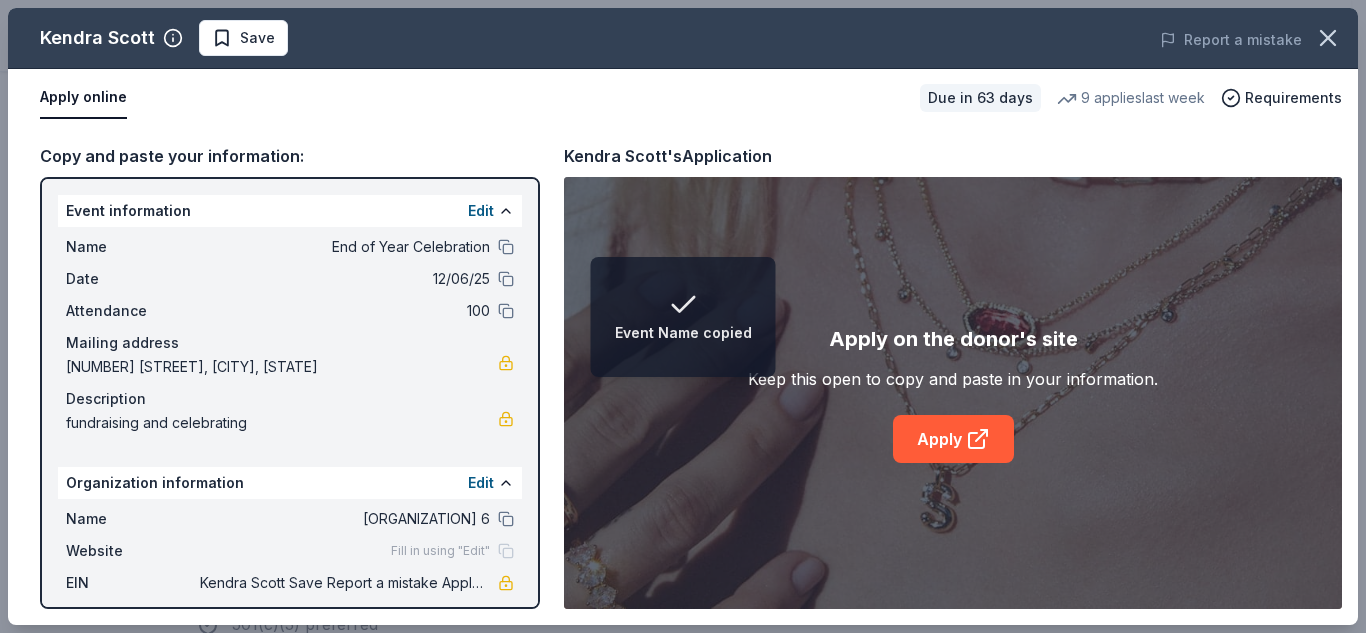 click on "Apply online" at bounding box center [83, 98] 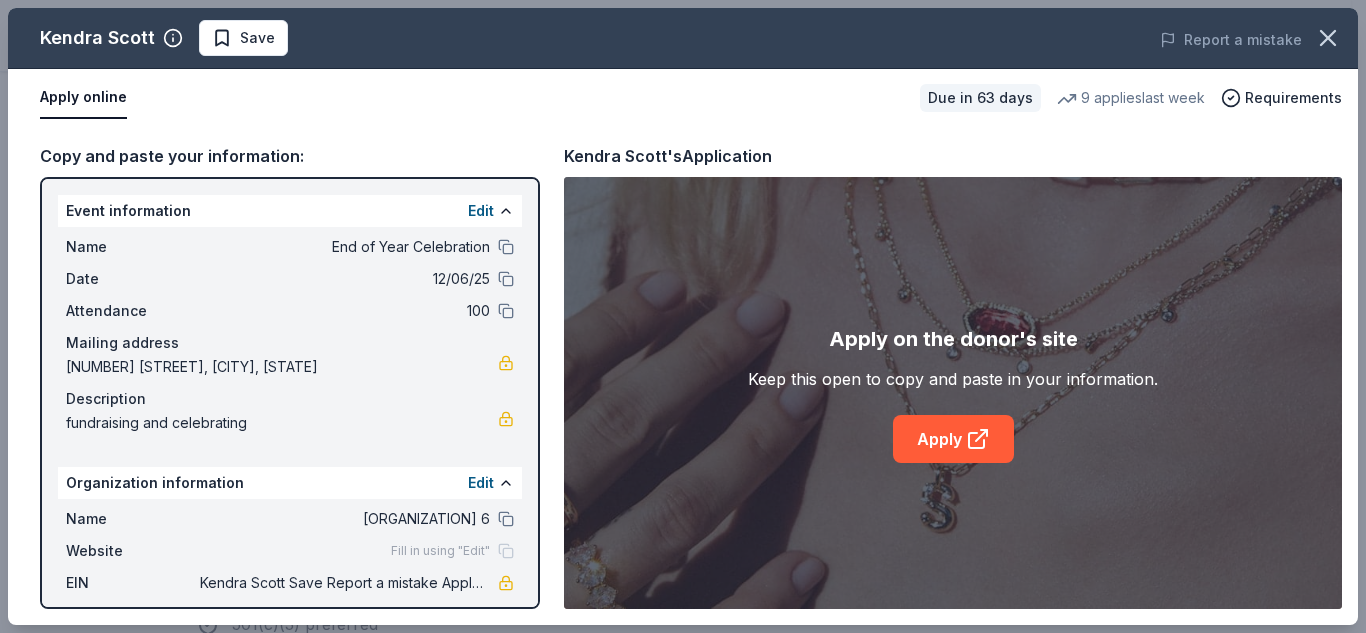 click on "Apply online" at bounding box center [83, 98] 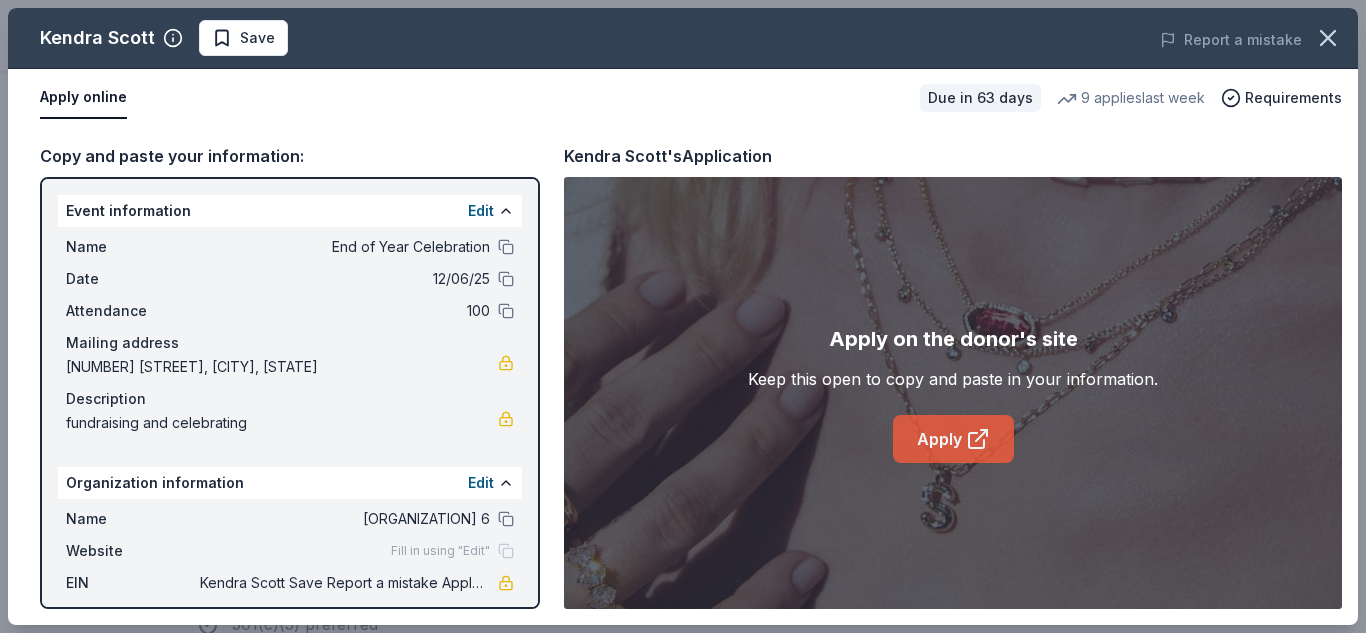click on "Apply" at bounding box center [953, 439] 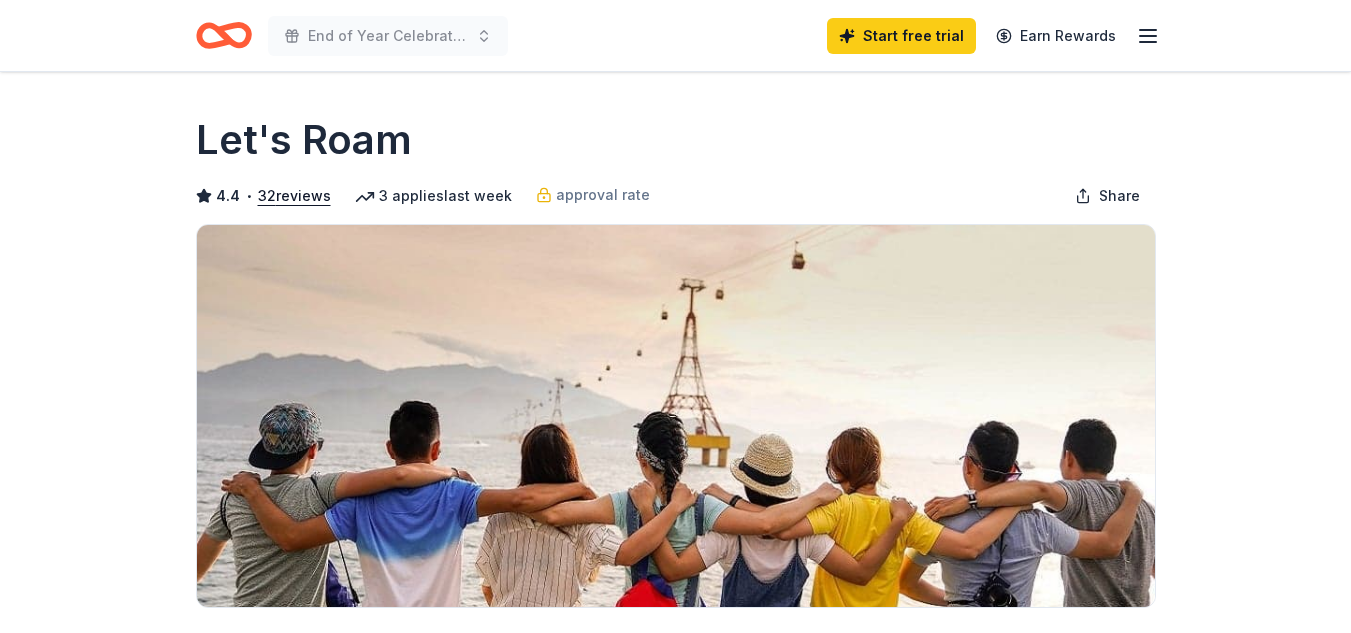 scroll, scrollTop: 0, scrollLeft: 0, axis: both 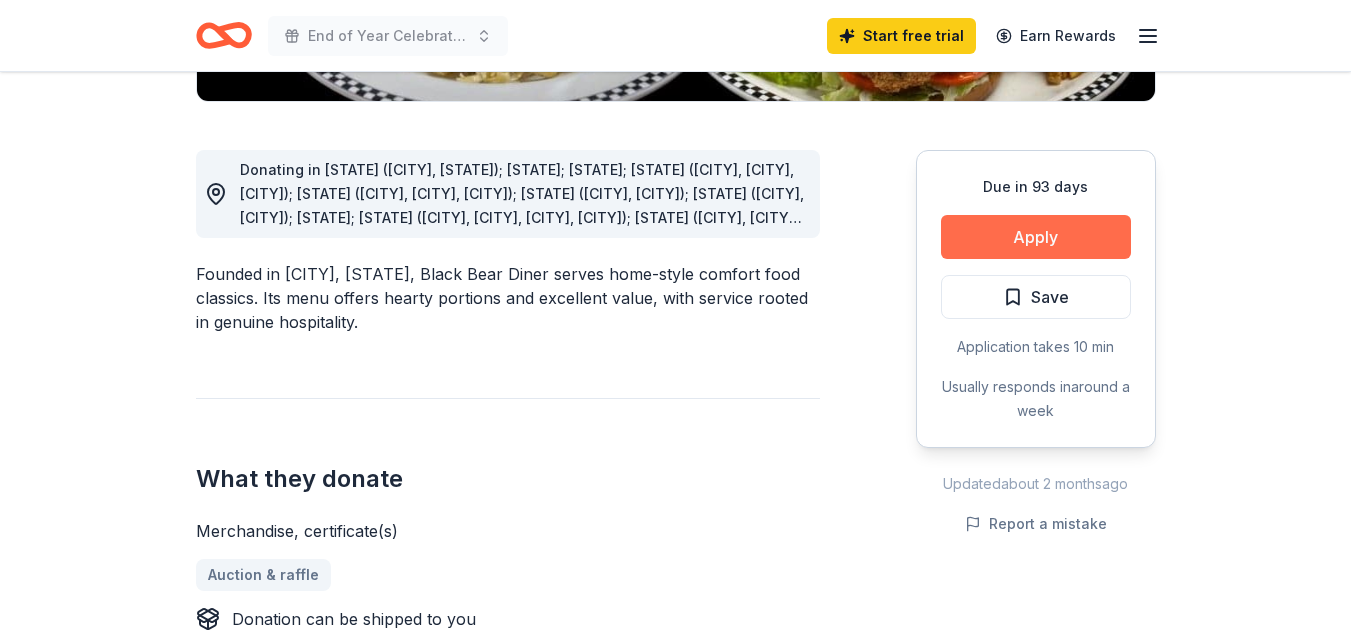 click on "Apply" at bounding box center (1036, 237) 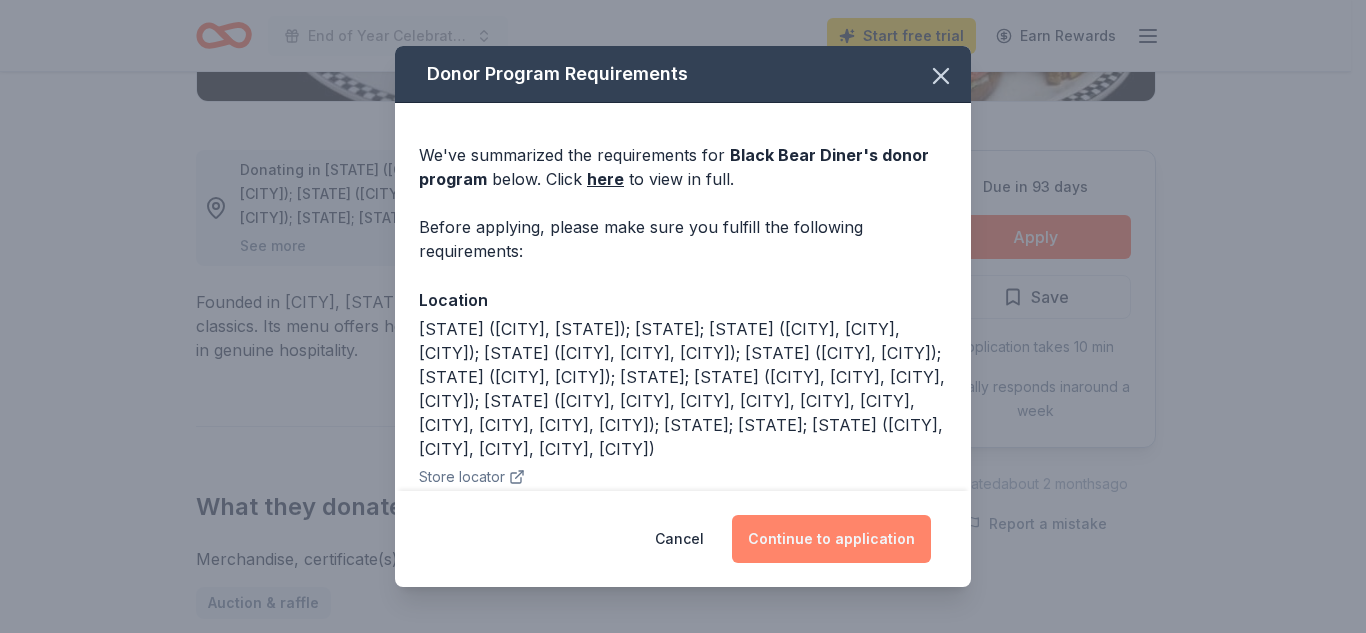 click on "Continue to application" at bounding box center [831, 539] 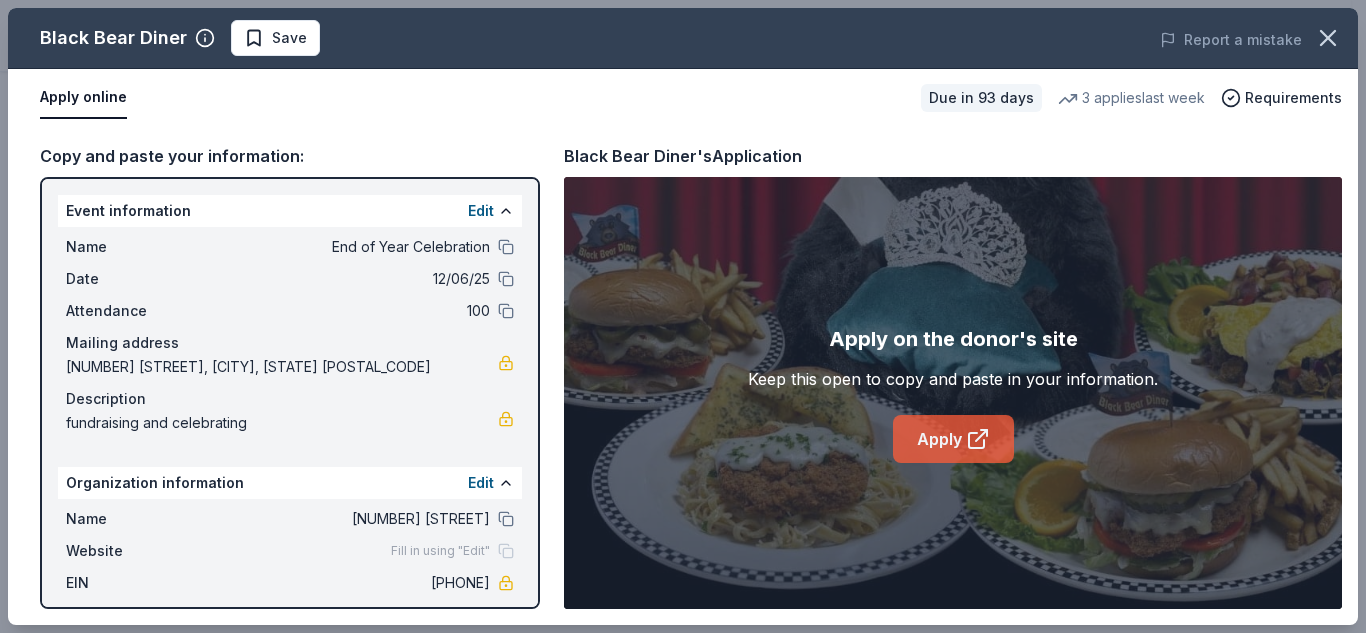 click on "Apply" at bounding box center [953, 439] 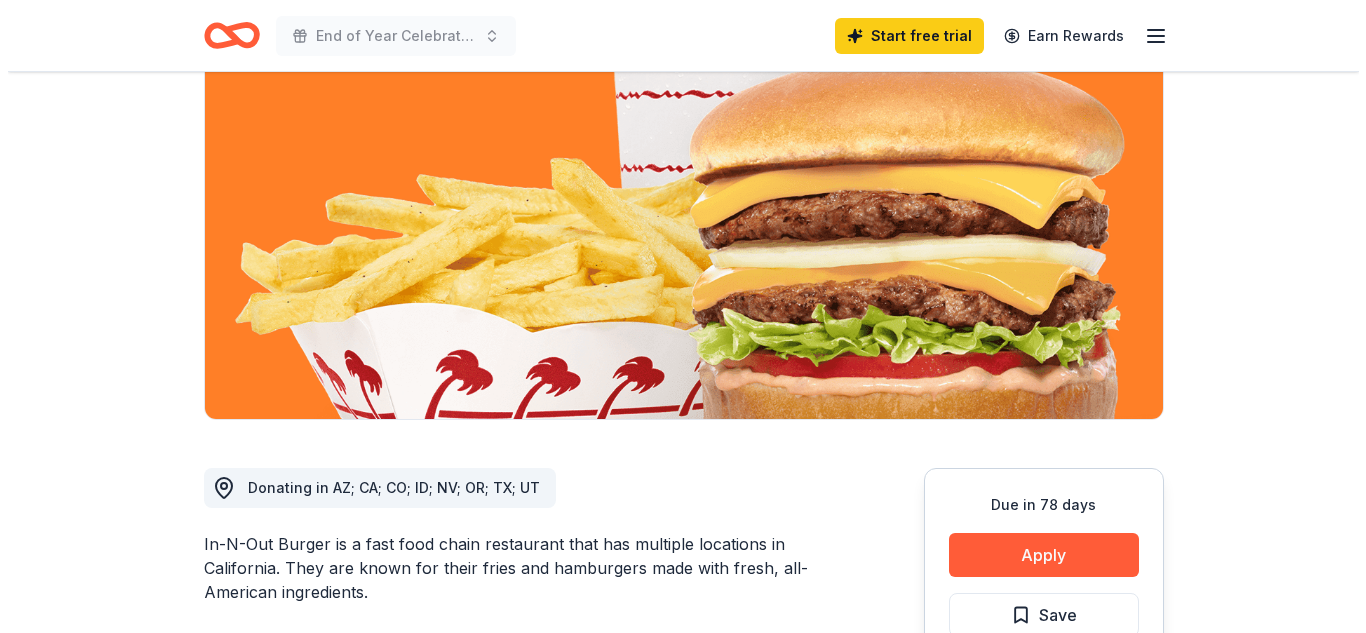scroll, scrollTop: 0, scrollLeft: 0, axis: both 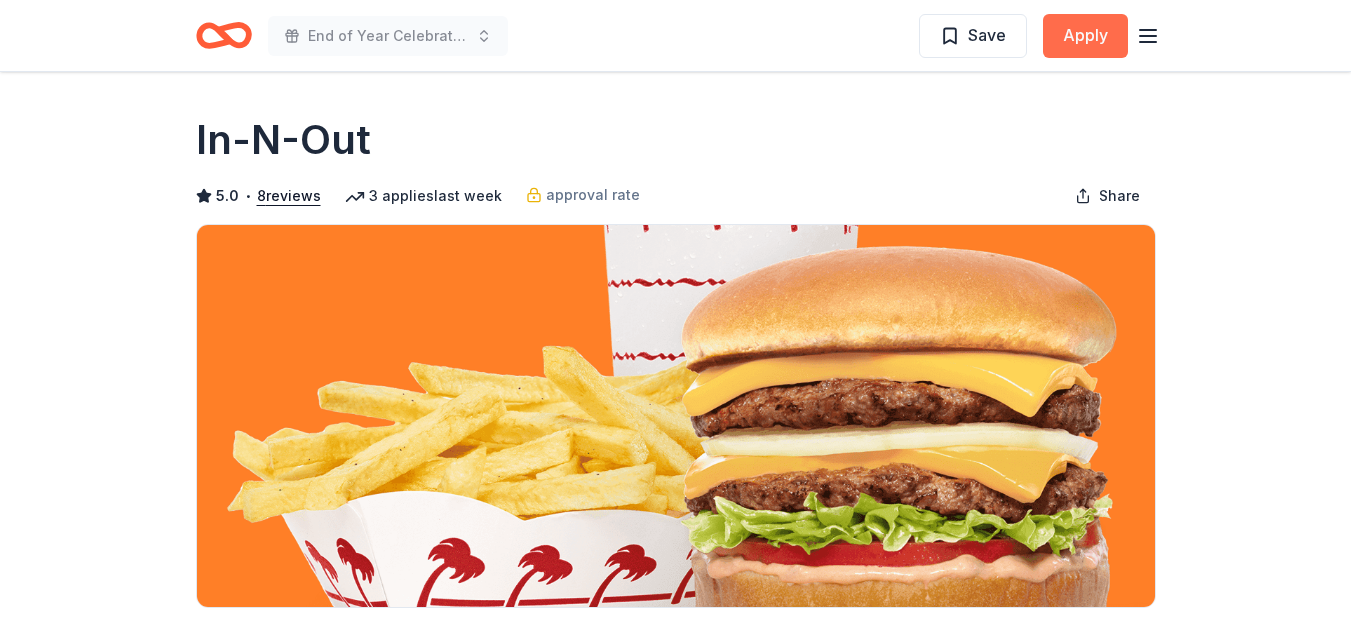 click on "Apply" at bounding box center [1085, 36] 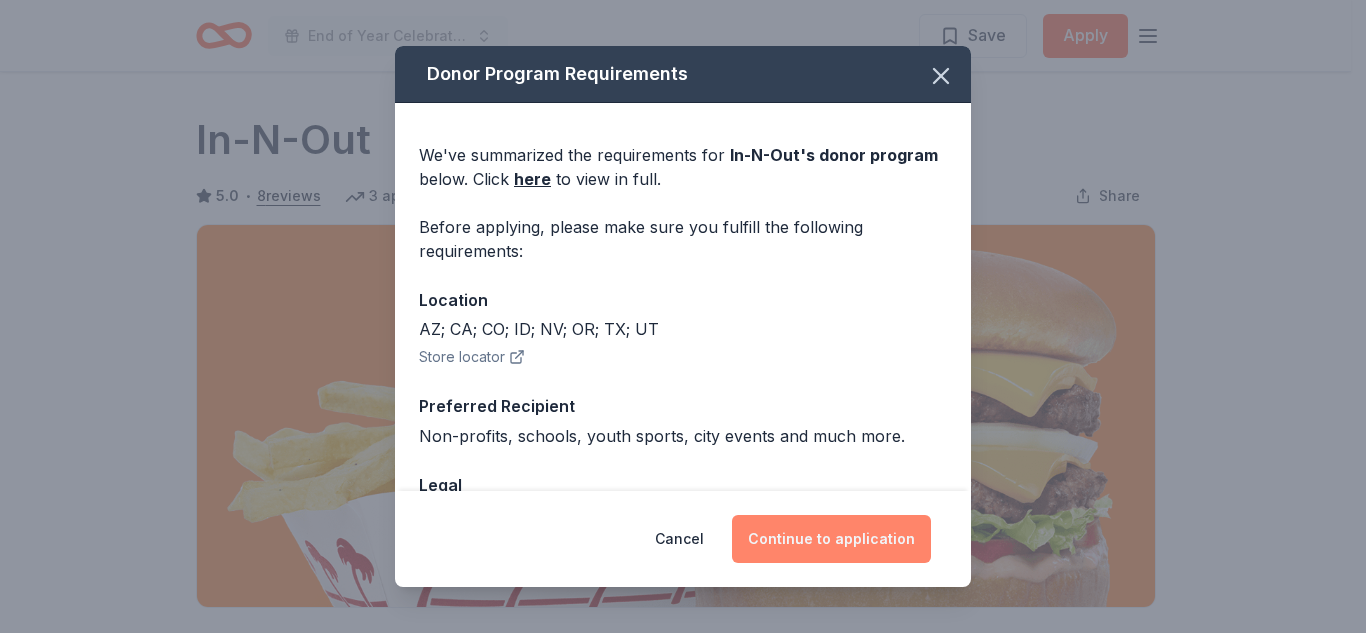 click on "Continue to application" at bounding box center (831, 539) 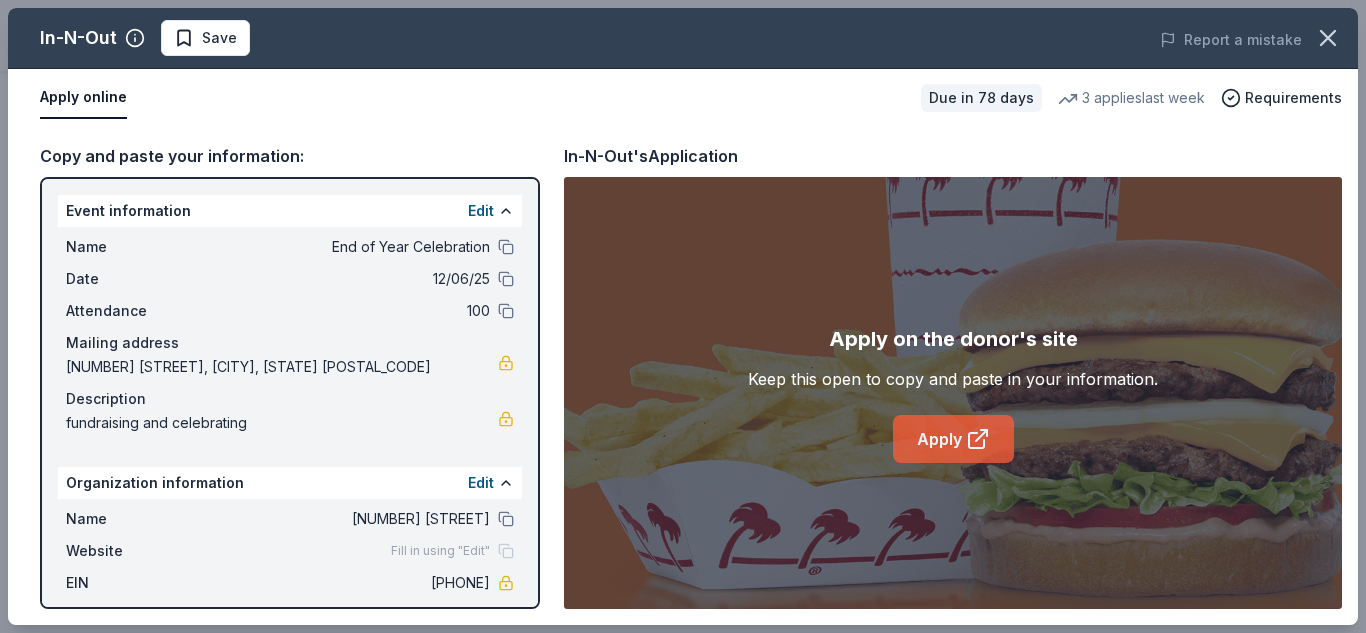 click on "Apply" at bounding box center (953, 439) 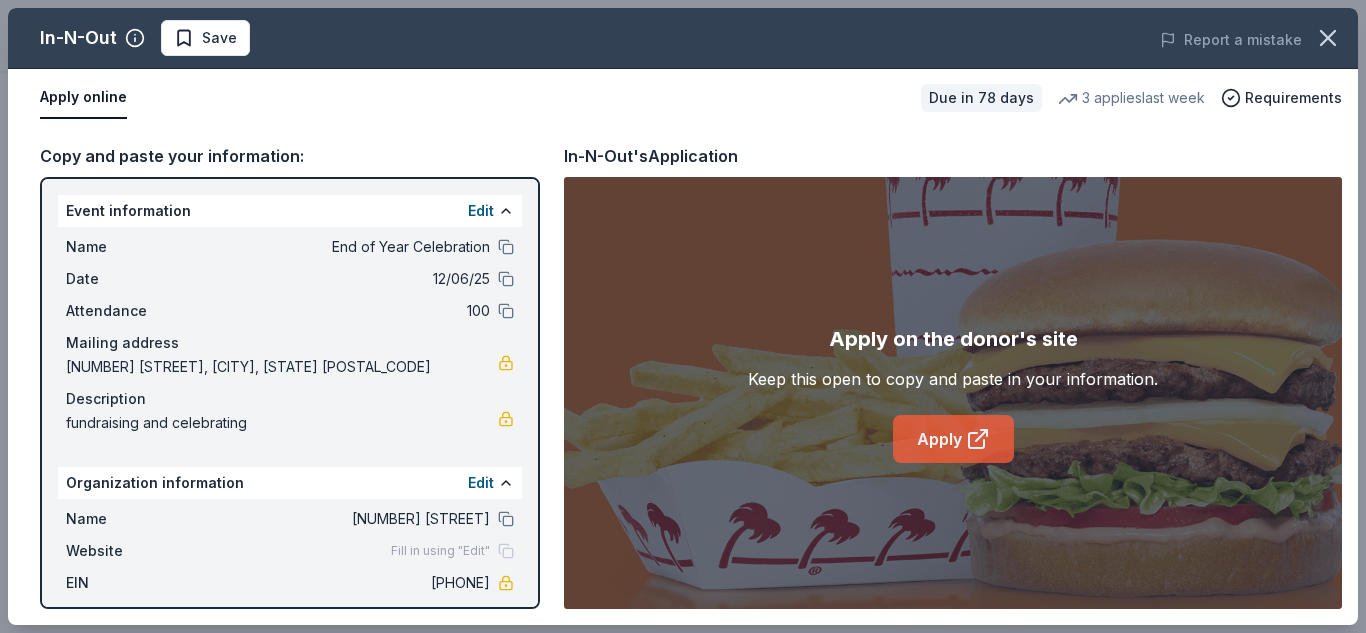 click on "Apply" at bounding box center [953, 439] 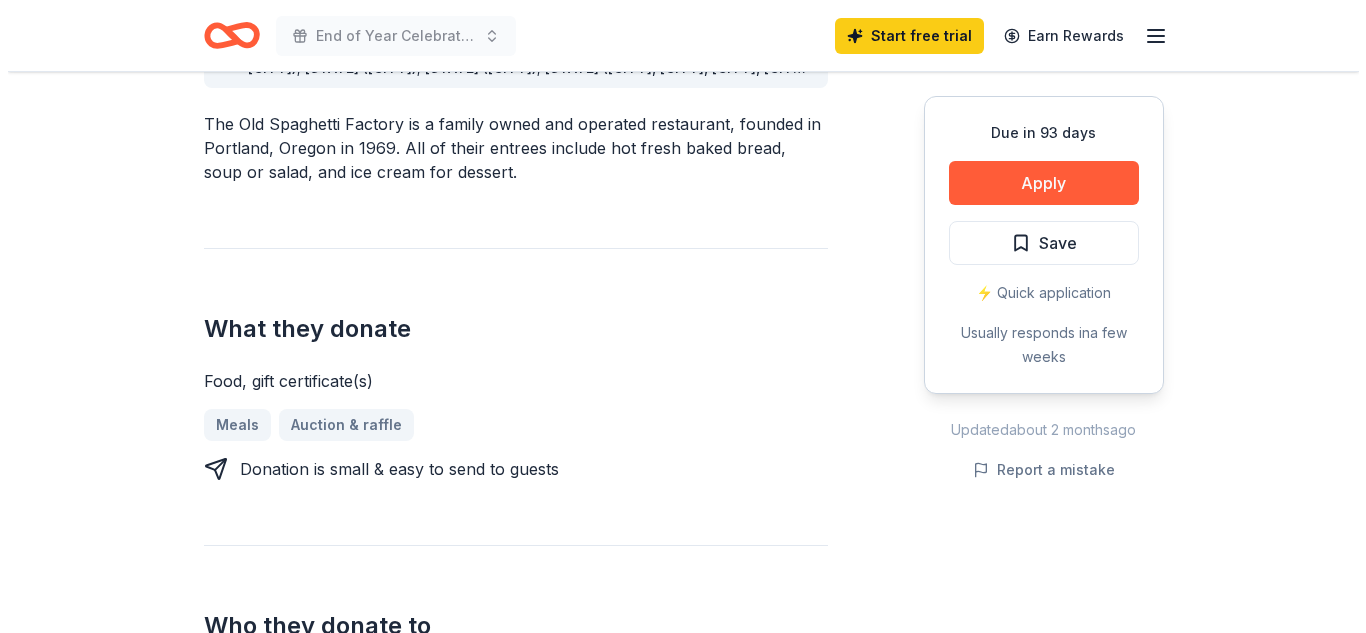 scroll, scrollTop: 656, scrollLeft: 0, axis: vertical 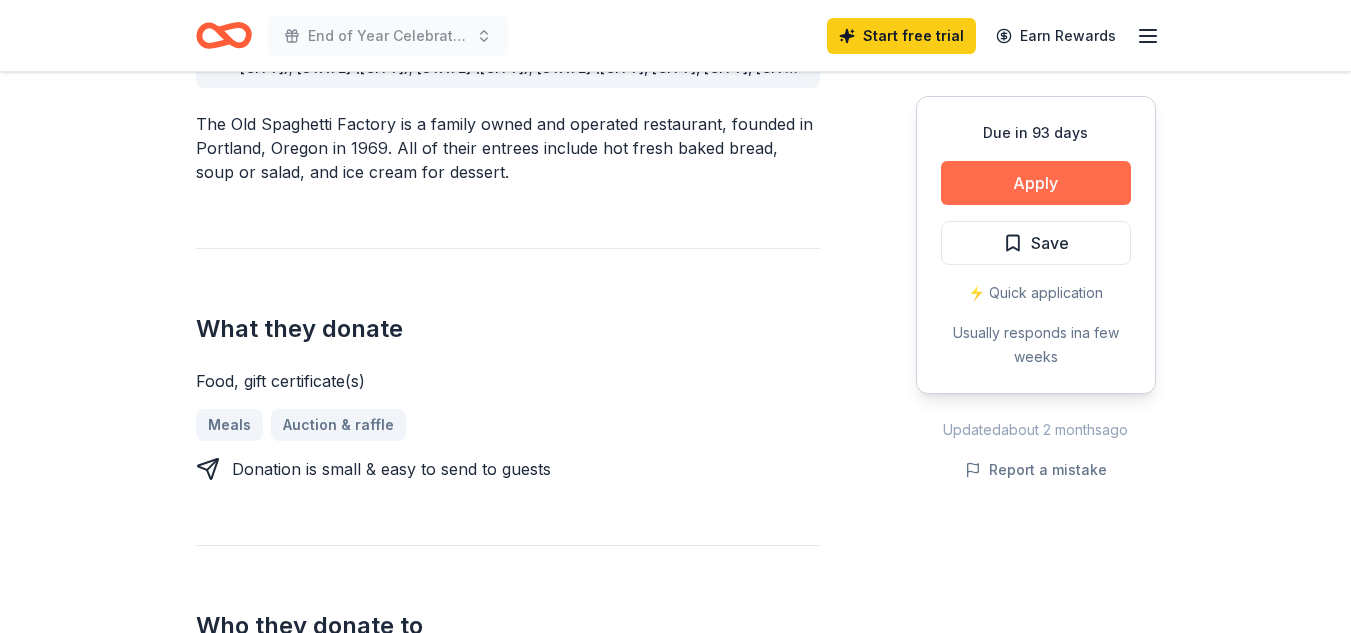 click on "Apply" at bounding box center [1036, 183] 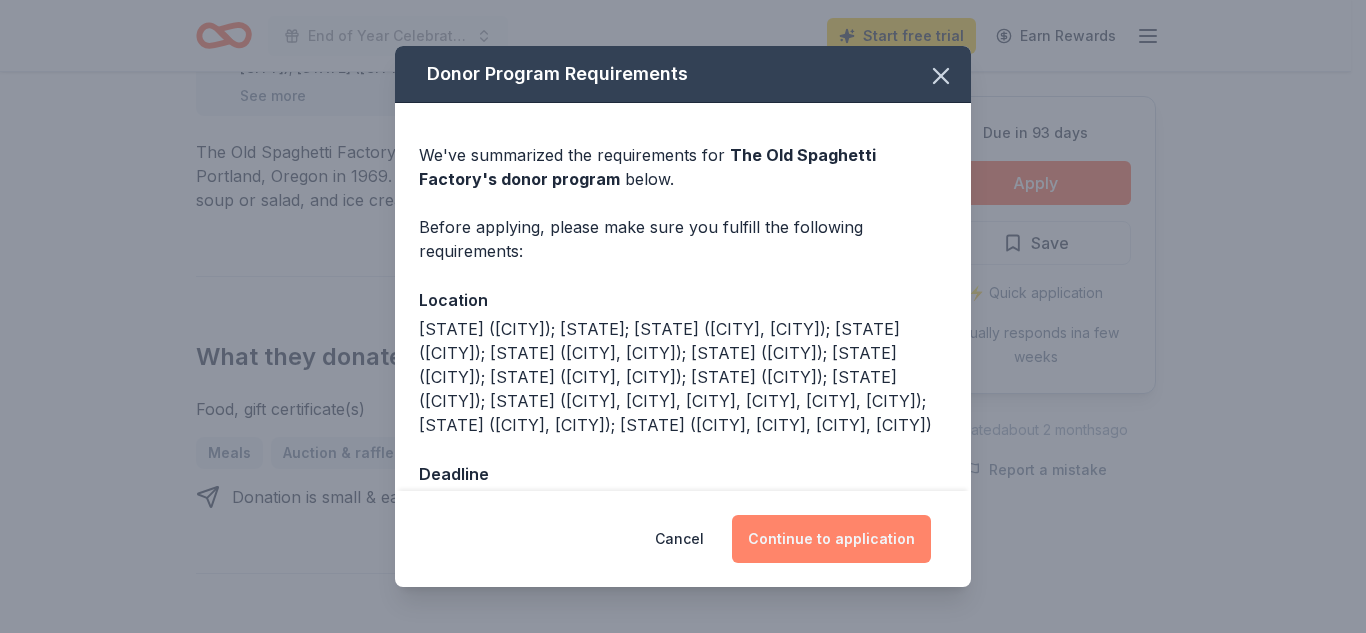 click on "Continue to application" at bounding box center [831, 539] 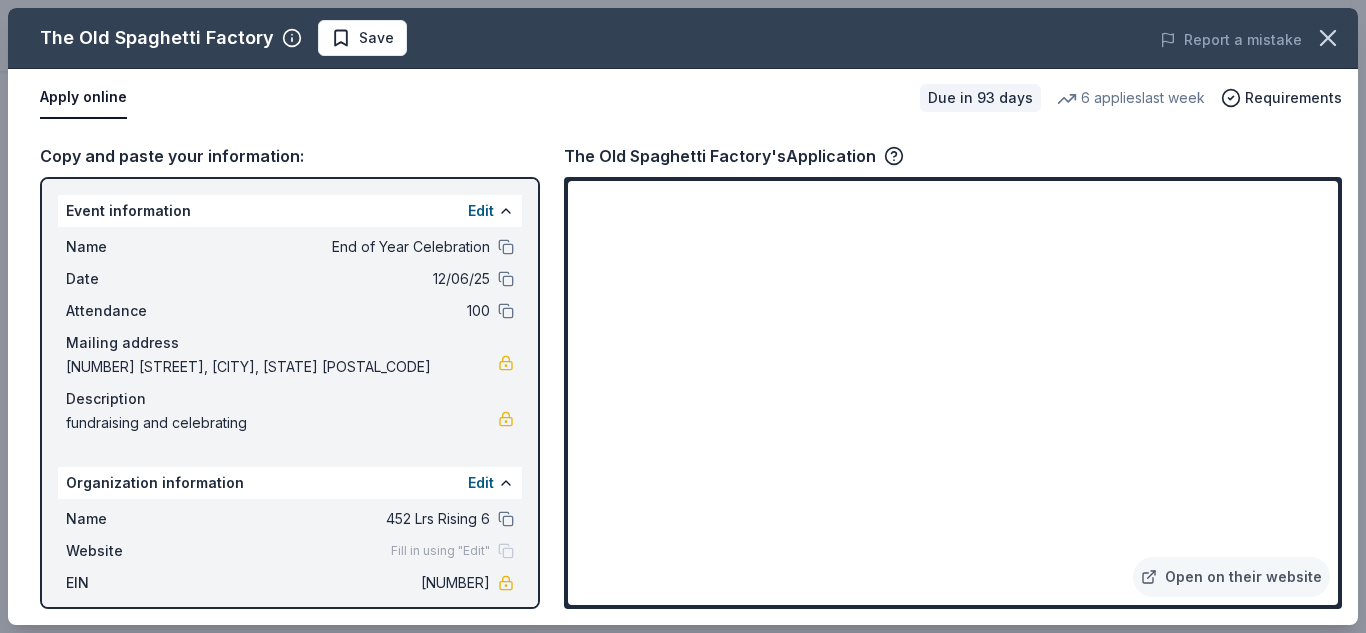 click on "Apply online" at bounding box center [83, 98] 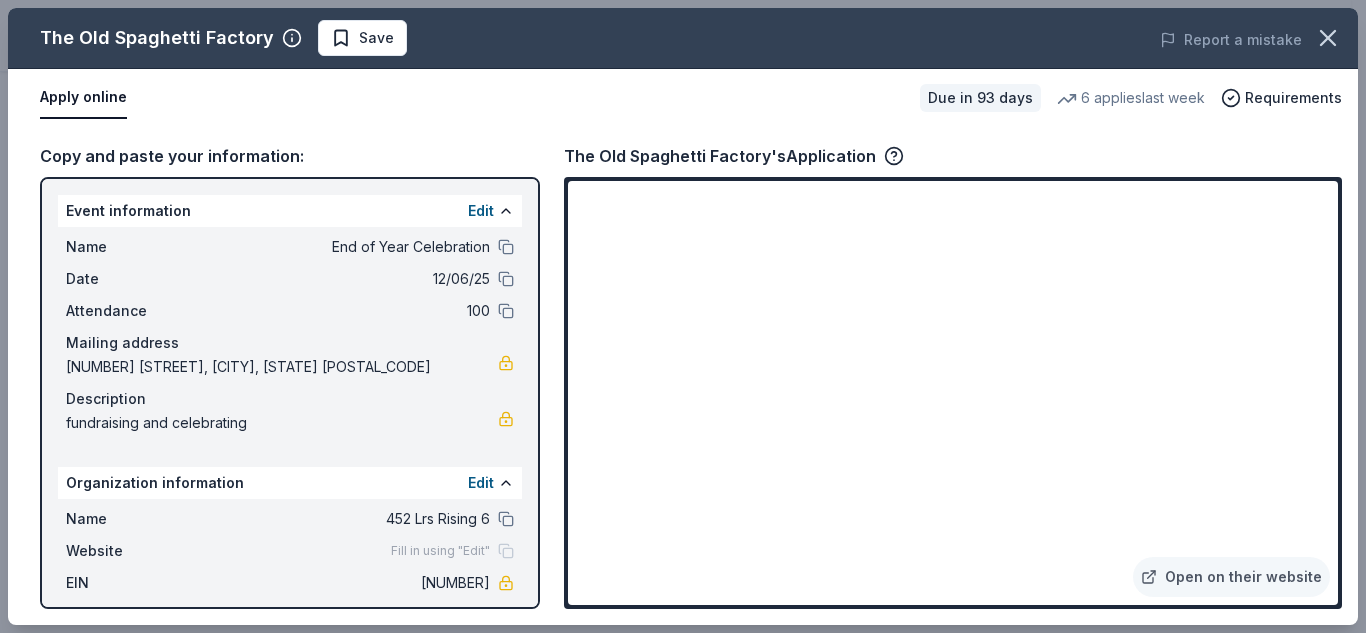 click on "Apply online" at bounding box center (83, 98) 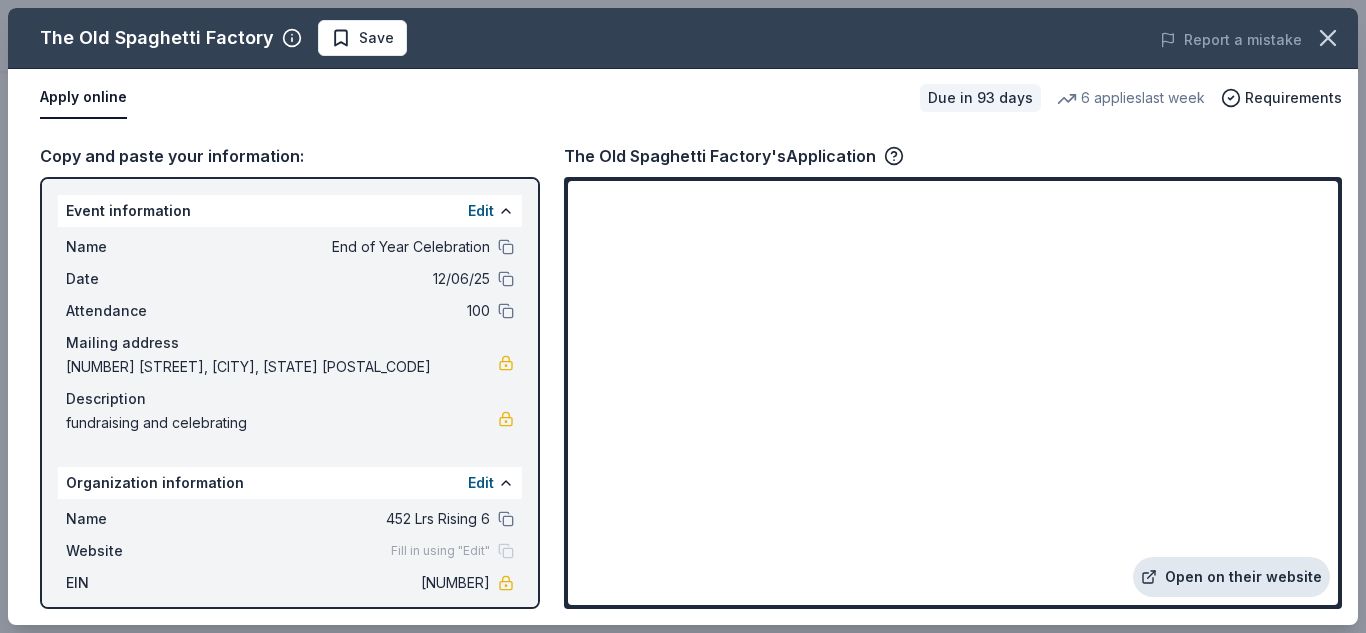 click on "Open on their website" at bounding box center [1231, 577] 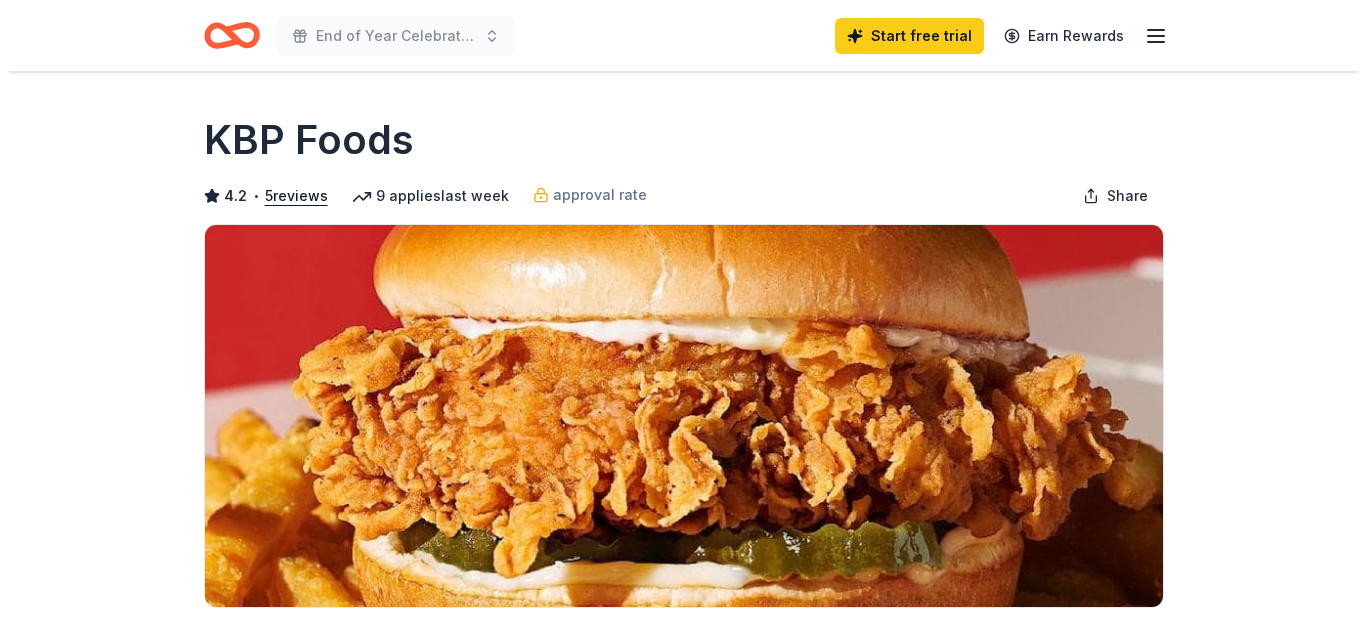 scroll, scrollTop: 0, scrollLeft: 0, axis: both 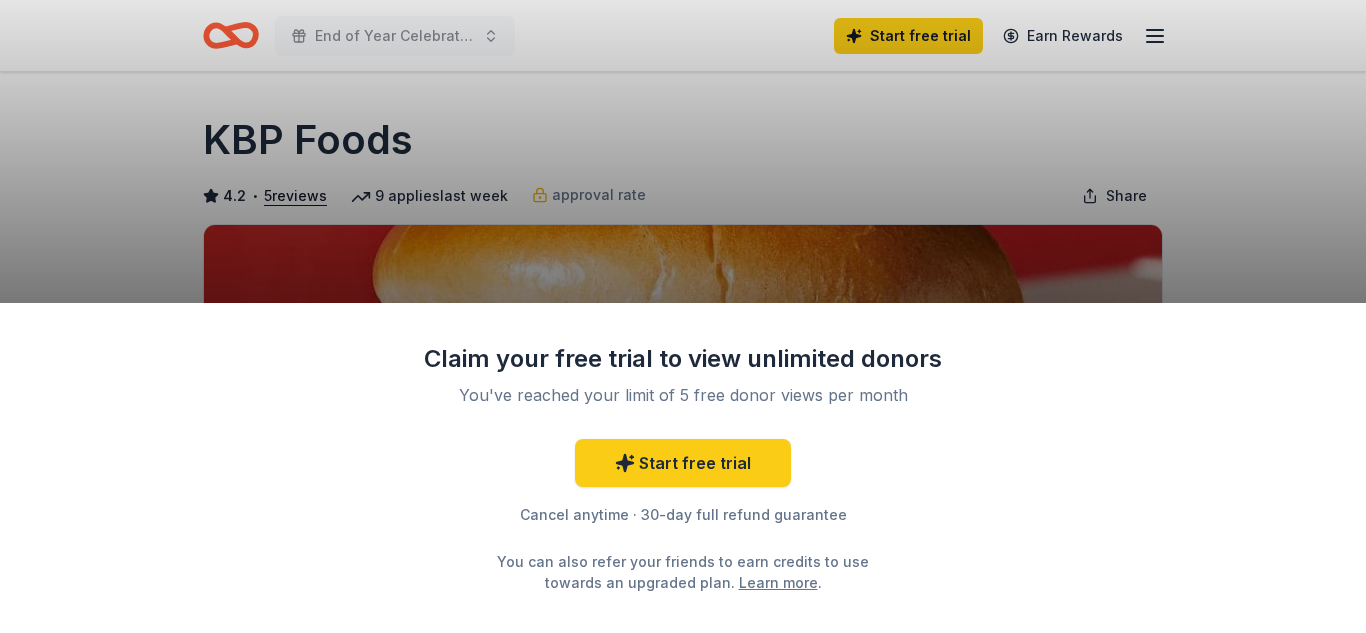 click on "Claim your free trial to view unlimited donors You've reached your limit of 5 free donor views per month Start free  trial Cancel anytime · 30-day full refund guarantee You can also refer your friends to earn credits to use towards an upgraded plan.   Learn more ." at bounding box center (683, 316) 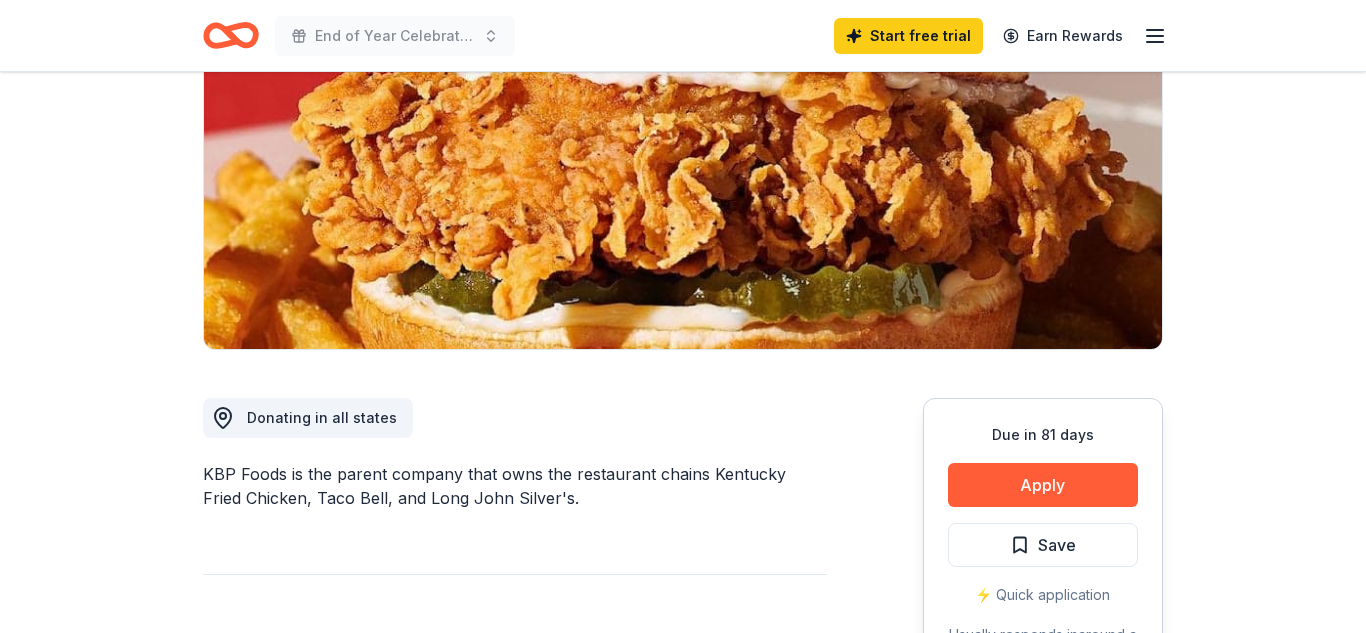 scroll, scrollTop: 309, scrollLeft: 0, axis: vertical 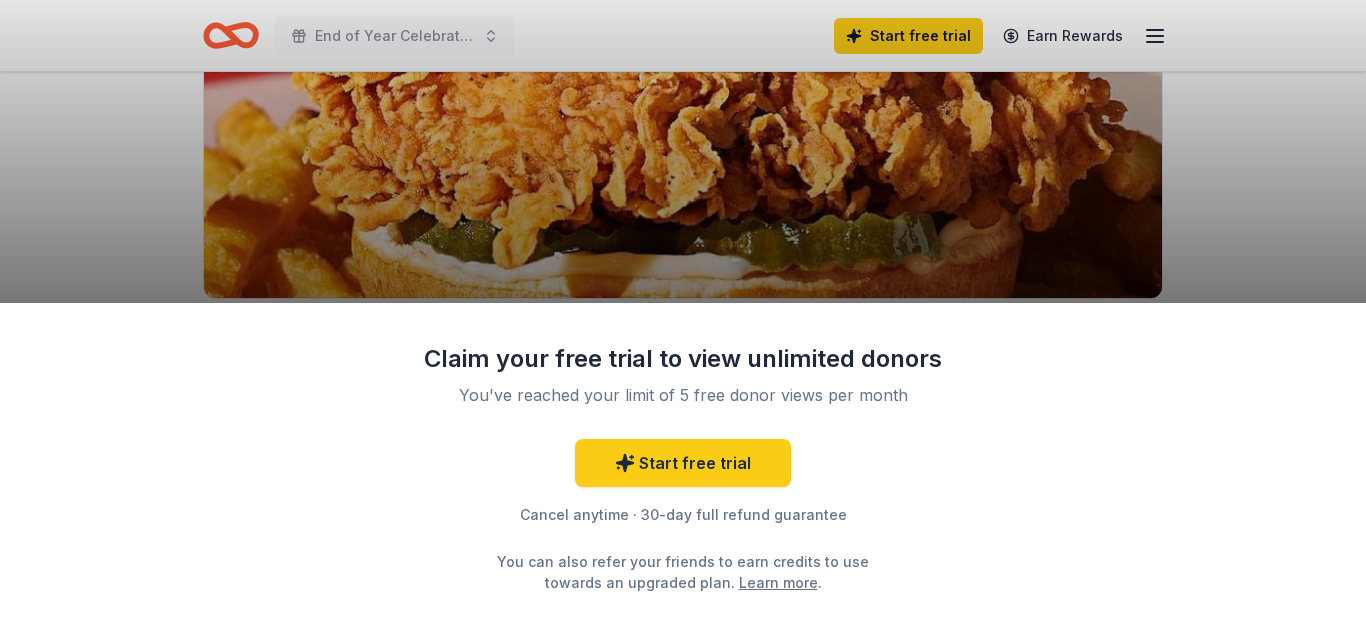 click on "End of Year Celebration Start free  trial Earn Rewards Due in [DAYS] days Share KBP Foods 4.2 • 5  reviews 9   applies  last week approval rate Share Donating in all states KBP Foods is the parent company that owns the restaurant chains Kentucky Fried Chicken, Taco Bell, and Long John Silver's. What they donate Gift card(s), free chicken sandwich card(s), discounted catering Meals Auction & raffle Donation can be shipped to you Donation is small & easy to send to guests Who they donate to  Preferred Prioritizes organizations that aim to solve hunger in local communities Poverty & Hunger 501(c)(3) preferred approval rate 20 % approved 30 % declined 50 % no response Start free Pro trial to view approval rates and average donation values Due in [DAYS] days Apply Save ⚡️ Quick application Usually responds in  around a week Updated  around [MONTHS]  ago Report a mistake 4.2 • 5  reviews River City Cruizers Corp [MONTH] [YEAR] • Approved Catholic Academy of [CITY], [STATE] [MONTH] [YEAR] • Approved [MONTH] [YEAR] • •" at bounding box center [683, 7] 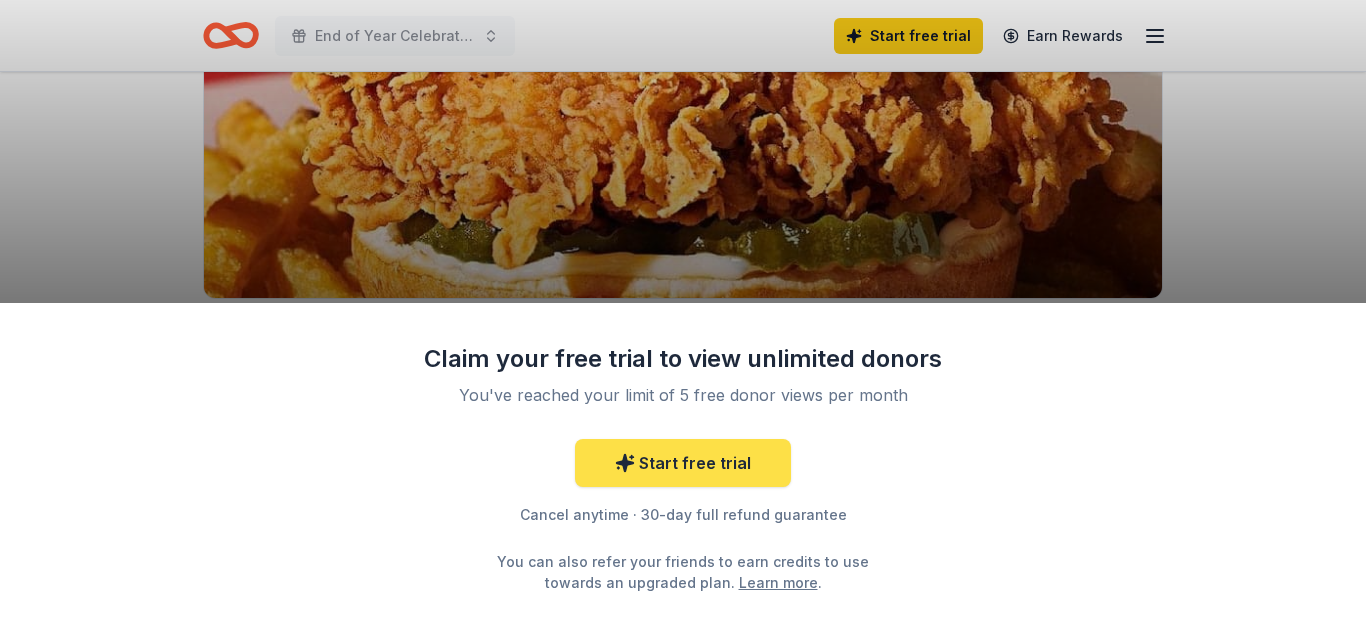 click on "Start free  trial" at bounding box center (683, 463) 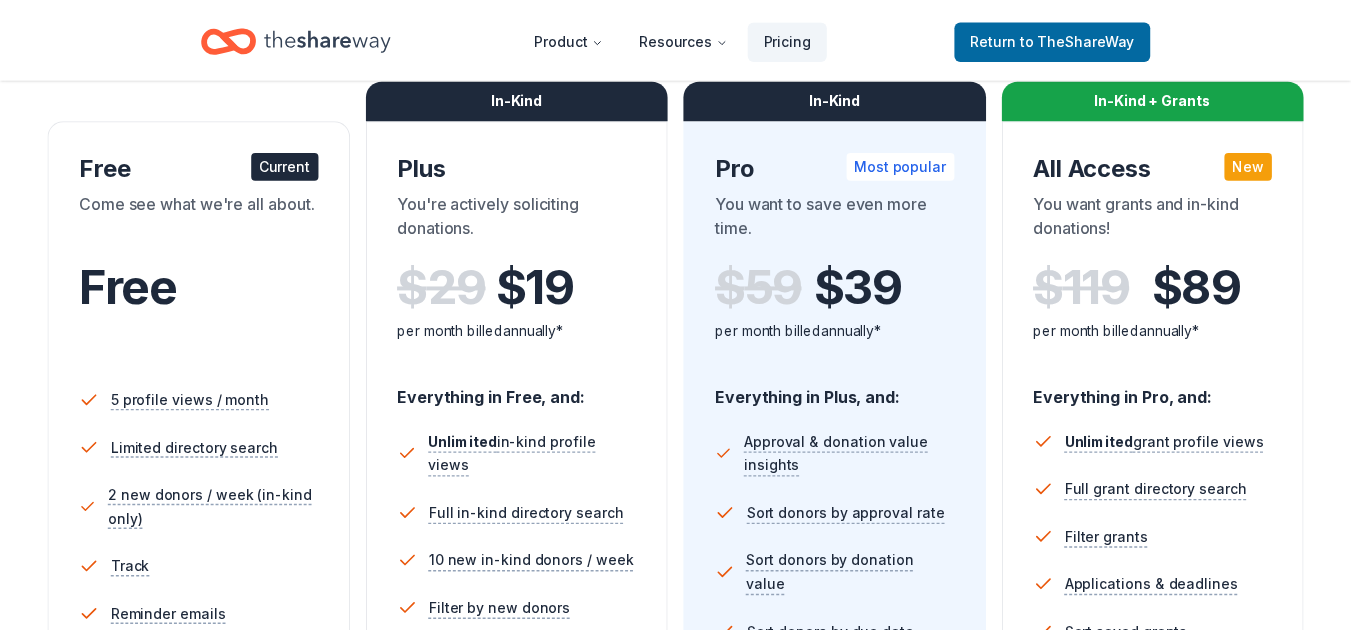 scroll, scrollTop: 0, scrollLeft: 0, axis: both 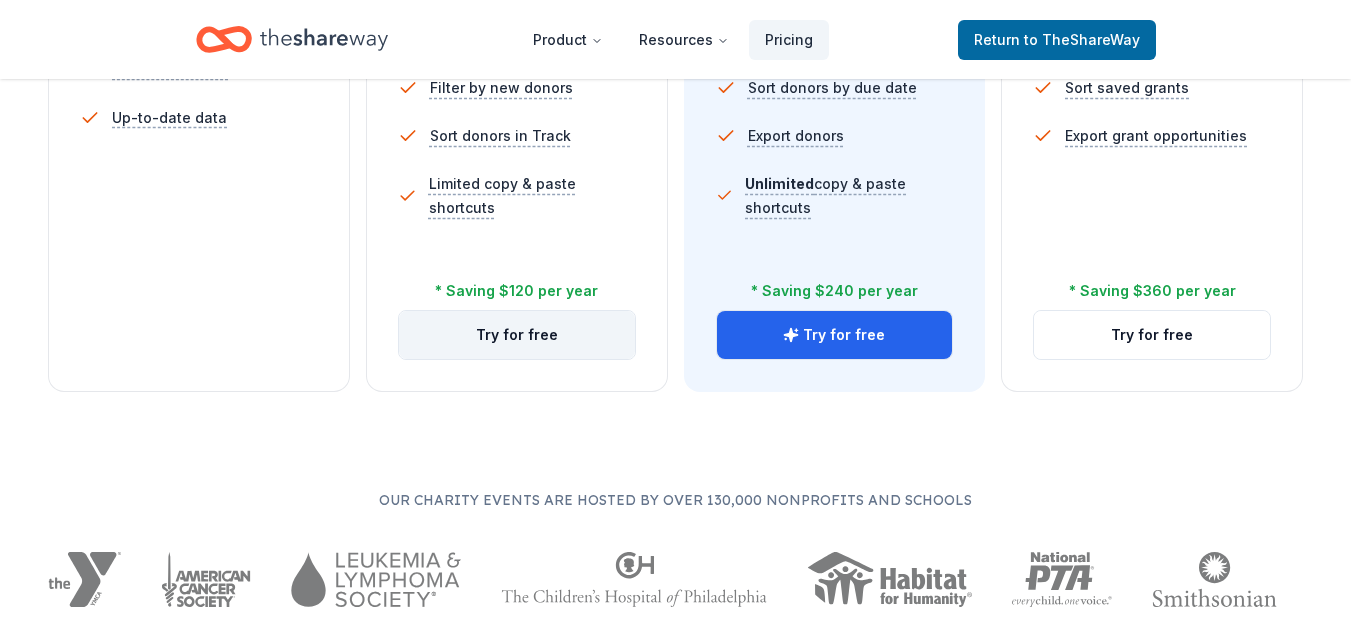 click on "Try for free" at bounding box center [517, 335] 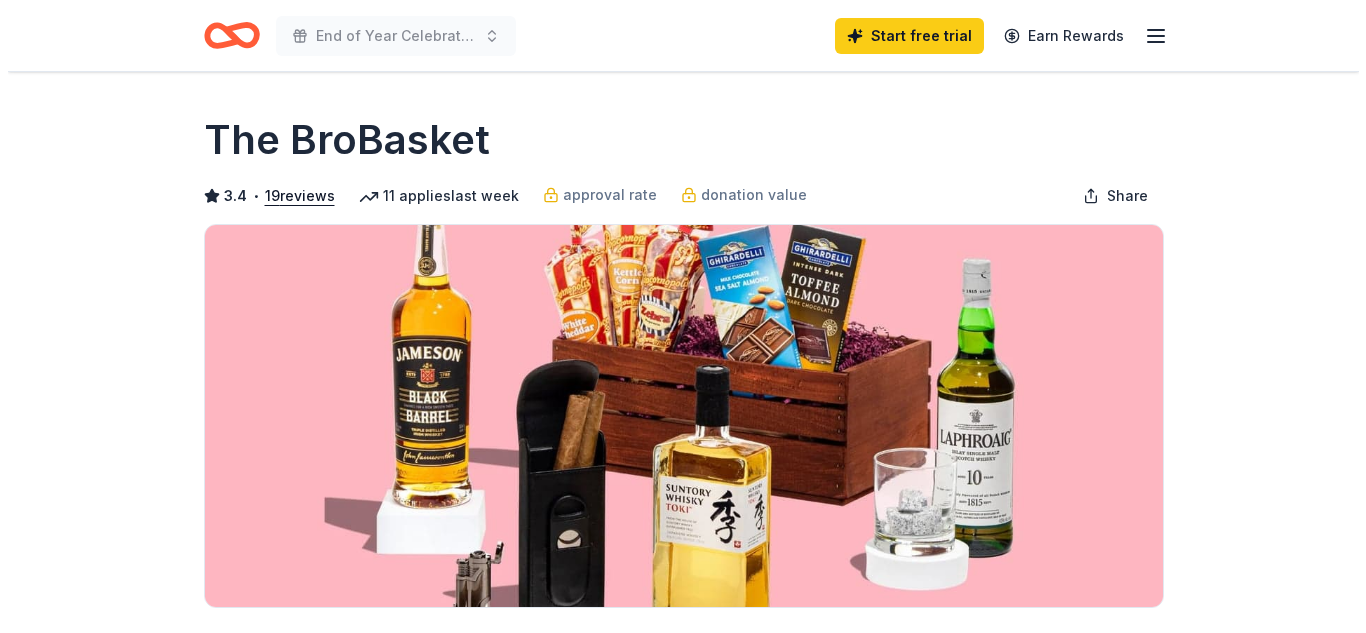 scroll, scrollTop: 0, scrollLeft: 0, axis: both 